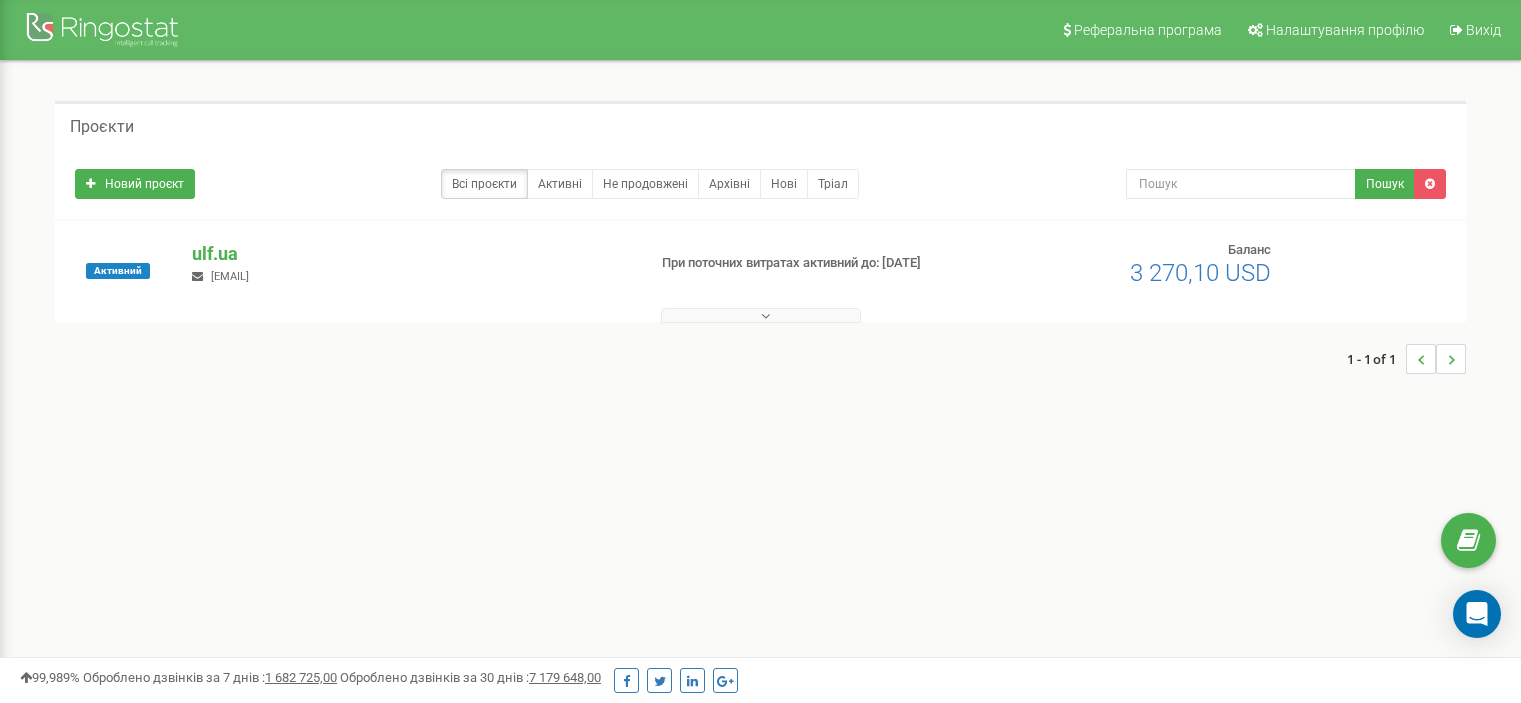 scroll, scrollTop: 0, scrollLeft: 0, axis: both 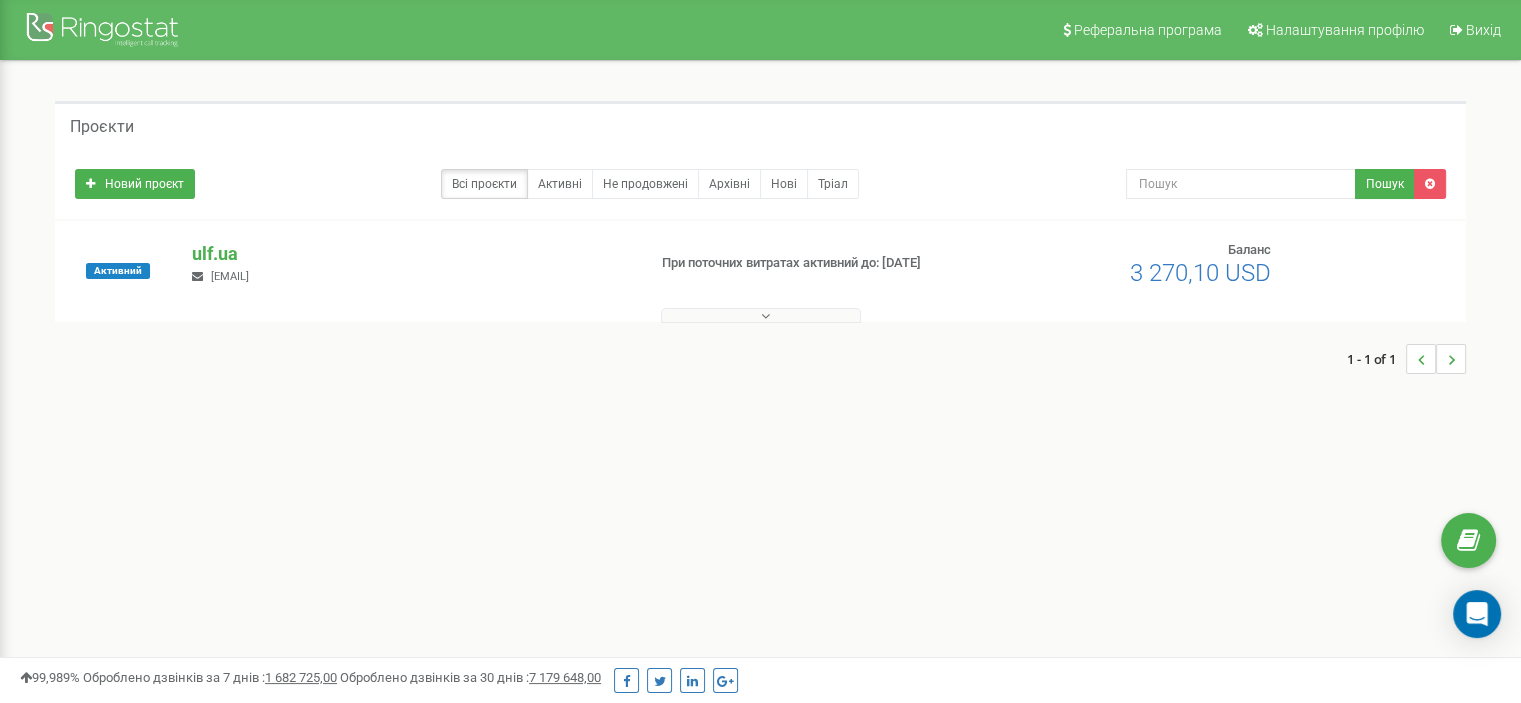 drag, startPoint x: 243, startPoint y: 246, endPoint x: 267, endPoint y: 327, distance: 84.48077 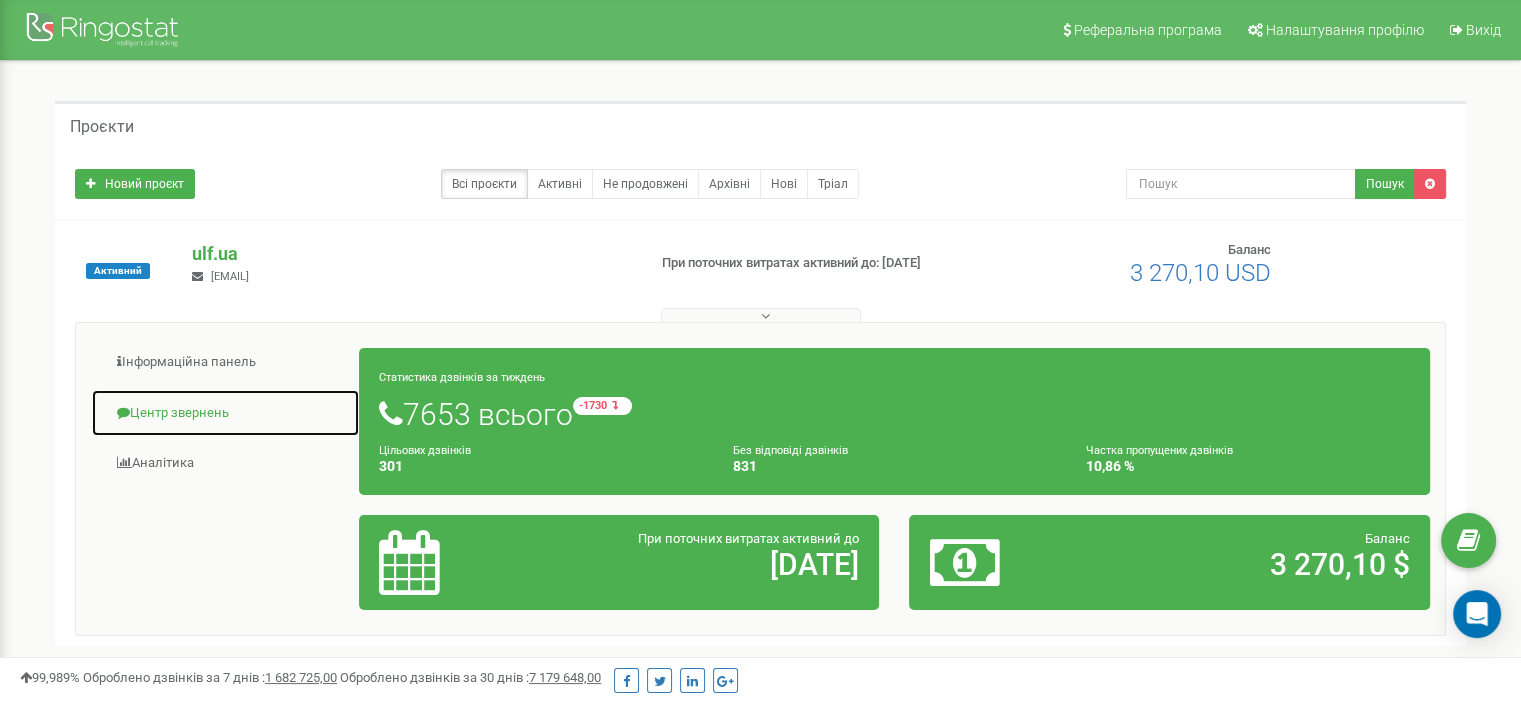 click on "Центр звернень" at bounding box center (225, 413) 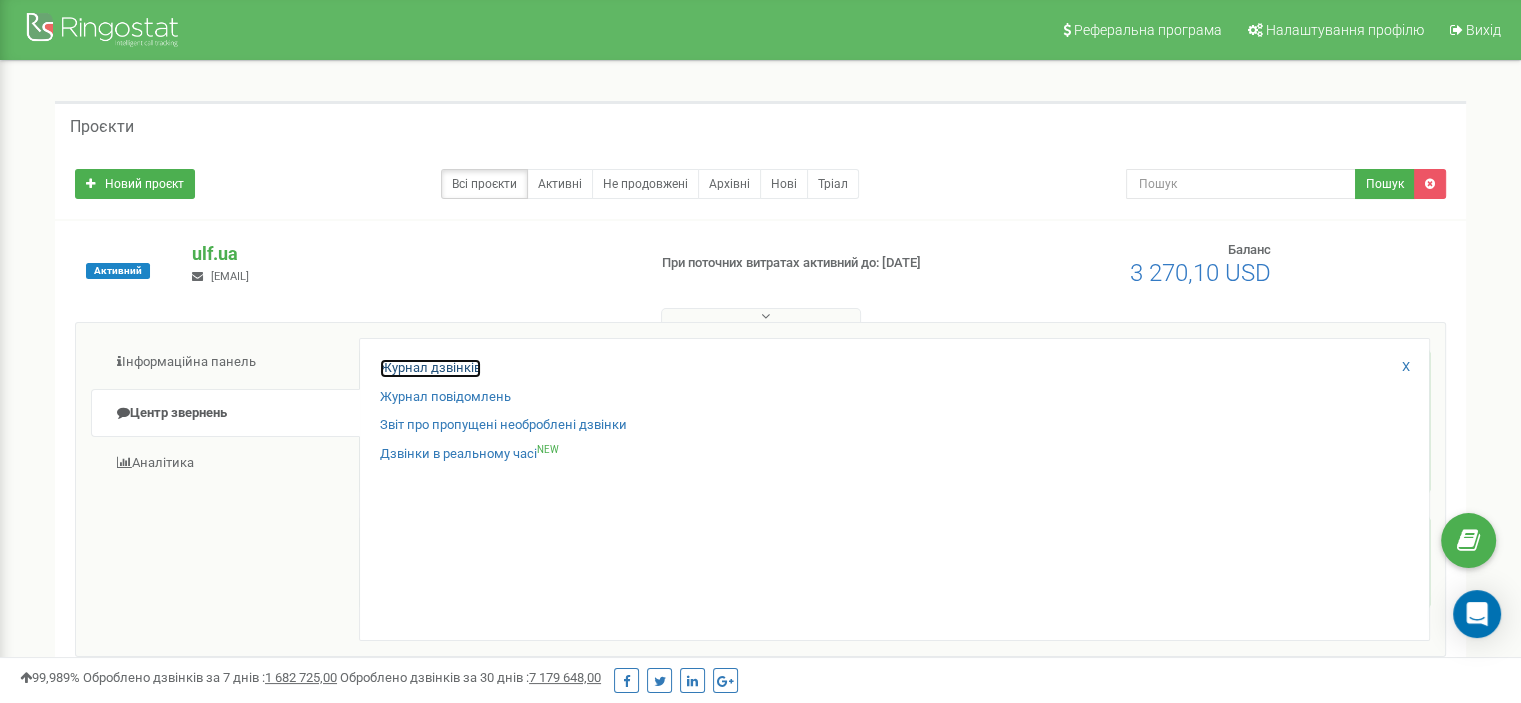 click on "Журнал дзвінків" at bounding box center [430, 368] 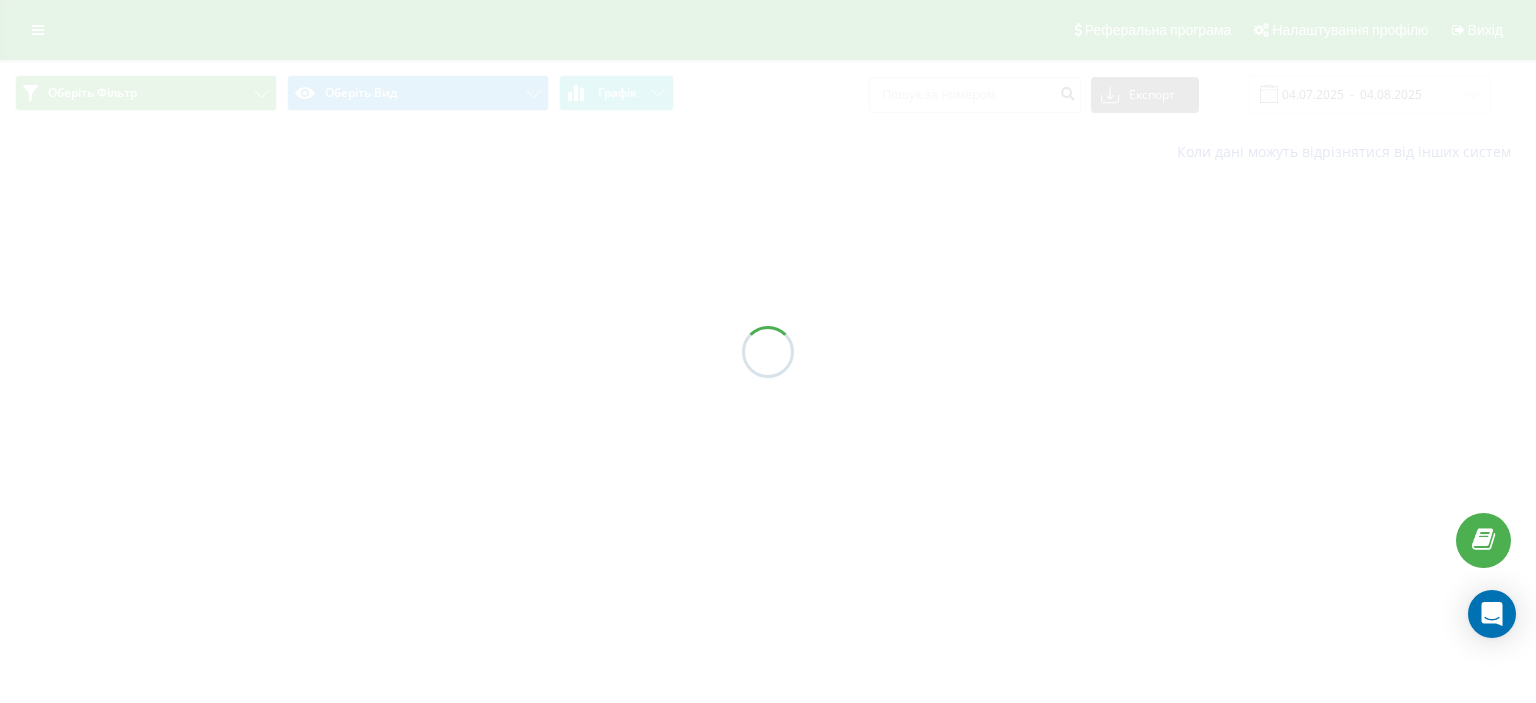 scroll, scrollTop: 0, scrollLeft: 0, axis: both 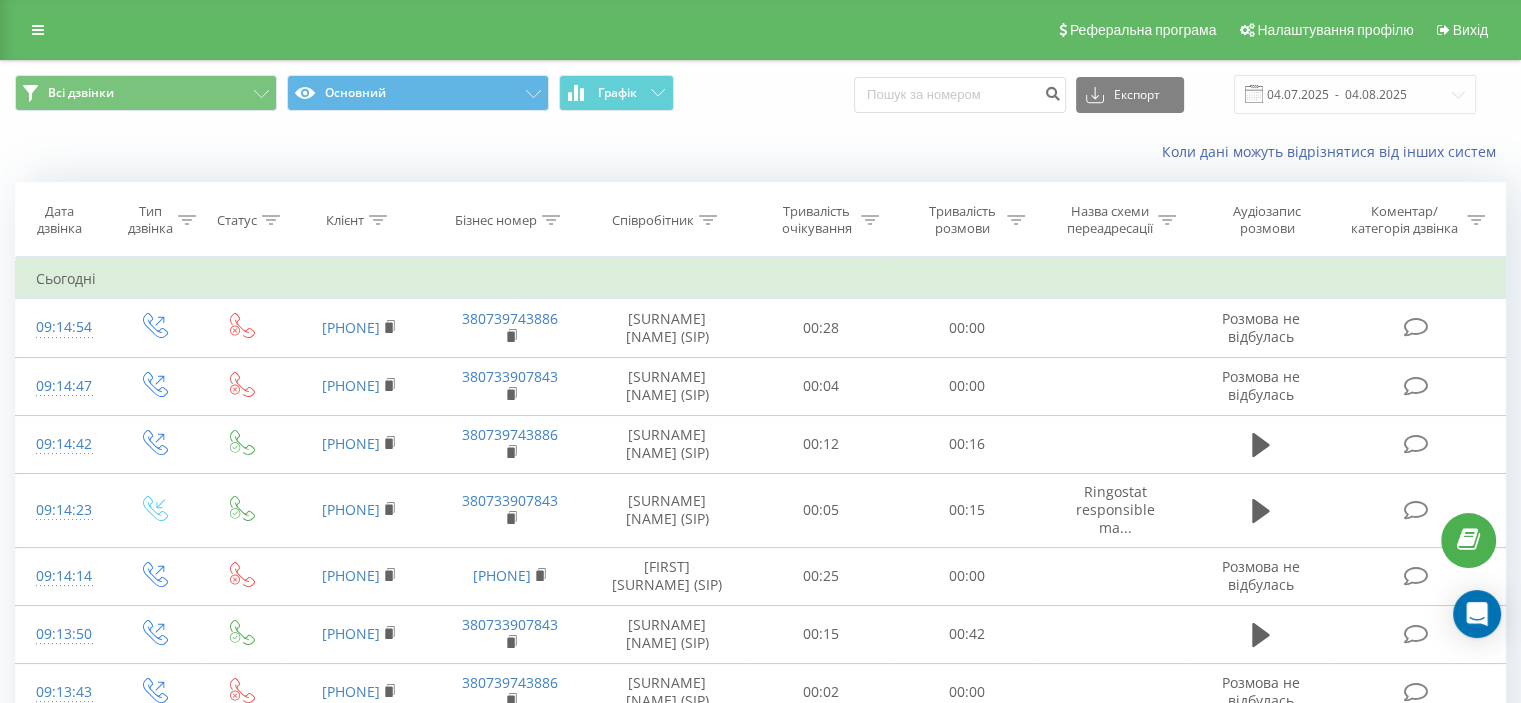 click on "Всі дзвінки Основний Графік Експорт .csv .xls .xlsx 04.07.2025  -  04.08.2025" at bounding box center [760, 94] 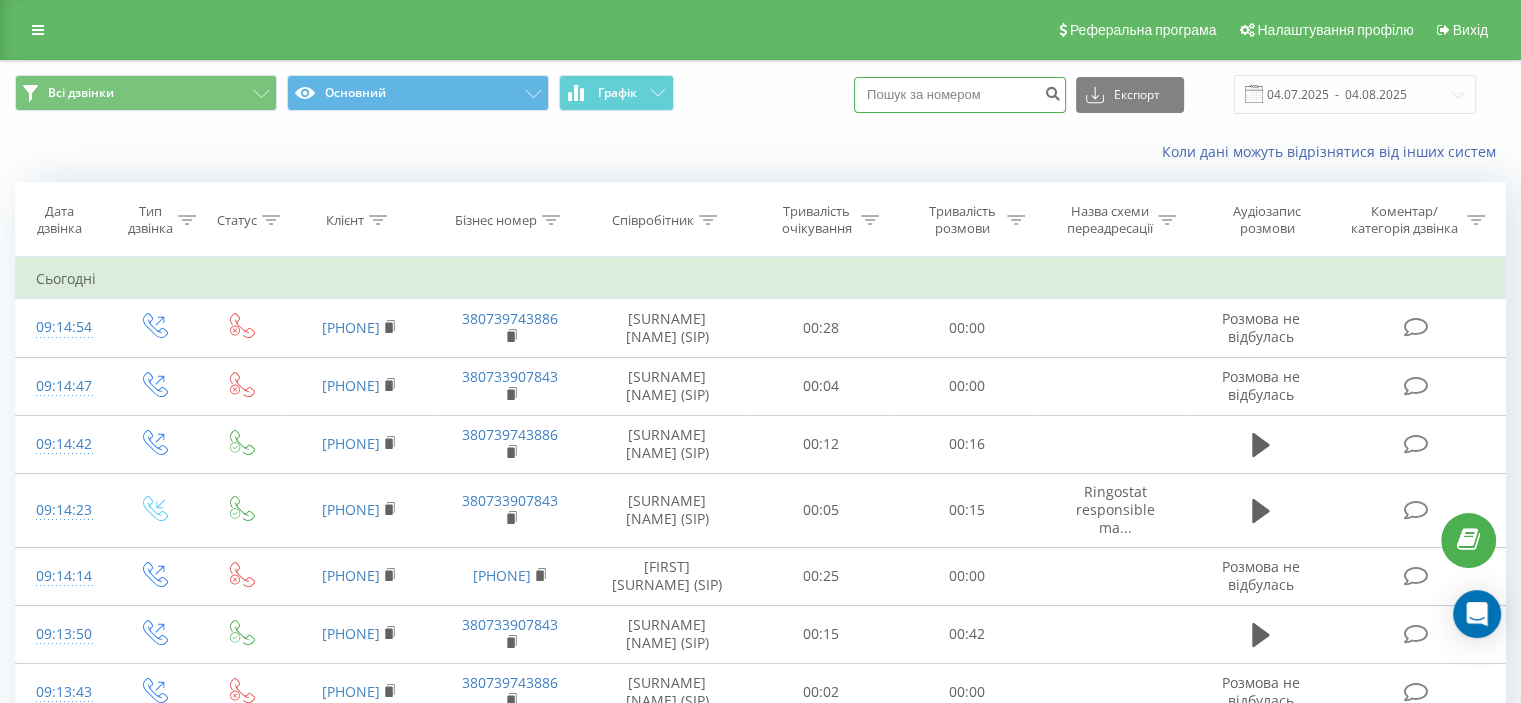 click at bounding box center (960, 95) 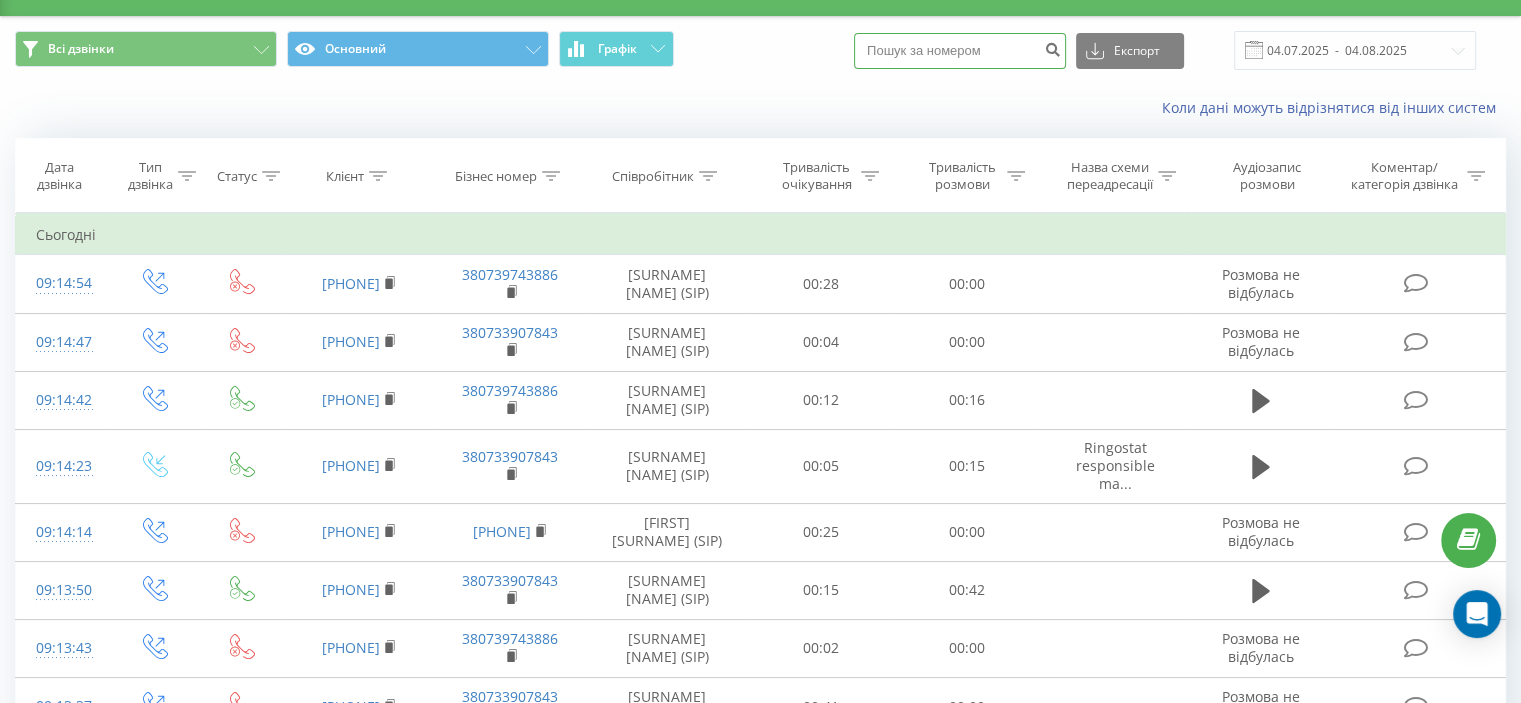scroll, scrollTop: 0, scrollLeft: 0, axis: both 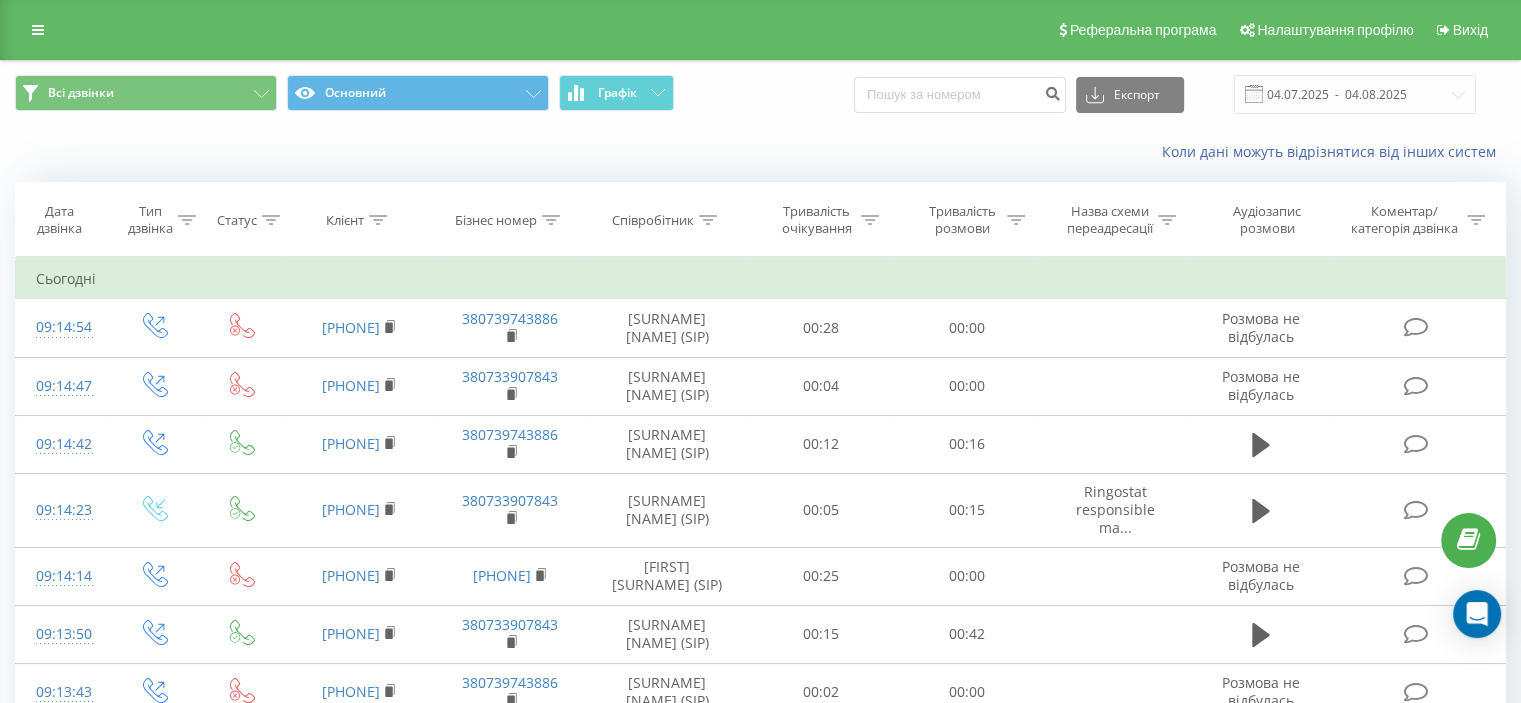 click on "Статус" at bounding box center [248, 220] 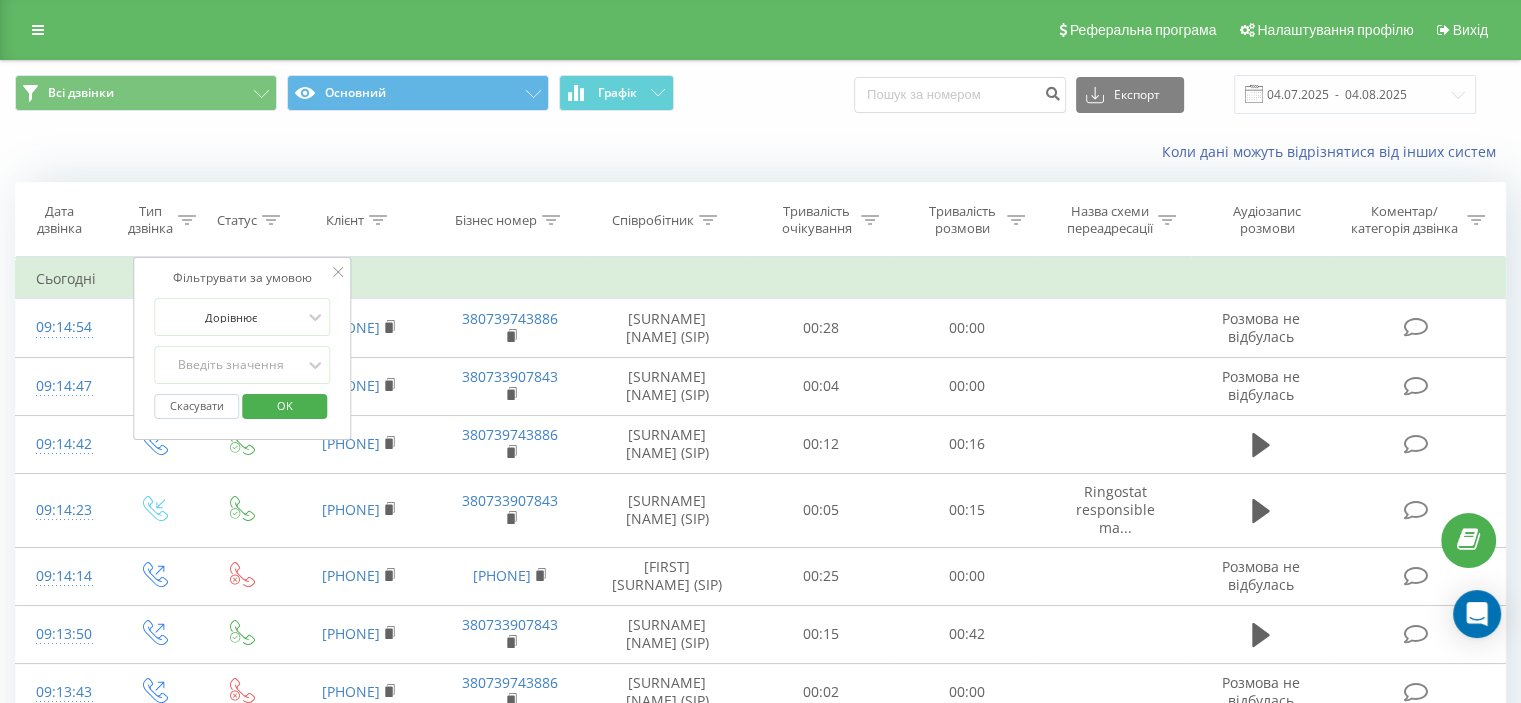 click on "Тип дзвінка" at bounding box center (162, 220) 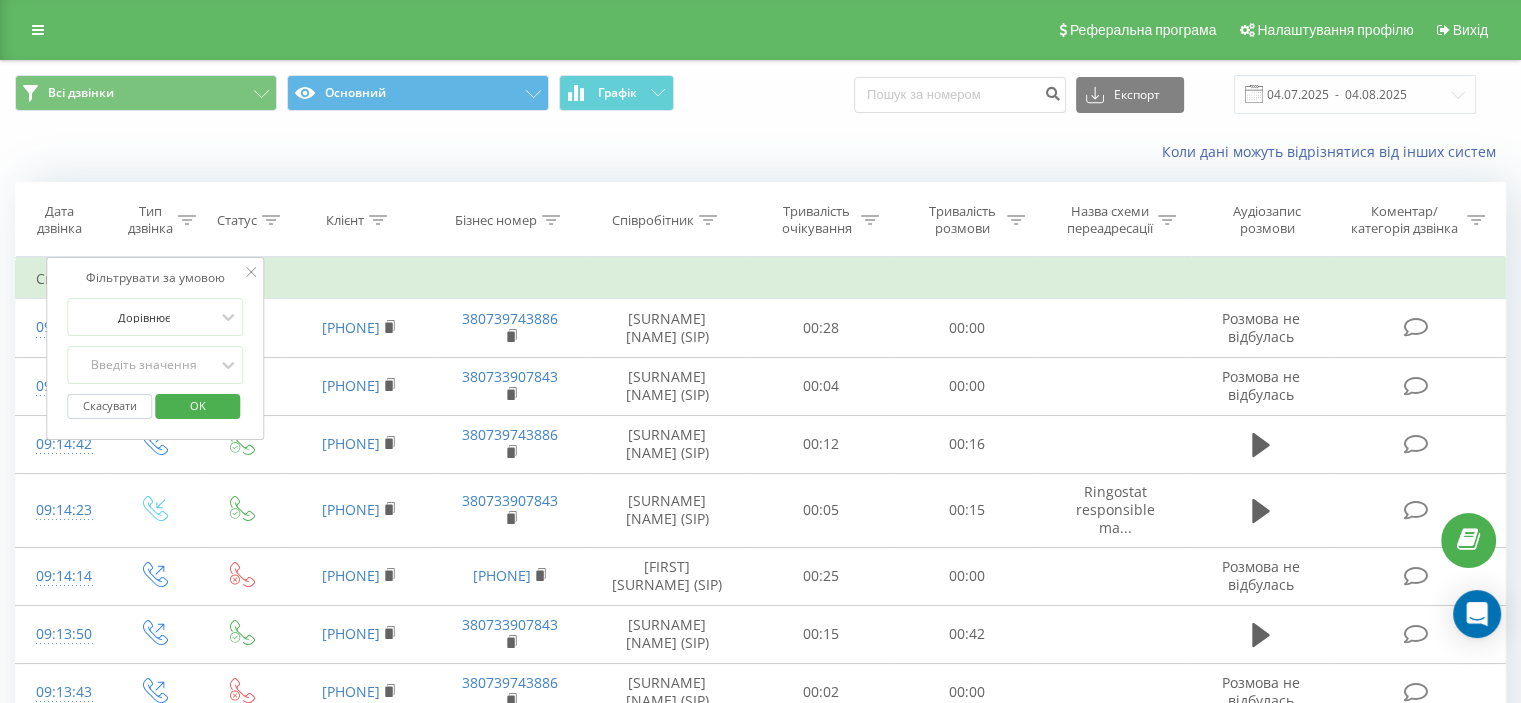 click 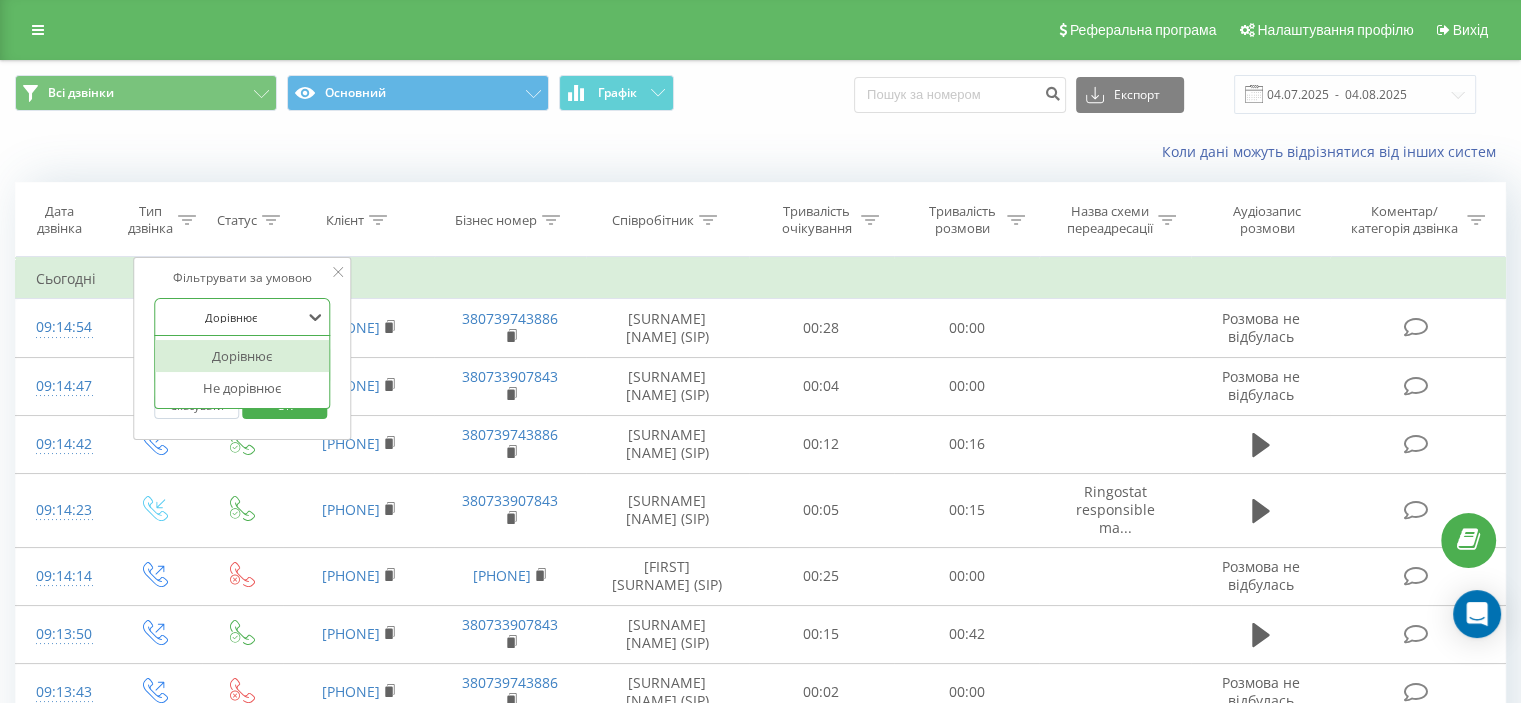 click at bounding box center [232, 317] 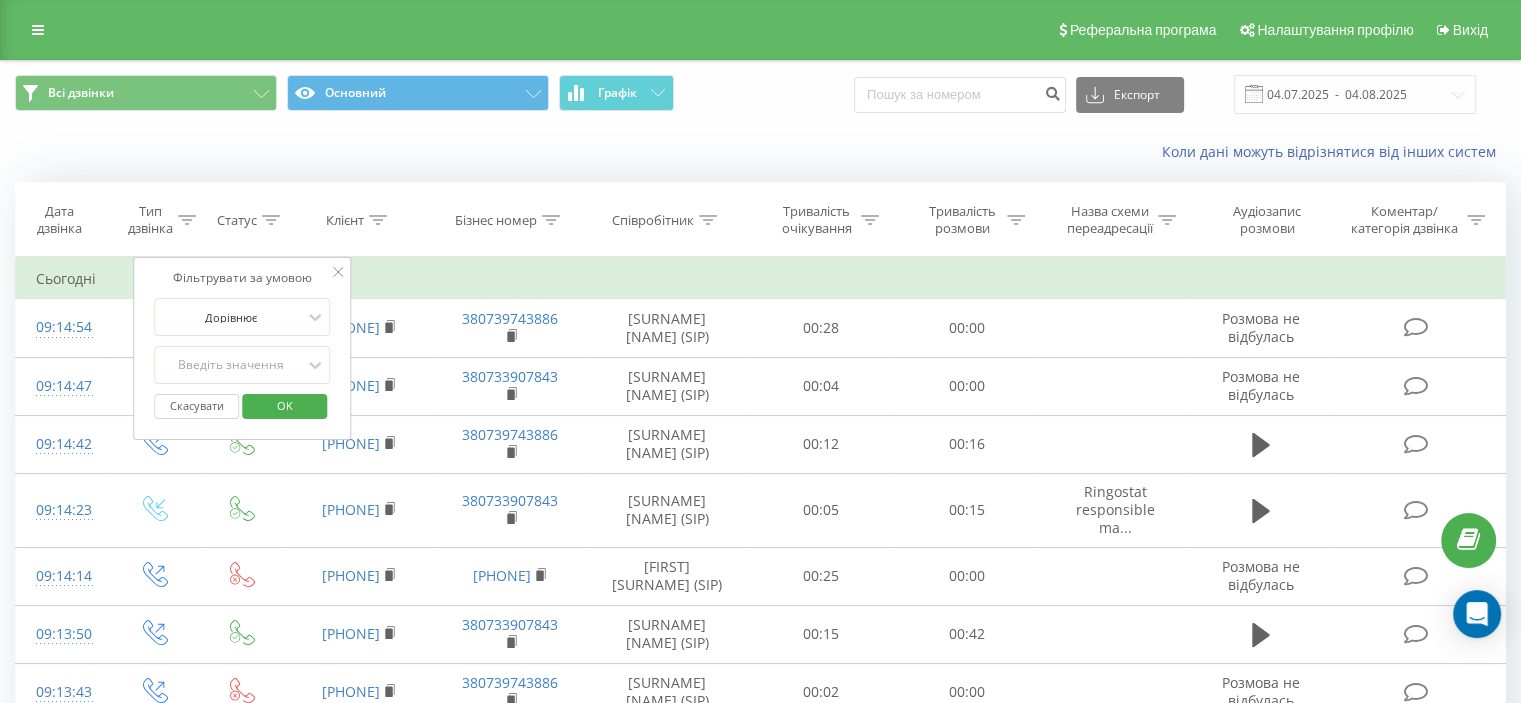 click on "Клієнт" at bounding box center (358, 220) 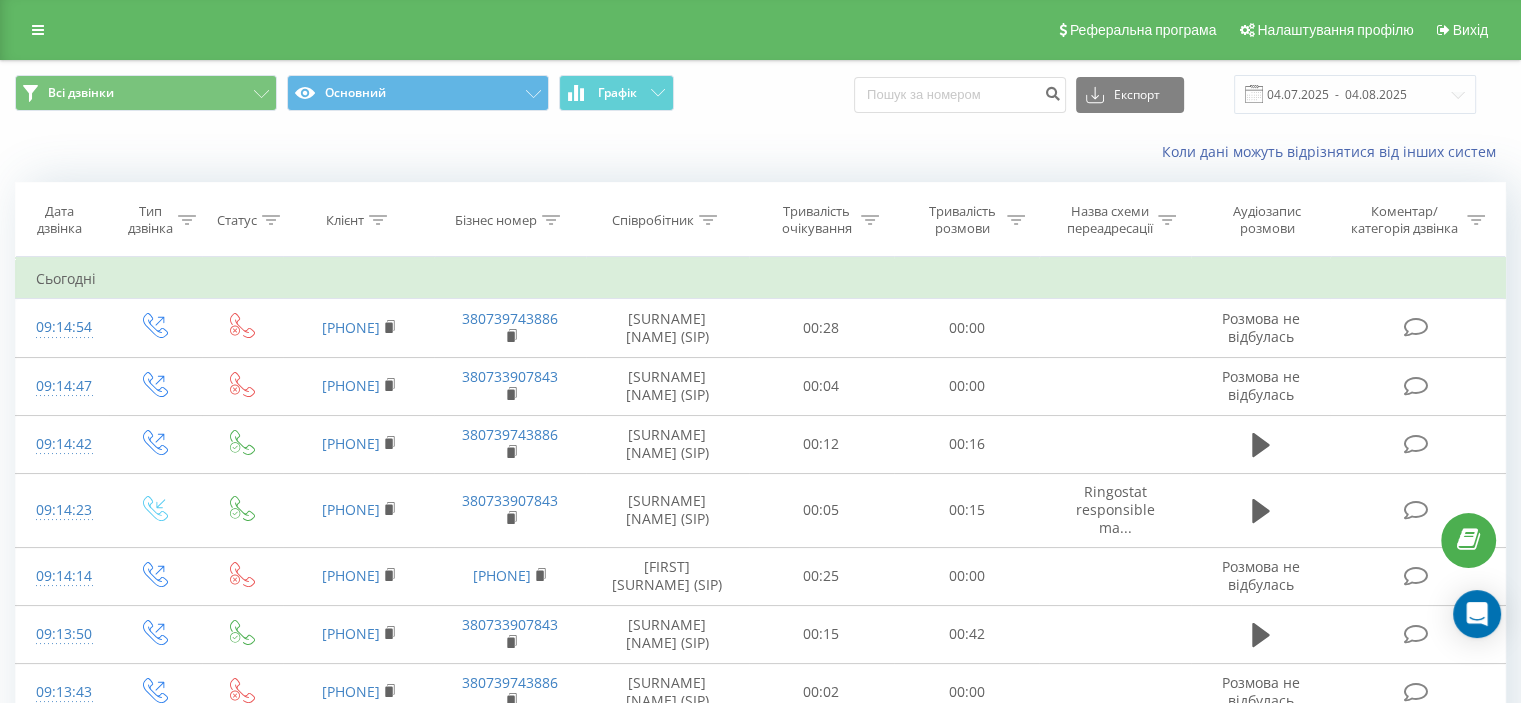 click 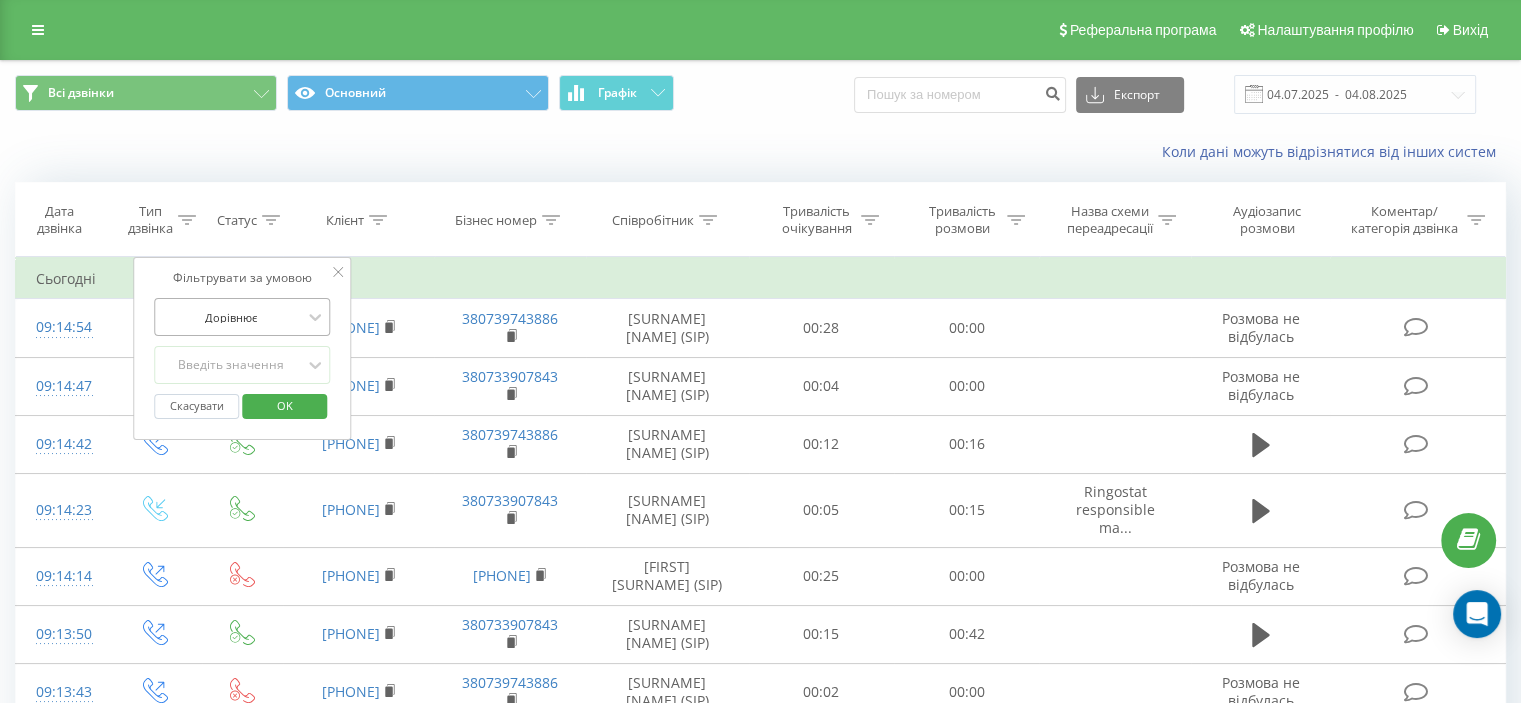 click at bounding box center [232, 317] 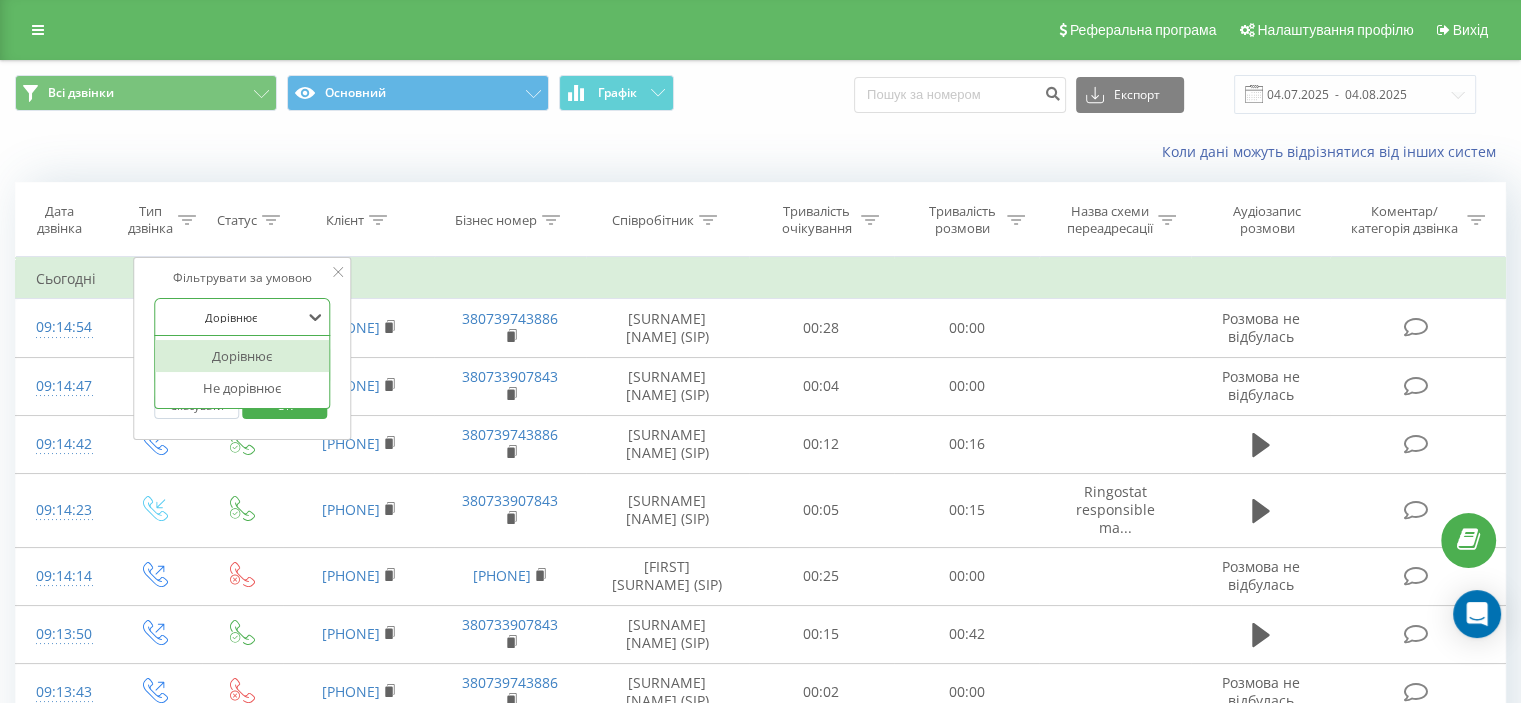 click on "Дорівнює" at bounding box center (243, 356) 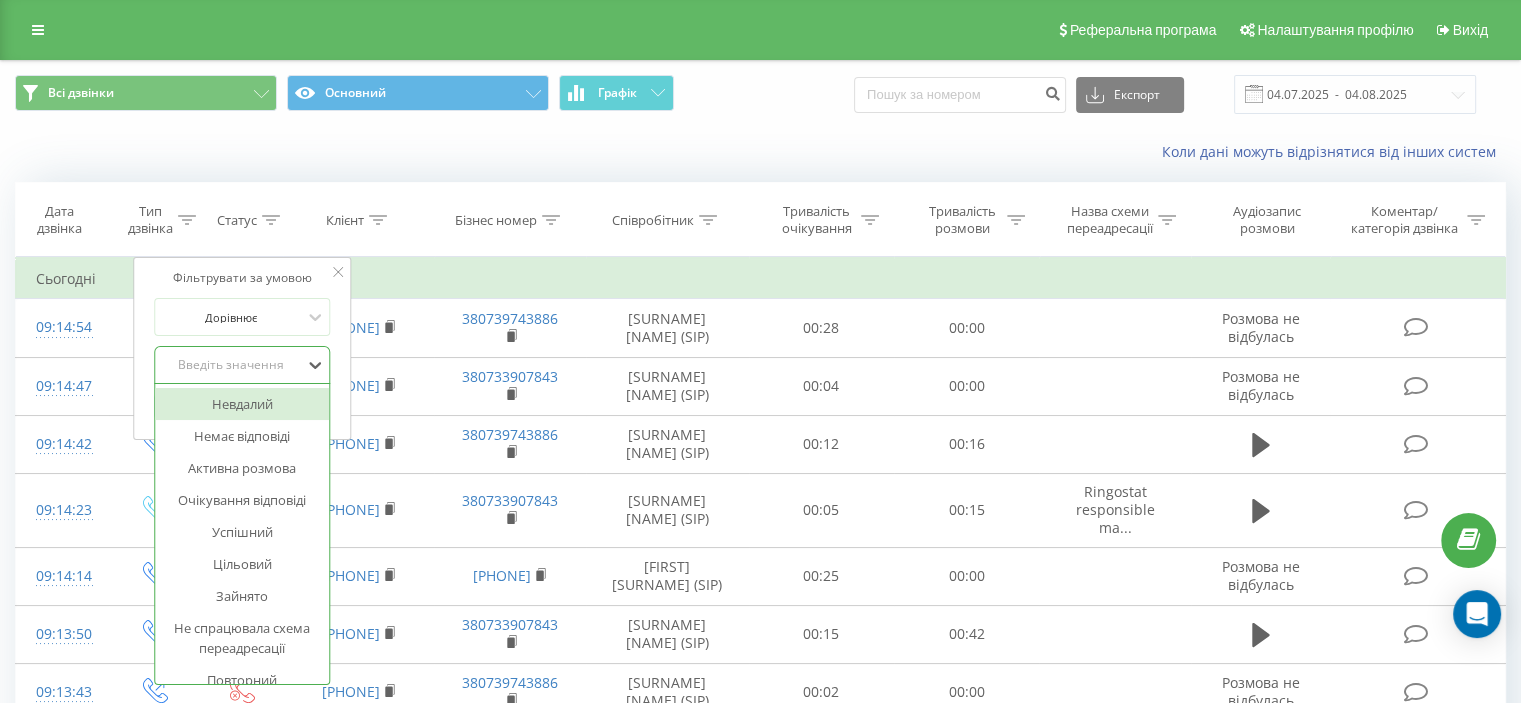click on "Введіть значення" at bounding box center (243, 365) 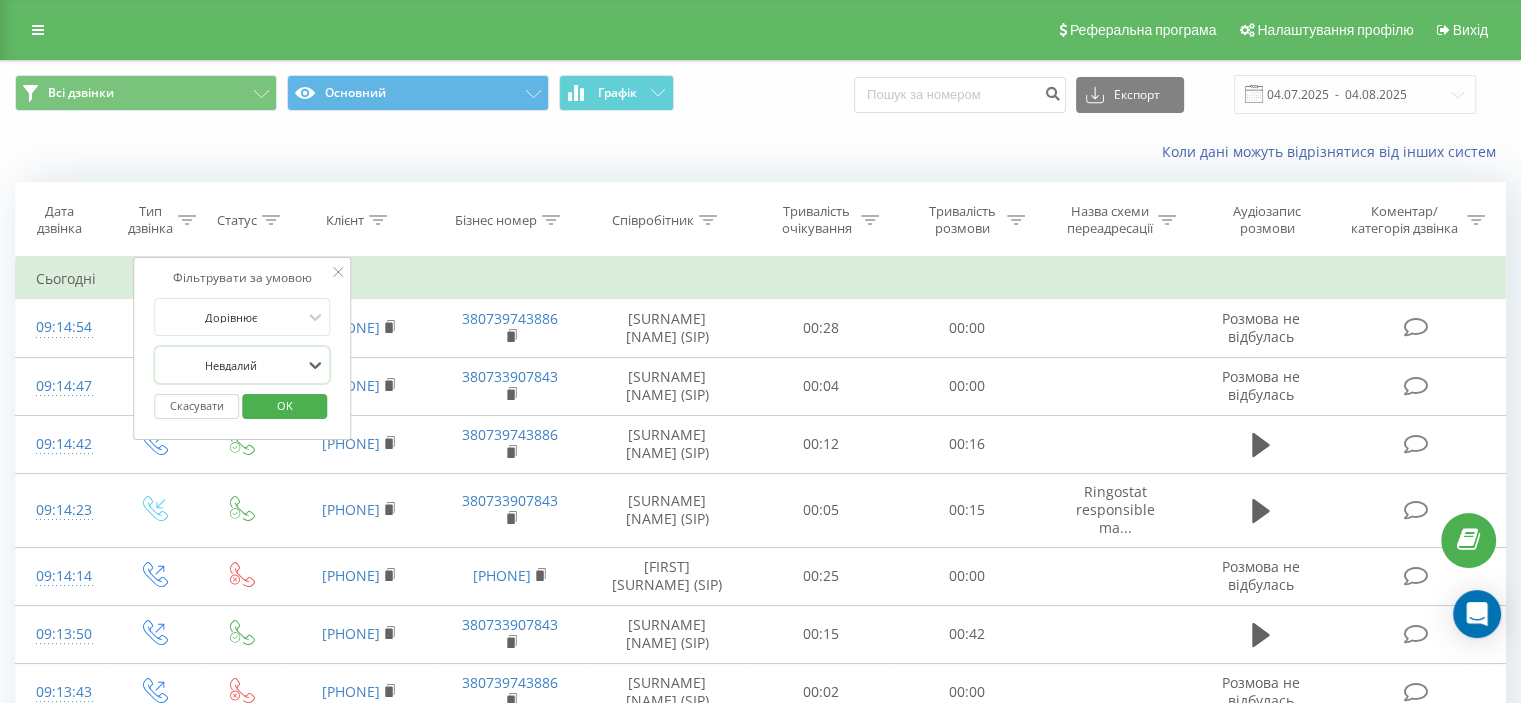 click on "Коли дані можуть відрізнятися вiд інших систем" at bounding box center (760, 152) 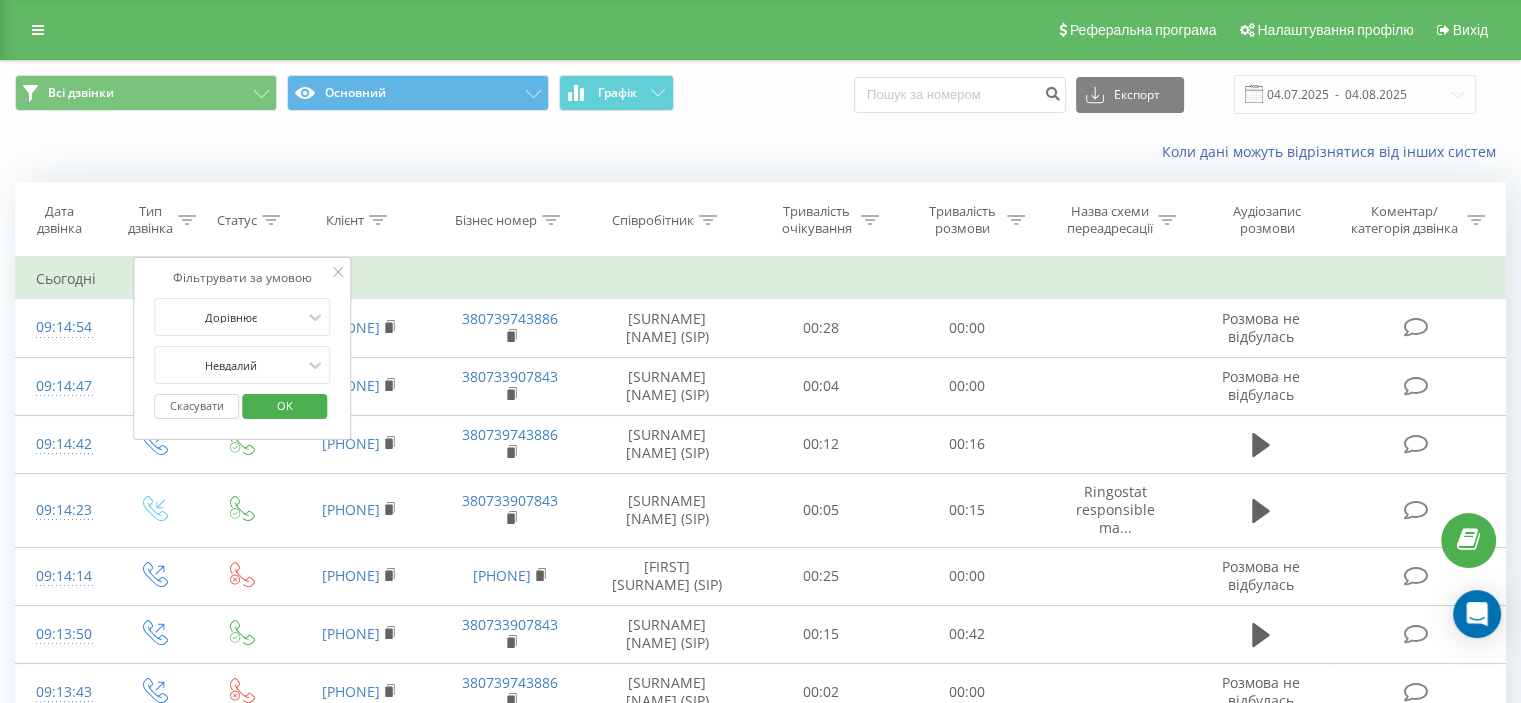 click on "Назва схеми переадресації" at bounding box center [1121, 220] 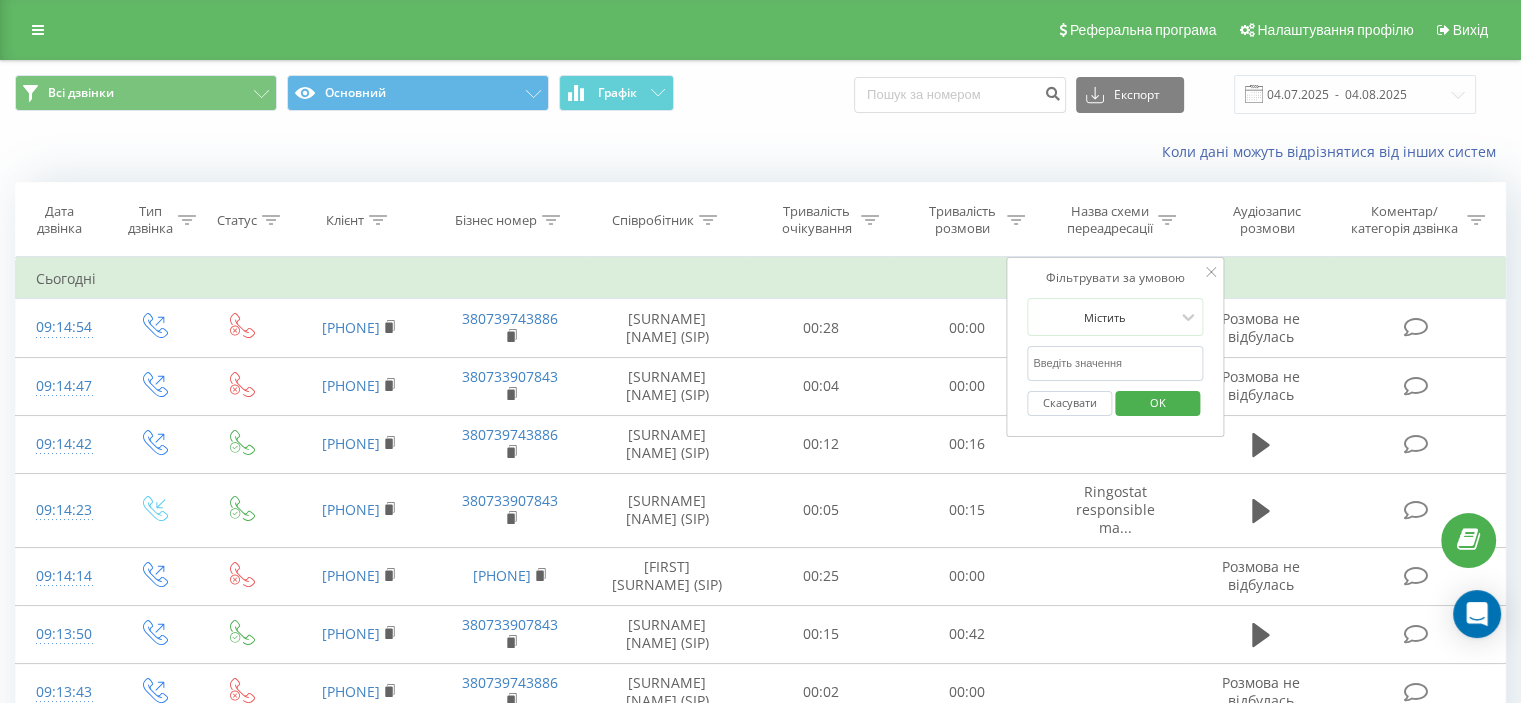click 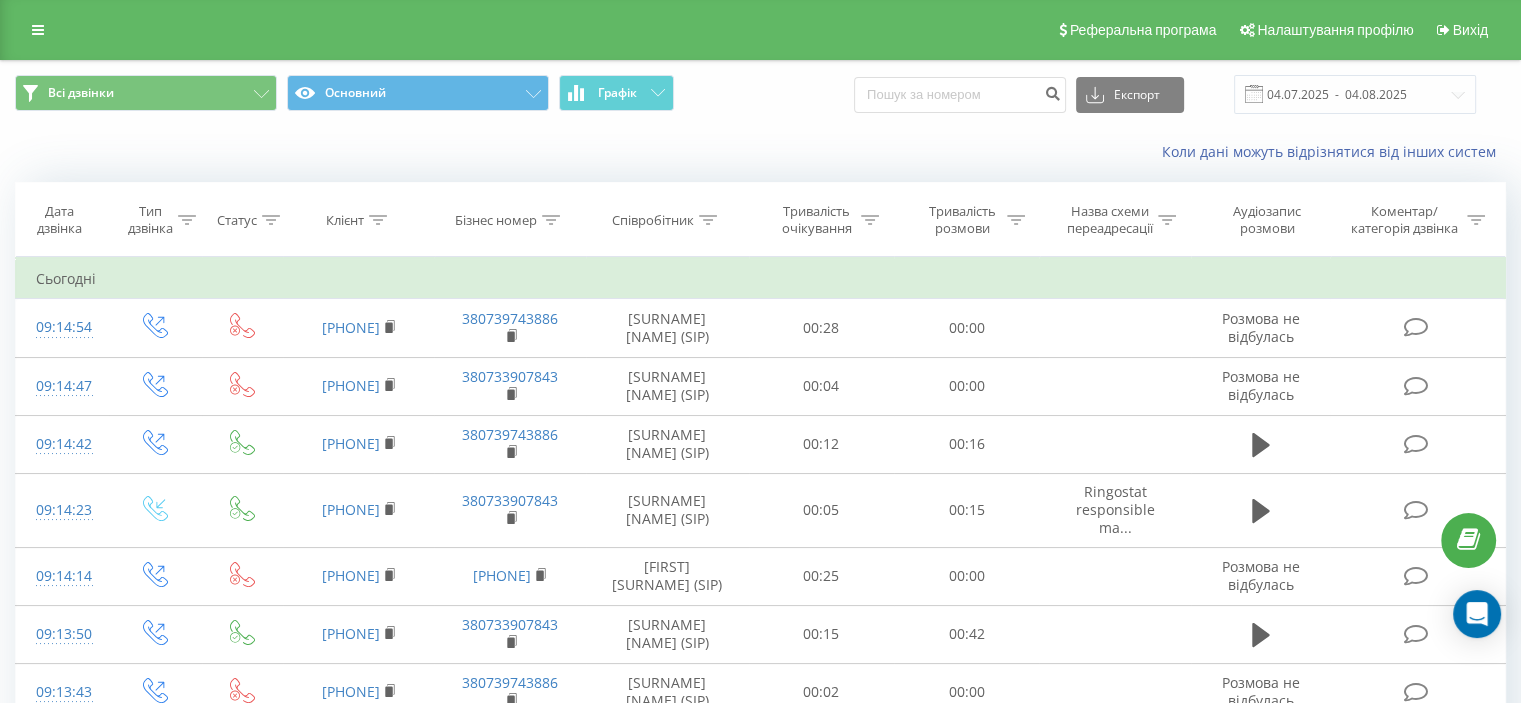 click on "Дата дзвінка" at bounding box center (59, 220) 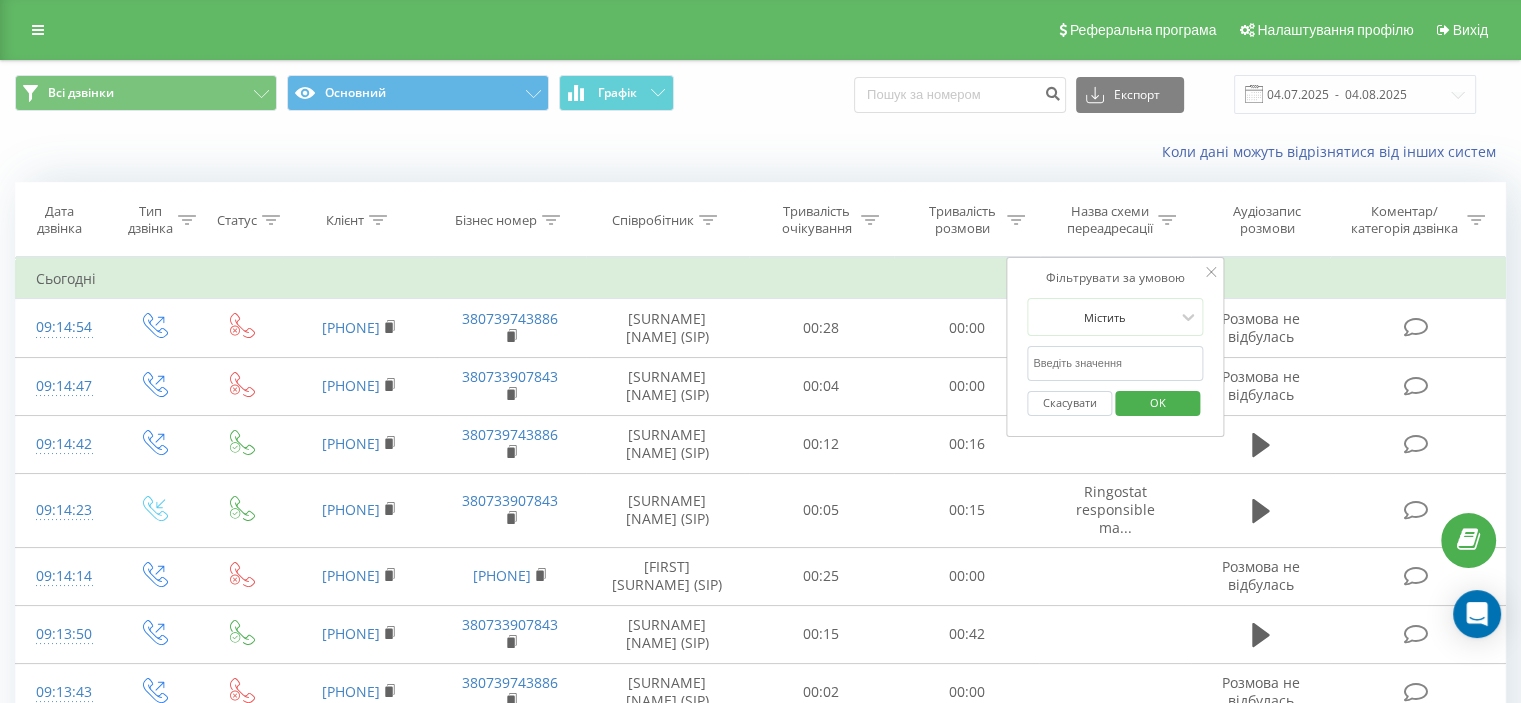 click at bounding box center [1115, 363] 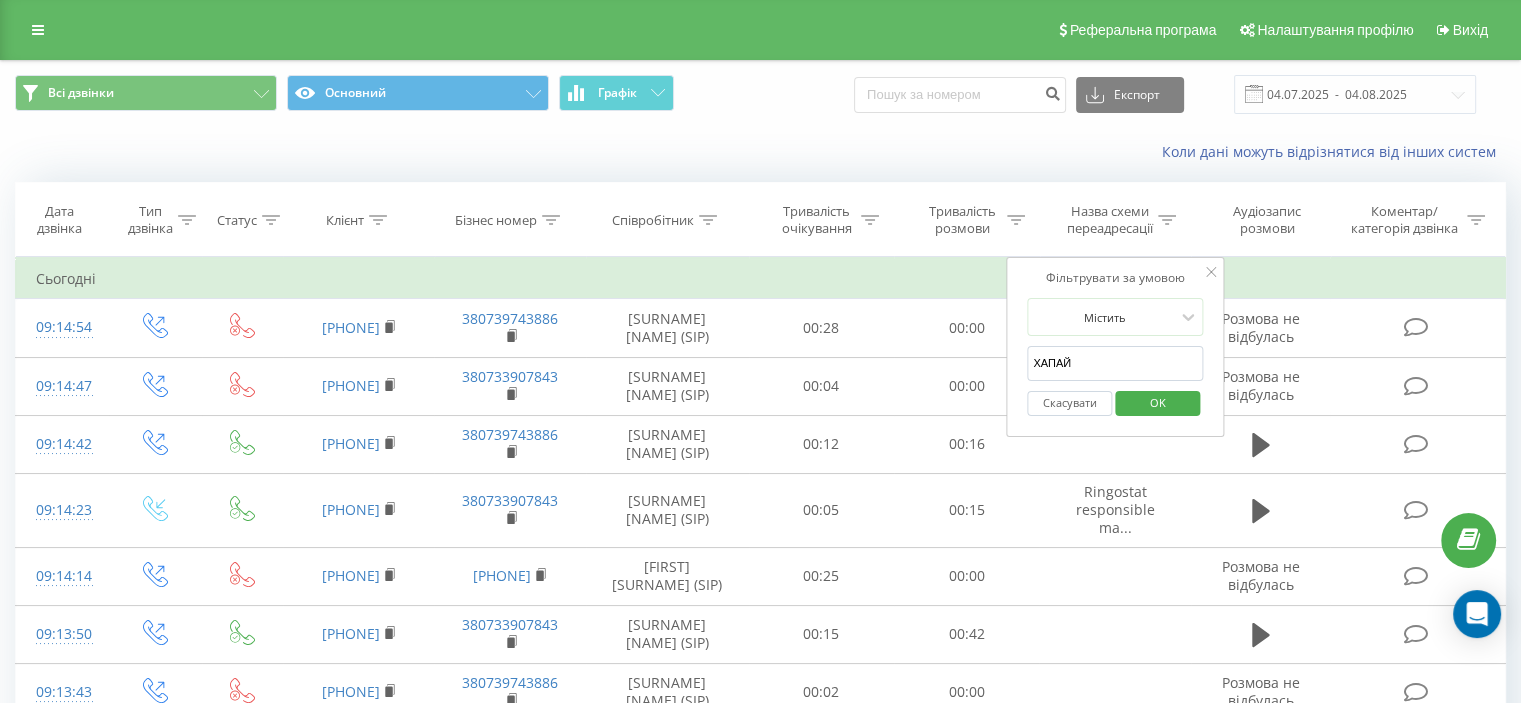 click on "Скасувати OK" at bounding box center [1115, 403] 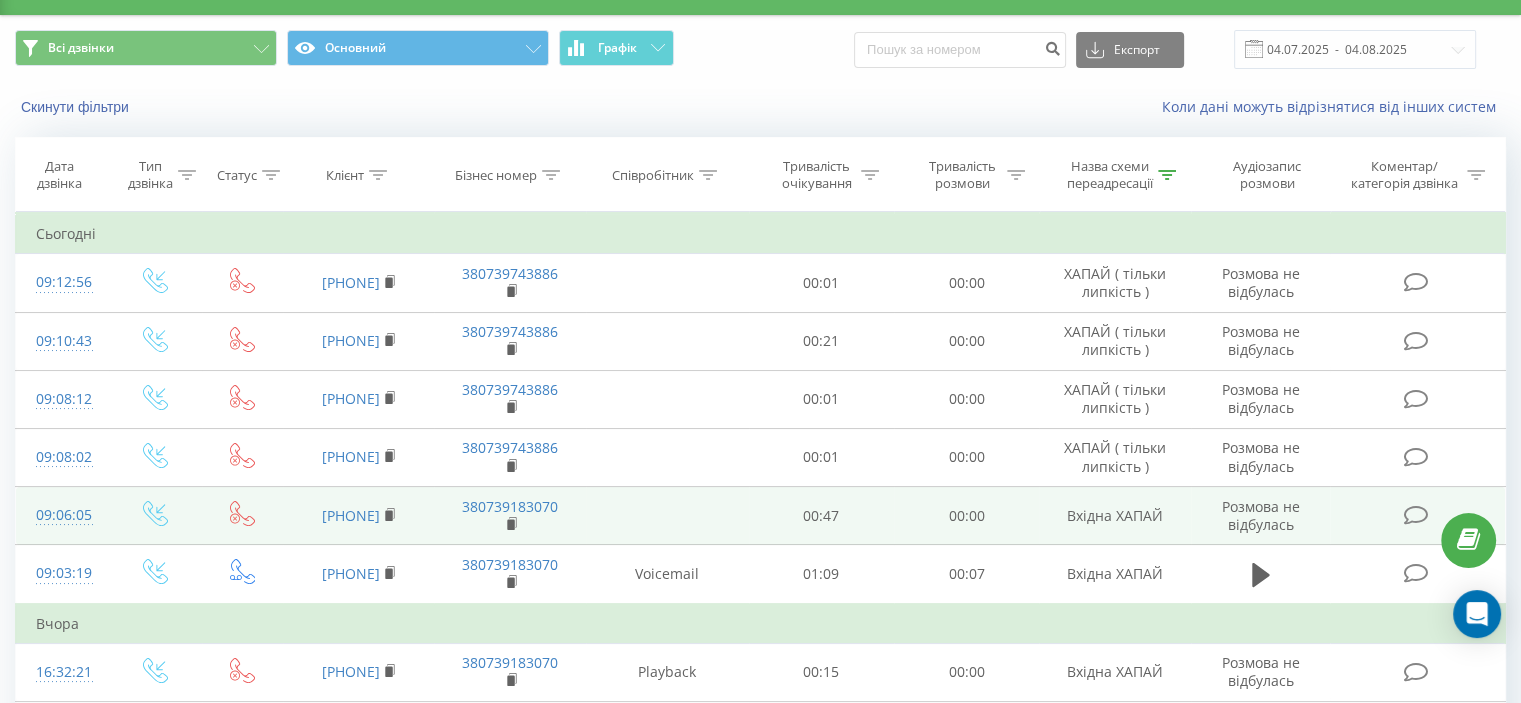 scroll, scrollTop: 0, scrollLeft: 0, axis: both 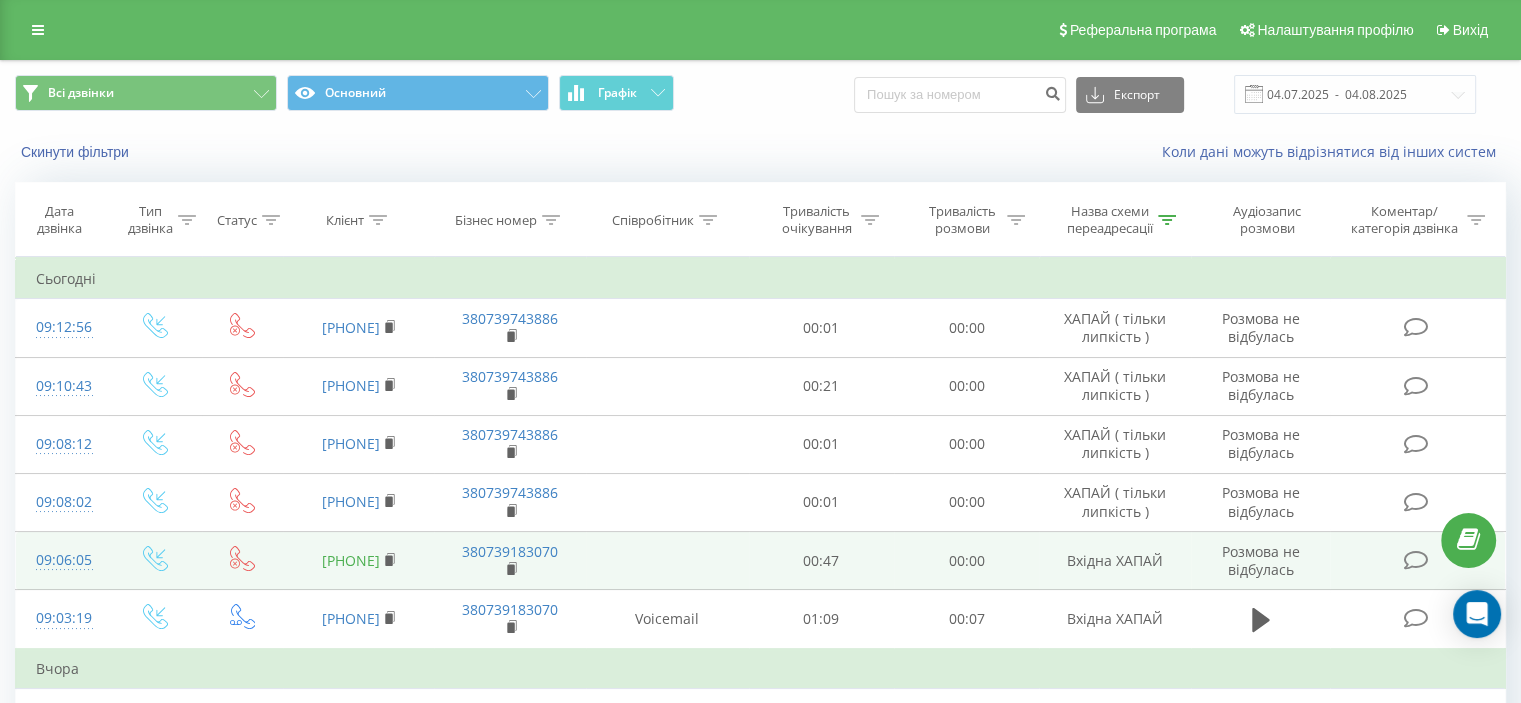 copy on "0980696272" 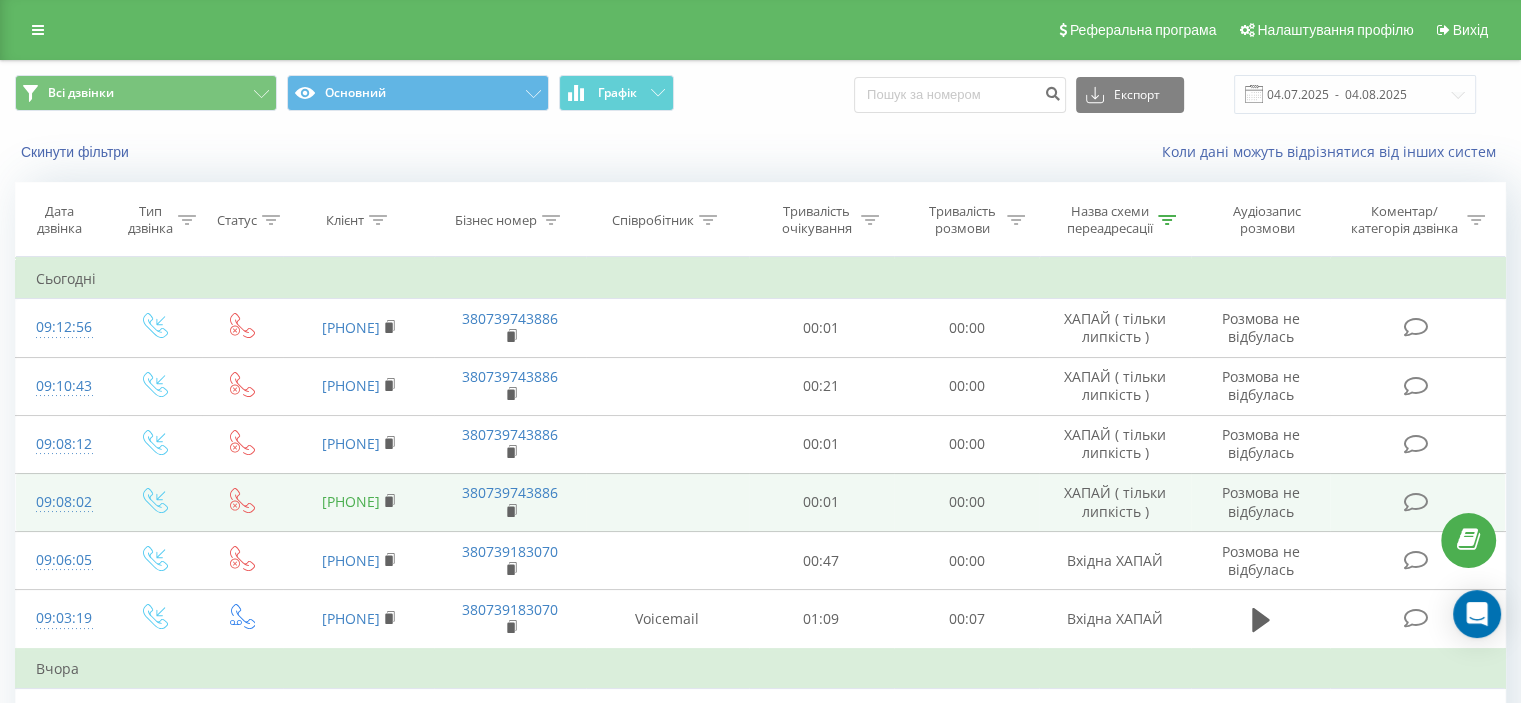 copy on "0634092234" 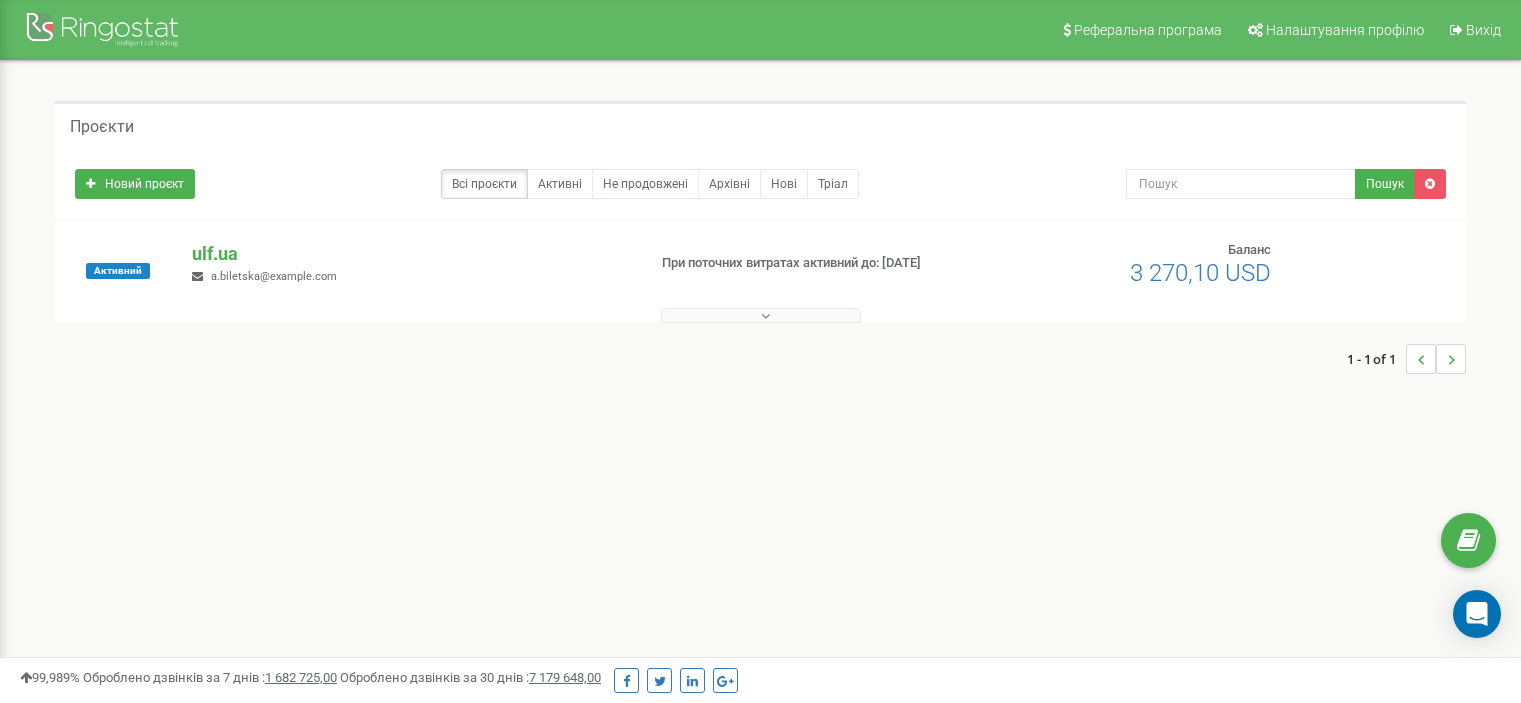 scroll, scrollTop: 0, scrollLeft: 0, axis: both 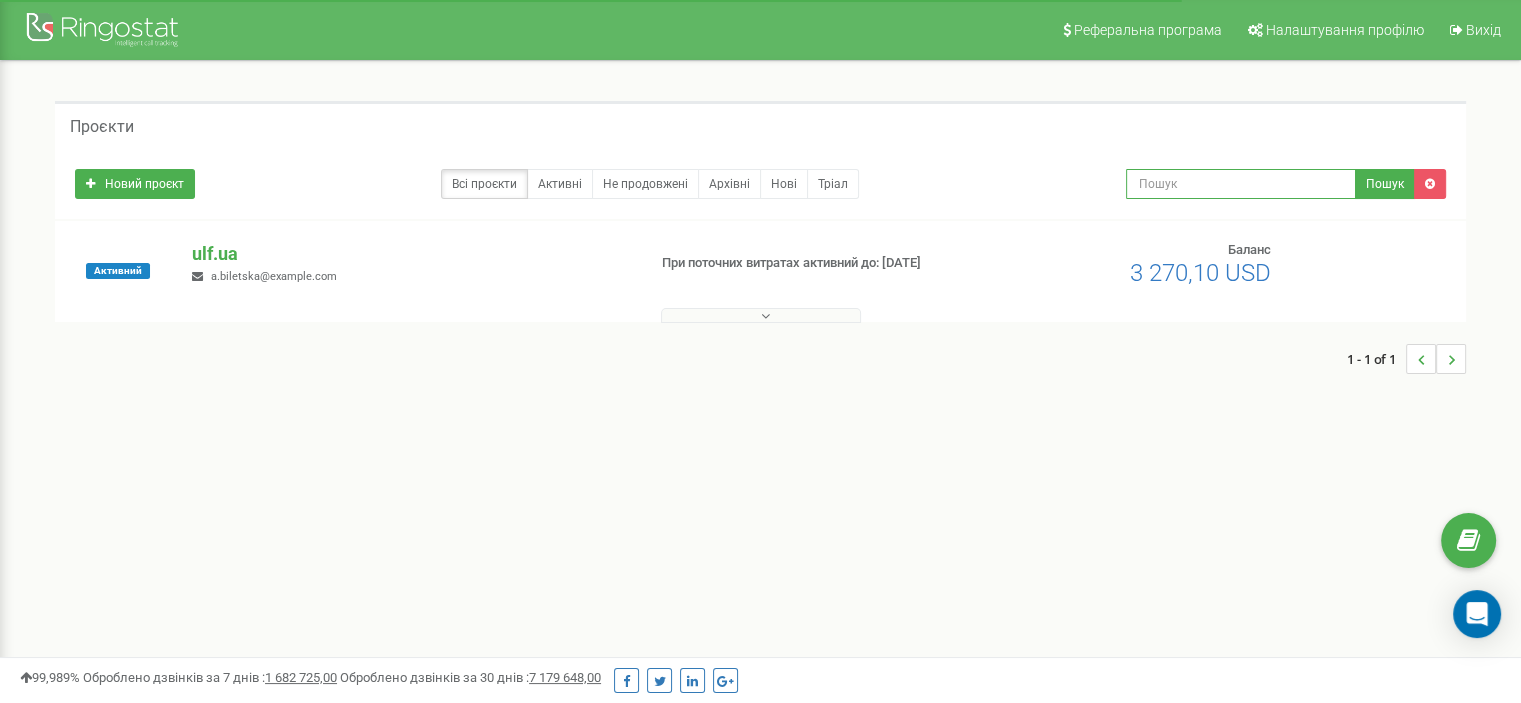 drag, startPoint x: 1179, startPoint y: 196, endPoint x: 1168, endPoint y: 201, distance: 12.083046 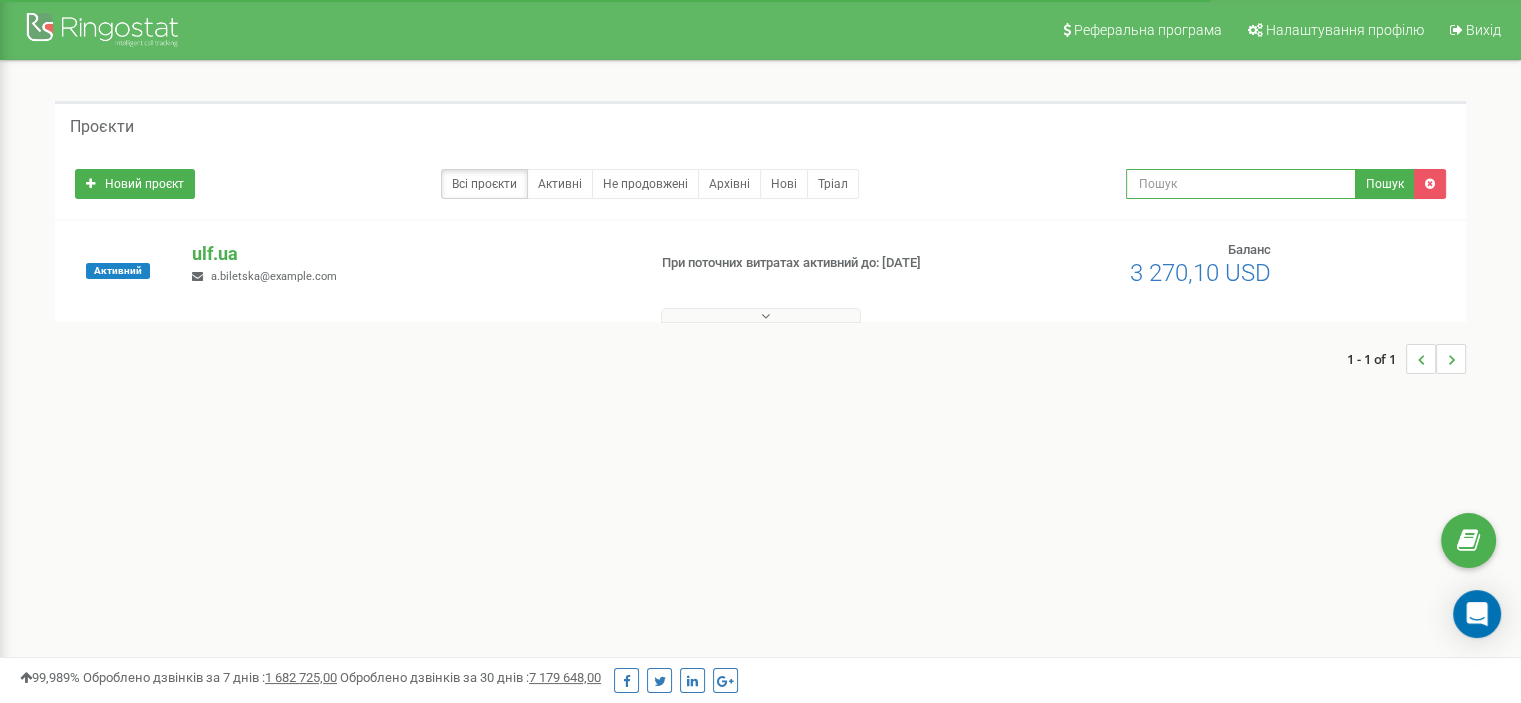 paste on "[PHONE]" 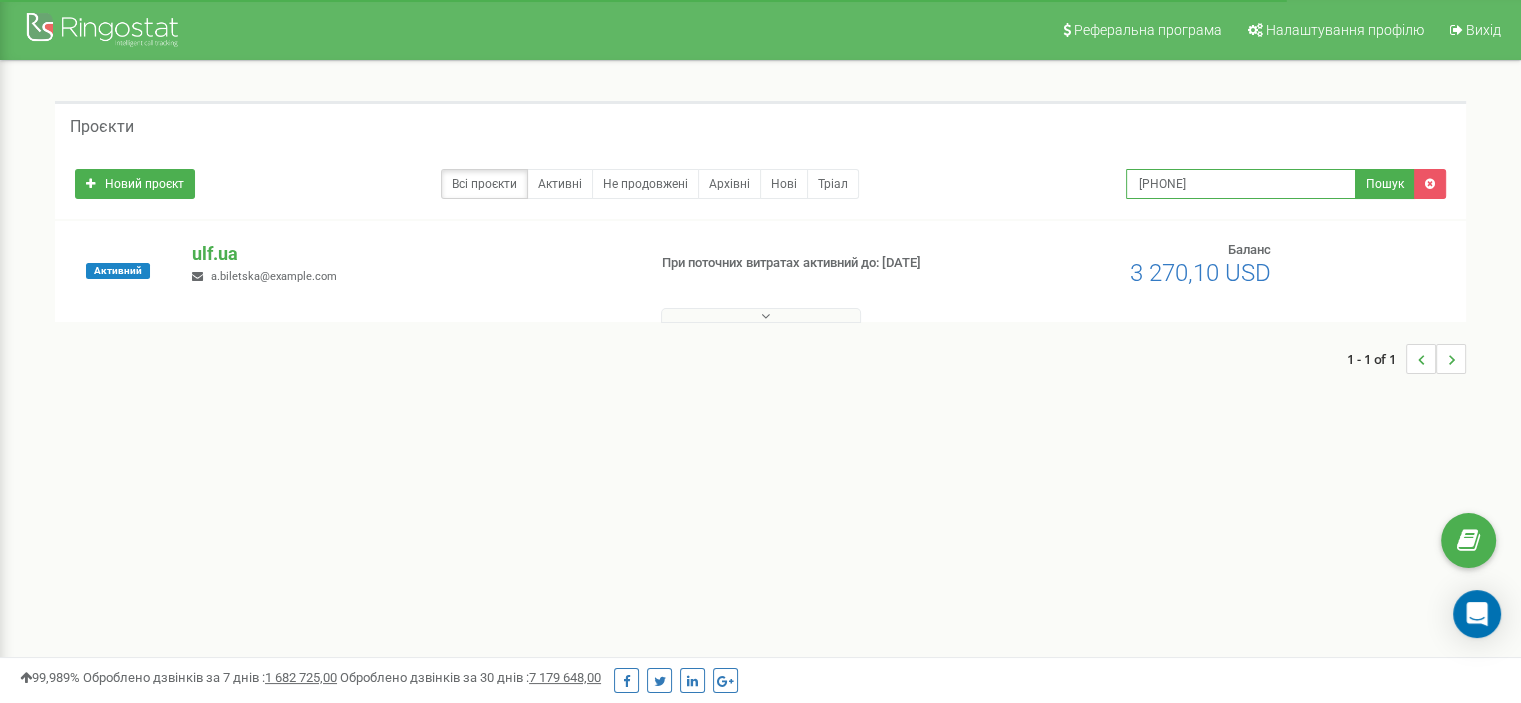 type on "[PHONE]" 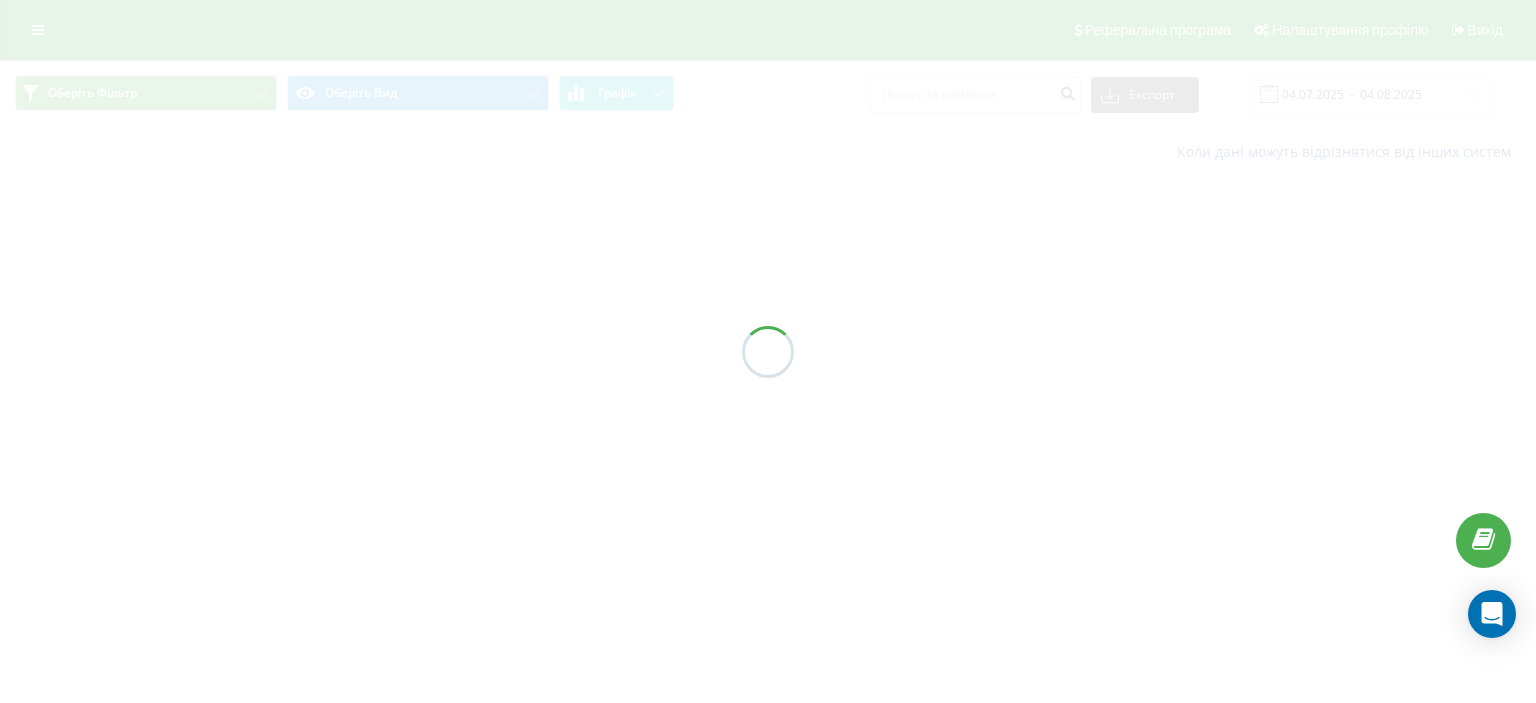 scroll, scrollTop: 0, scrollLeft: 0, axis: both 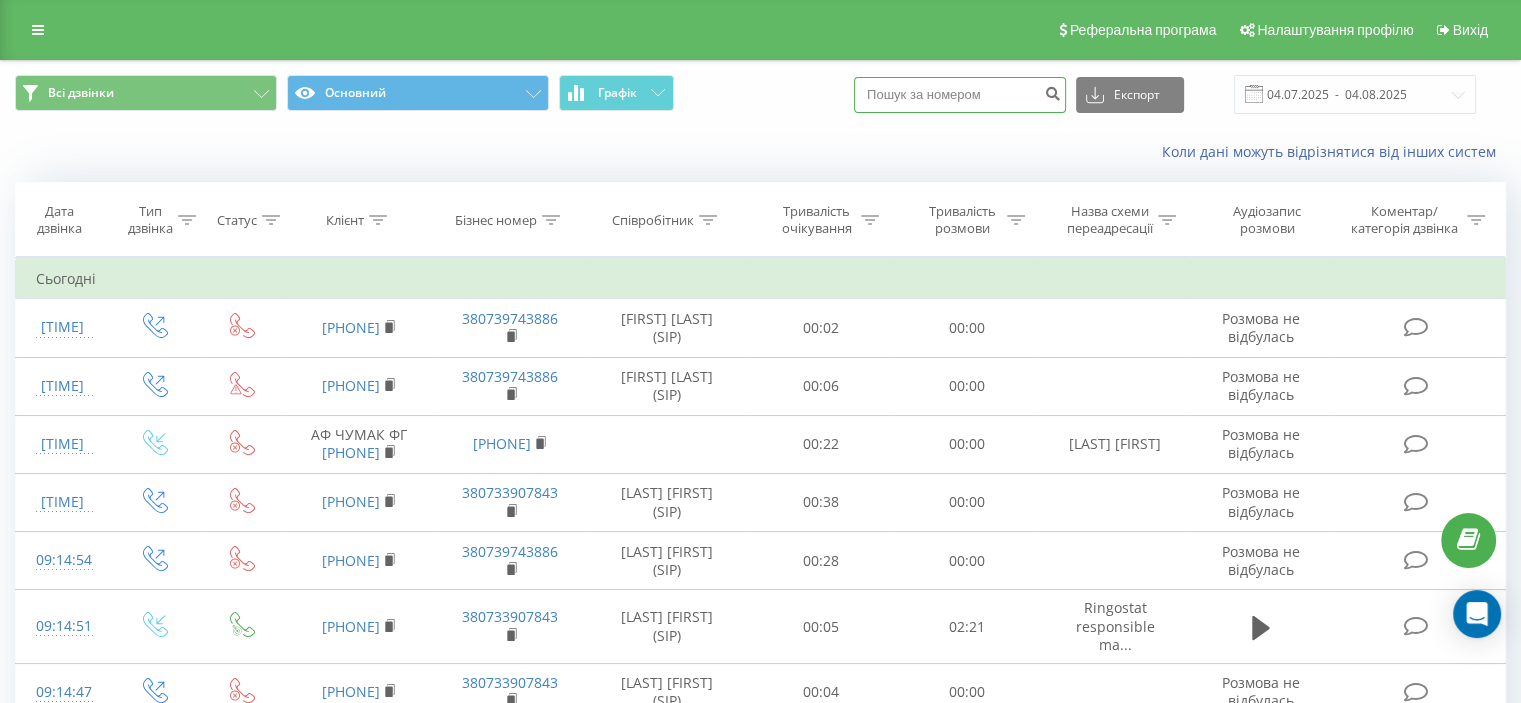 click at bounding box center (960, 95) 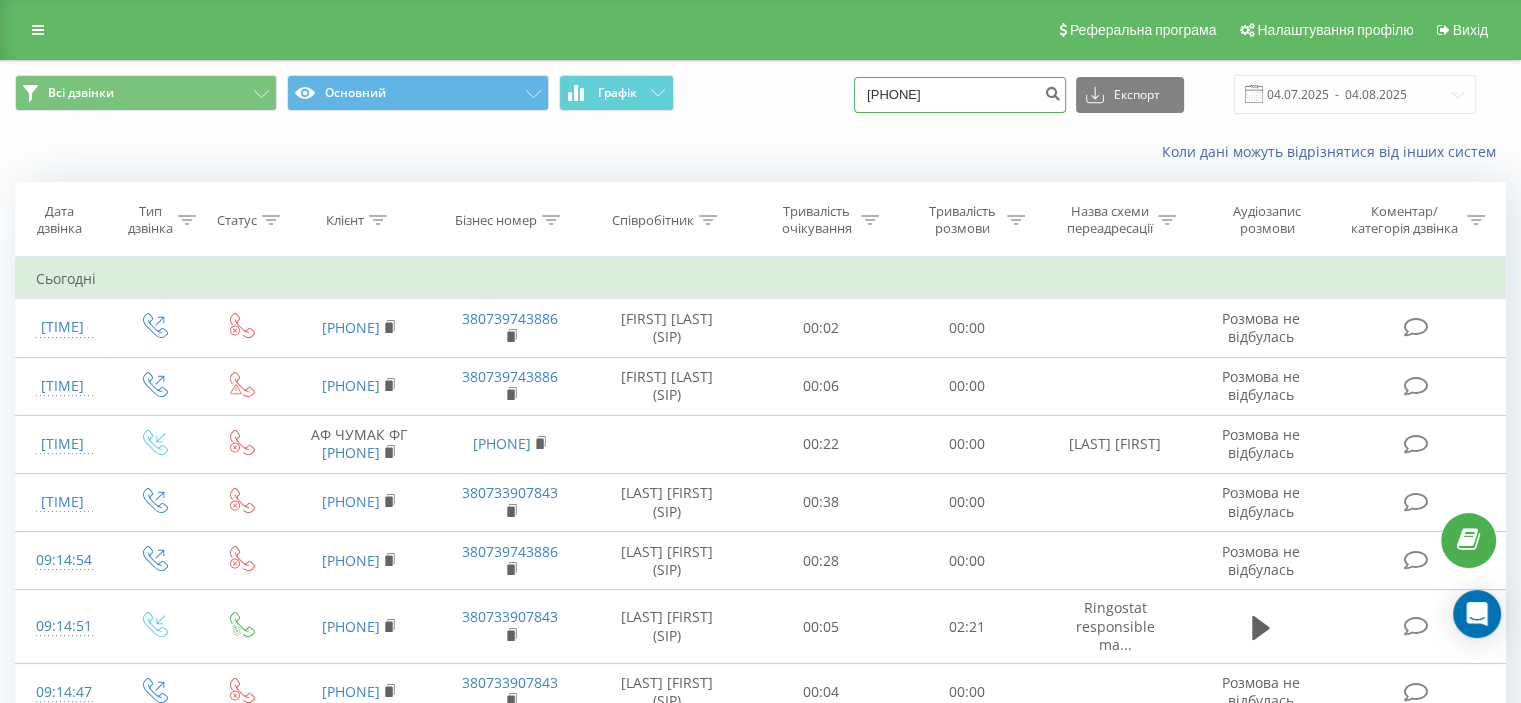type on "[PHONE]" 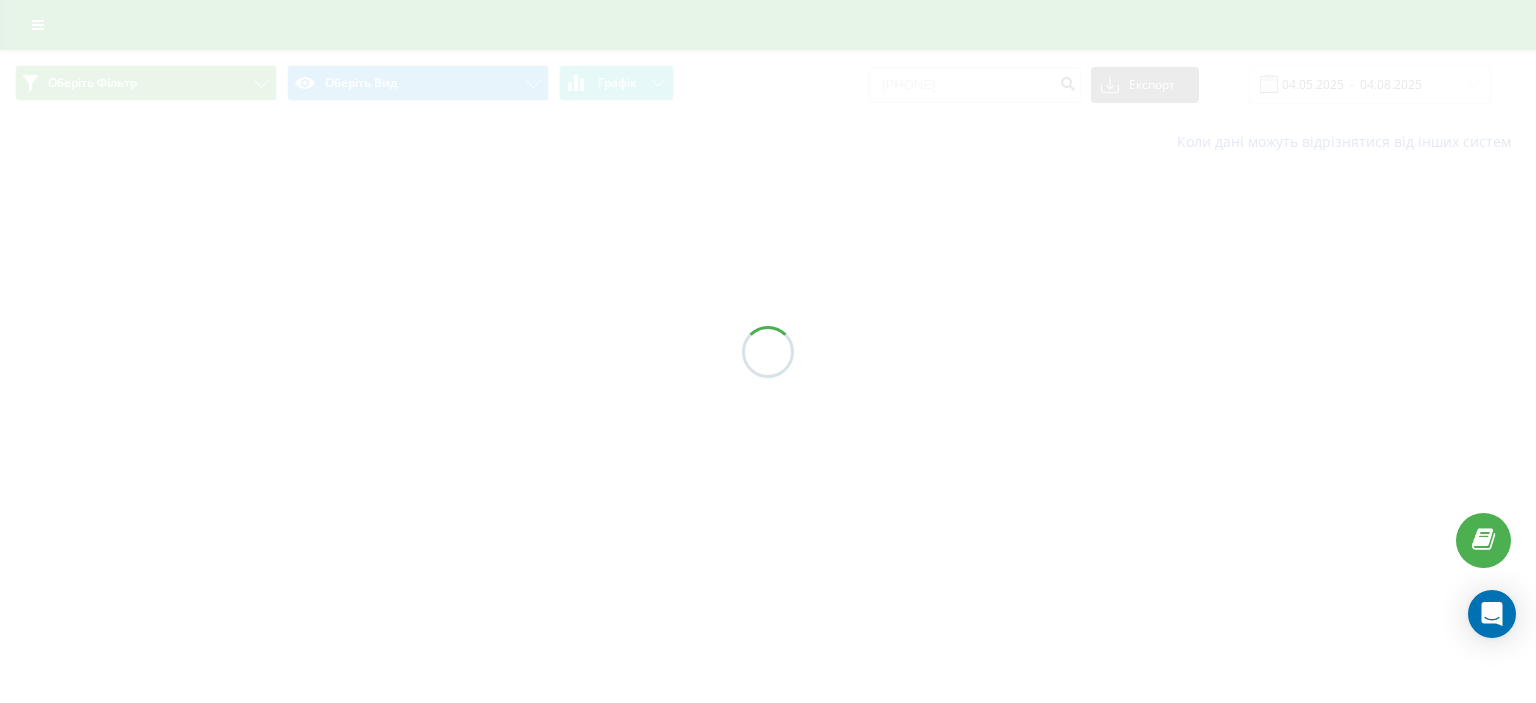 scroll, scrollTop: 0, scrollLeft: 0, axis: both 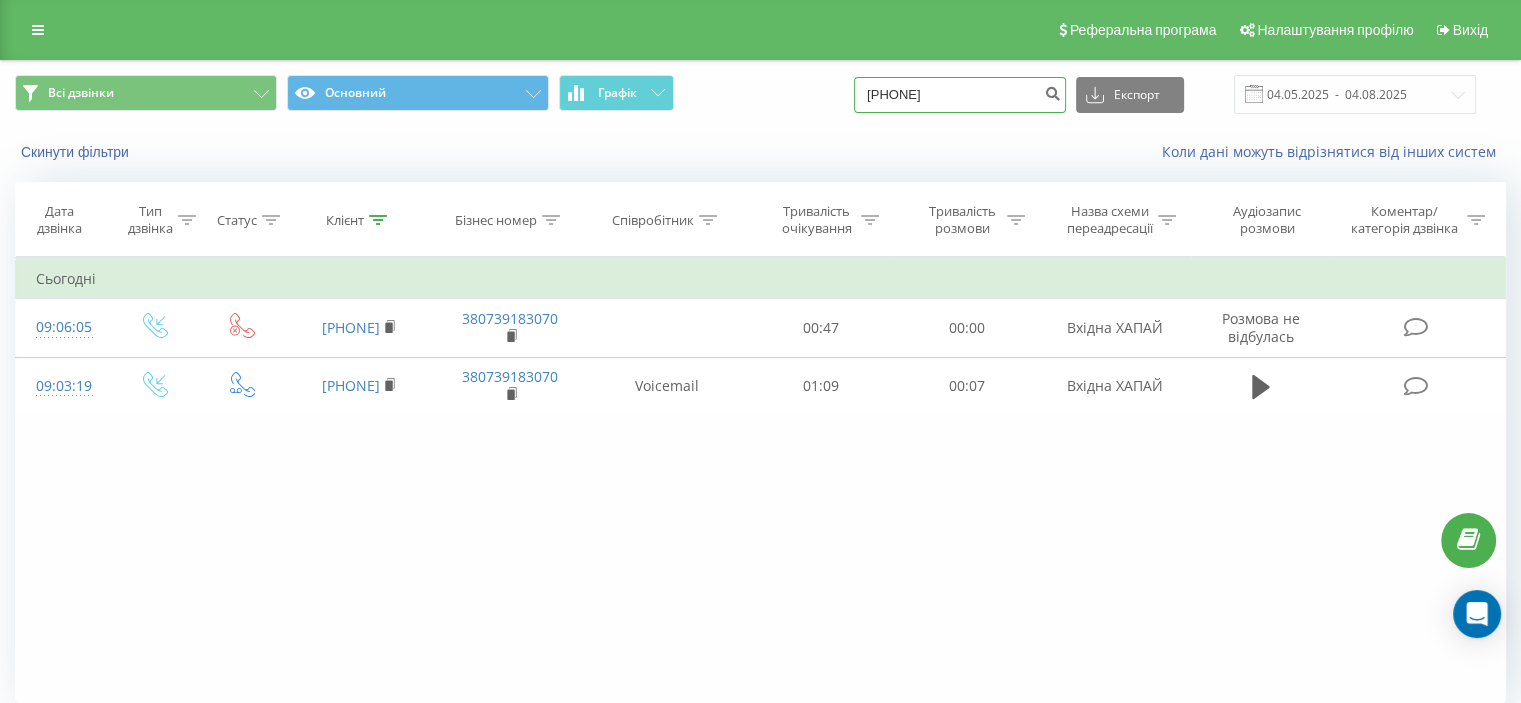 drag, startPoint x: 980, startPoint y: 99, endPoint x: 828, endPoint y: 86, distance: 152.5549 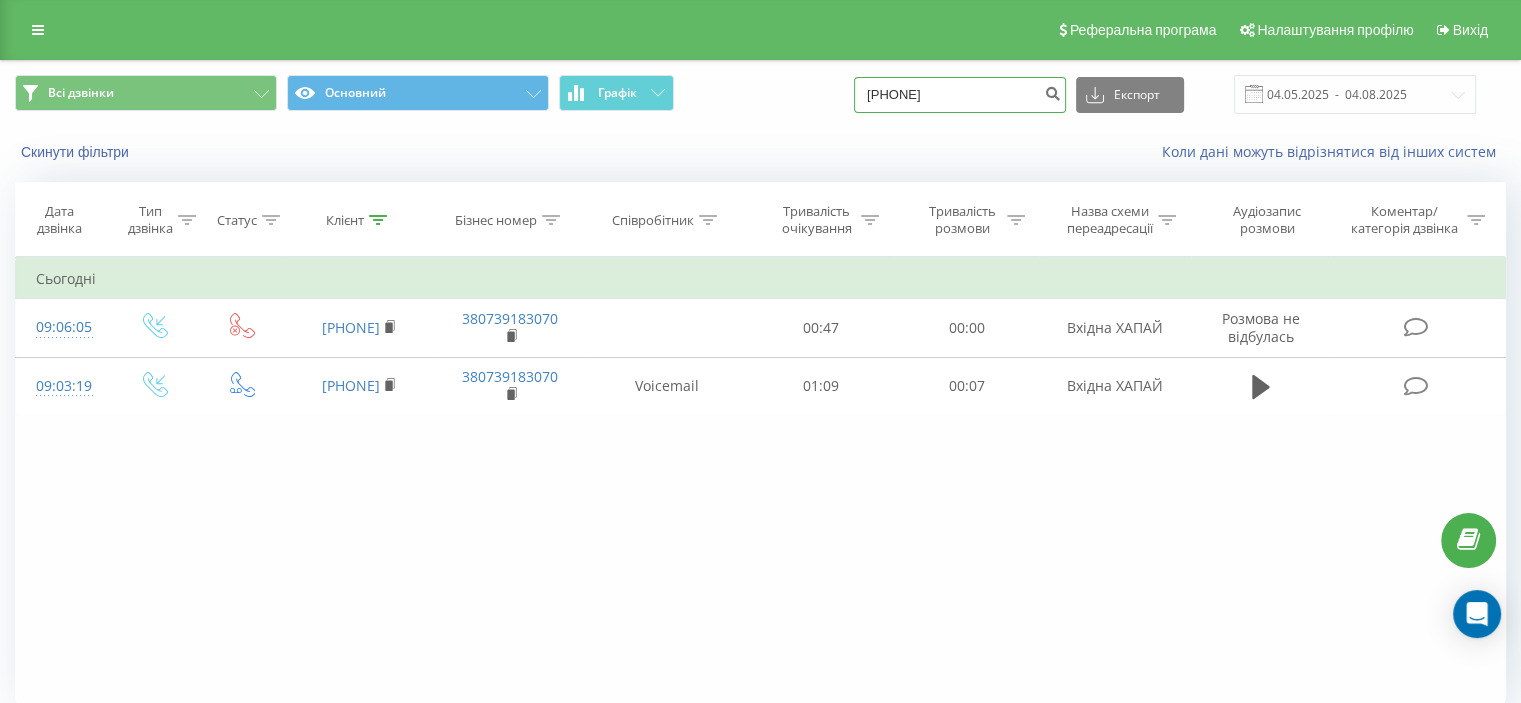 type on "0634092234" 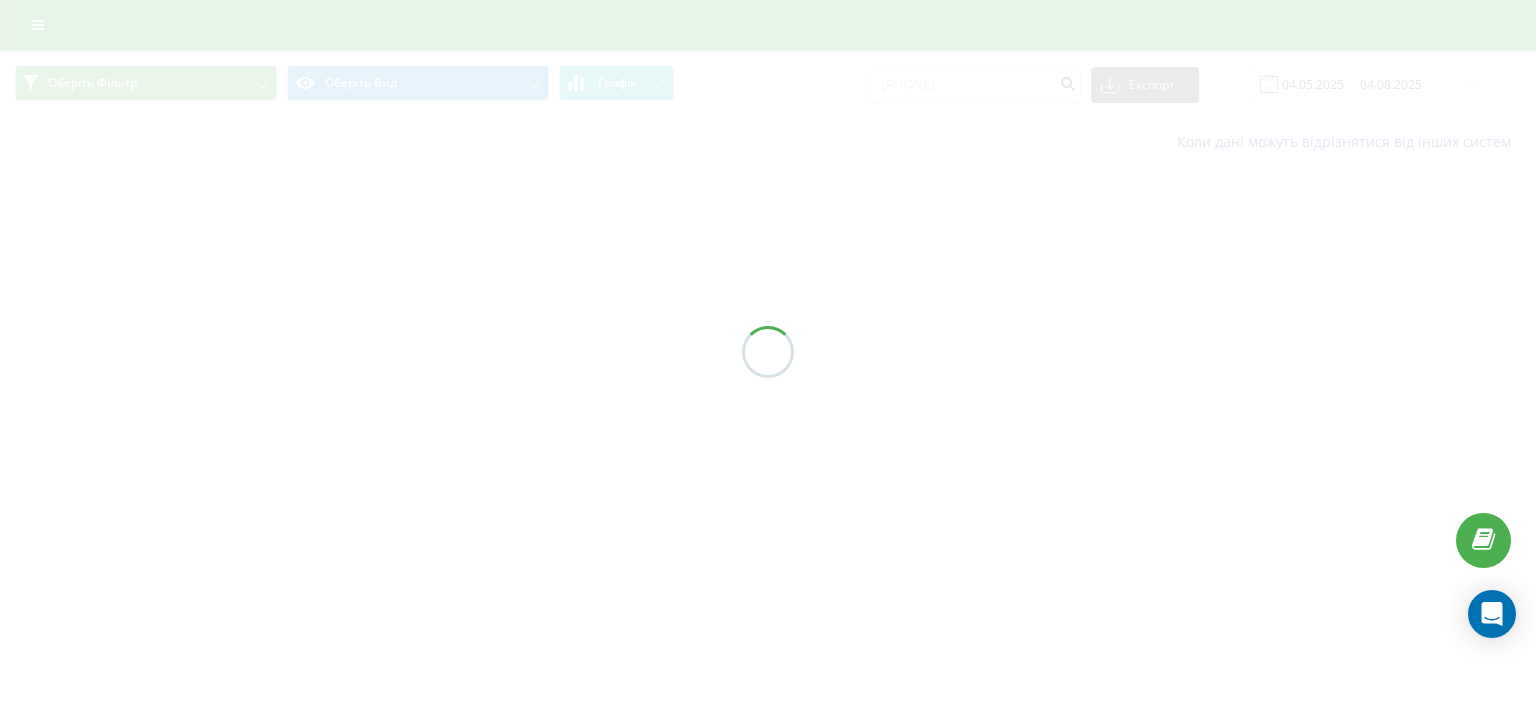 scroll, scrollTop: 0, scrollLeft: 0, axis: both 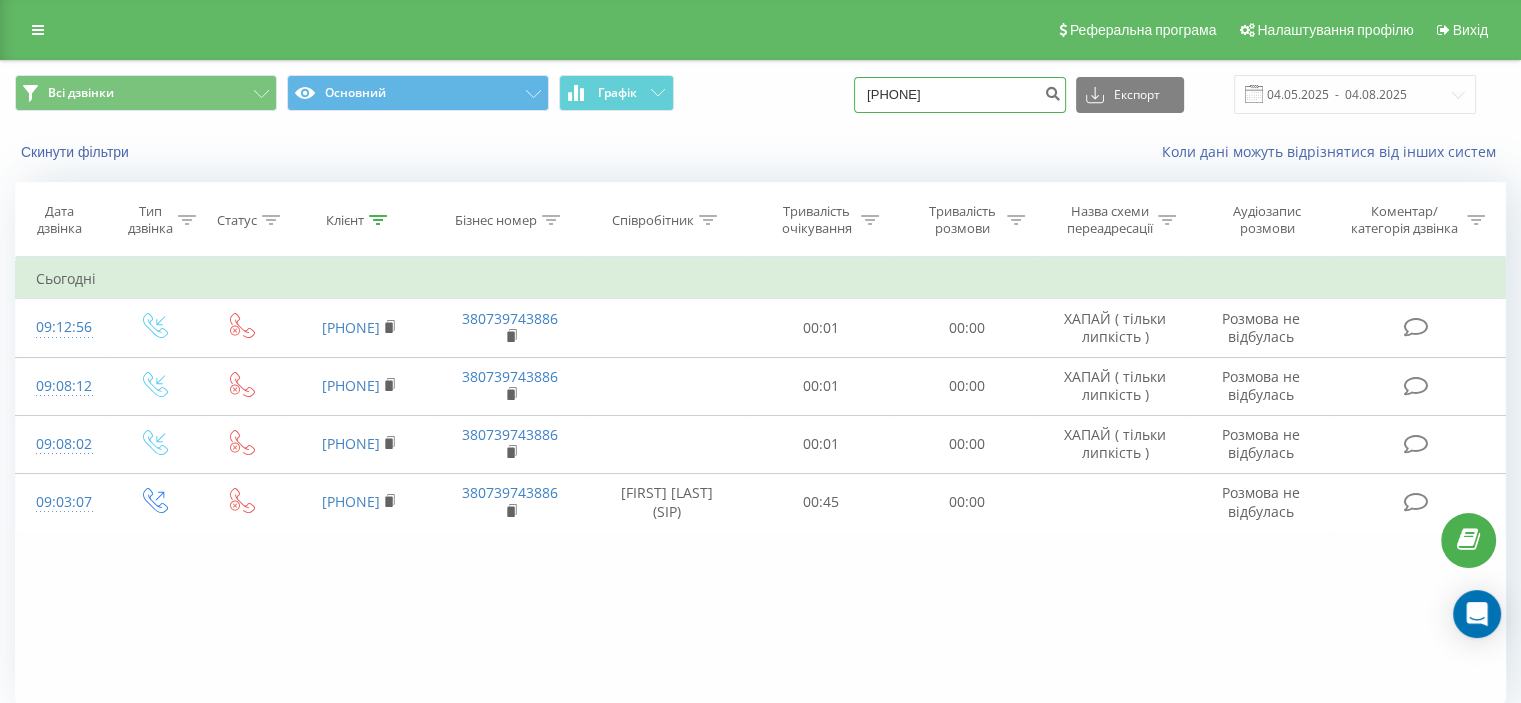 drag, startPoint x: 888, startPoint y: 108, endPoint x: 735, endPoint y: 86, distance: 154.57361 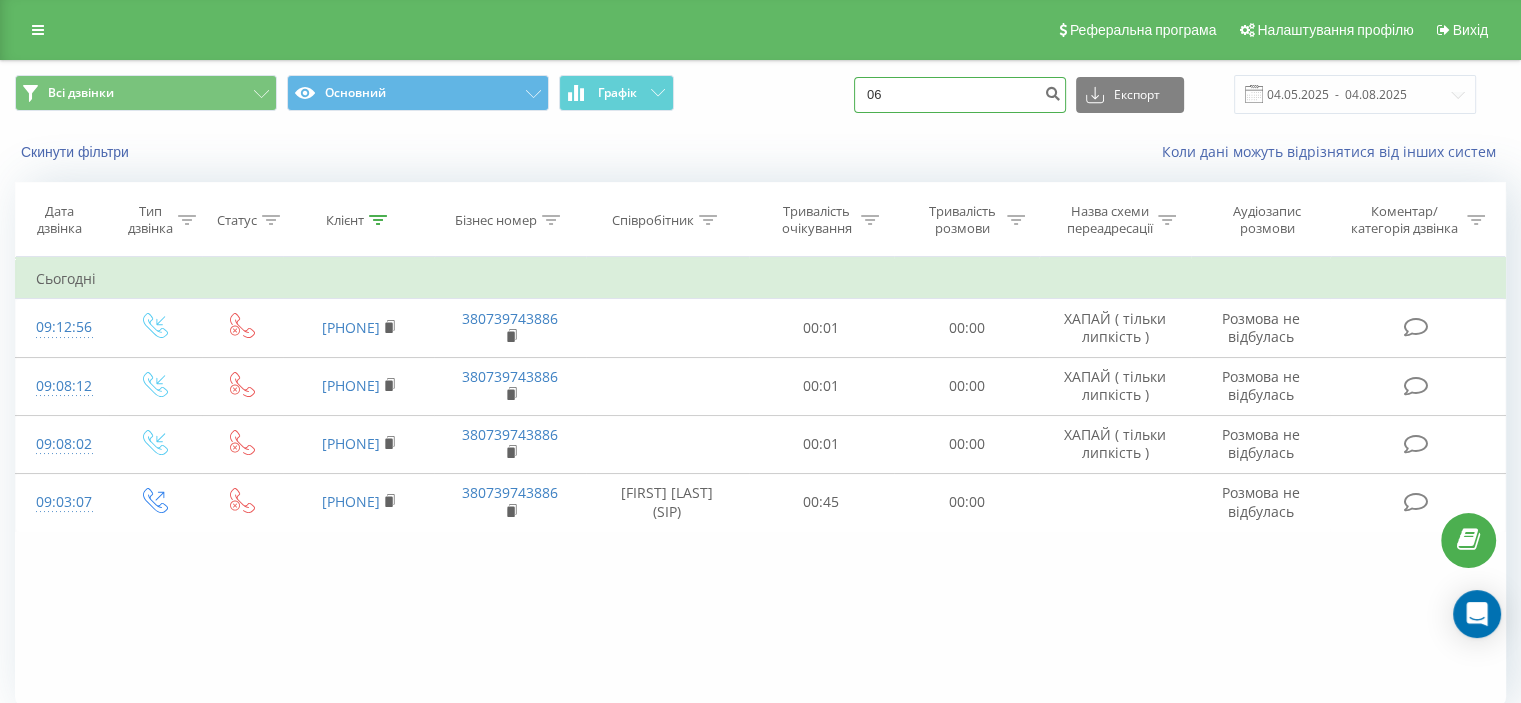 type on "0" 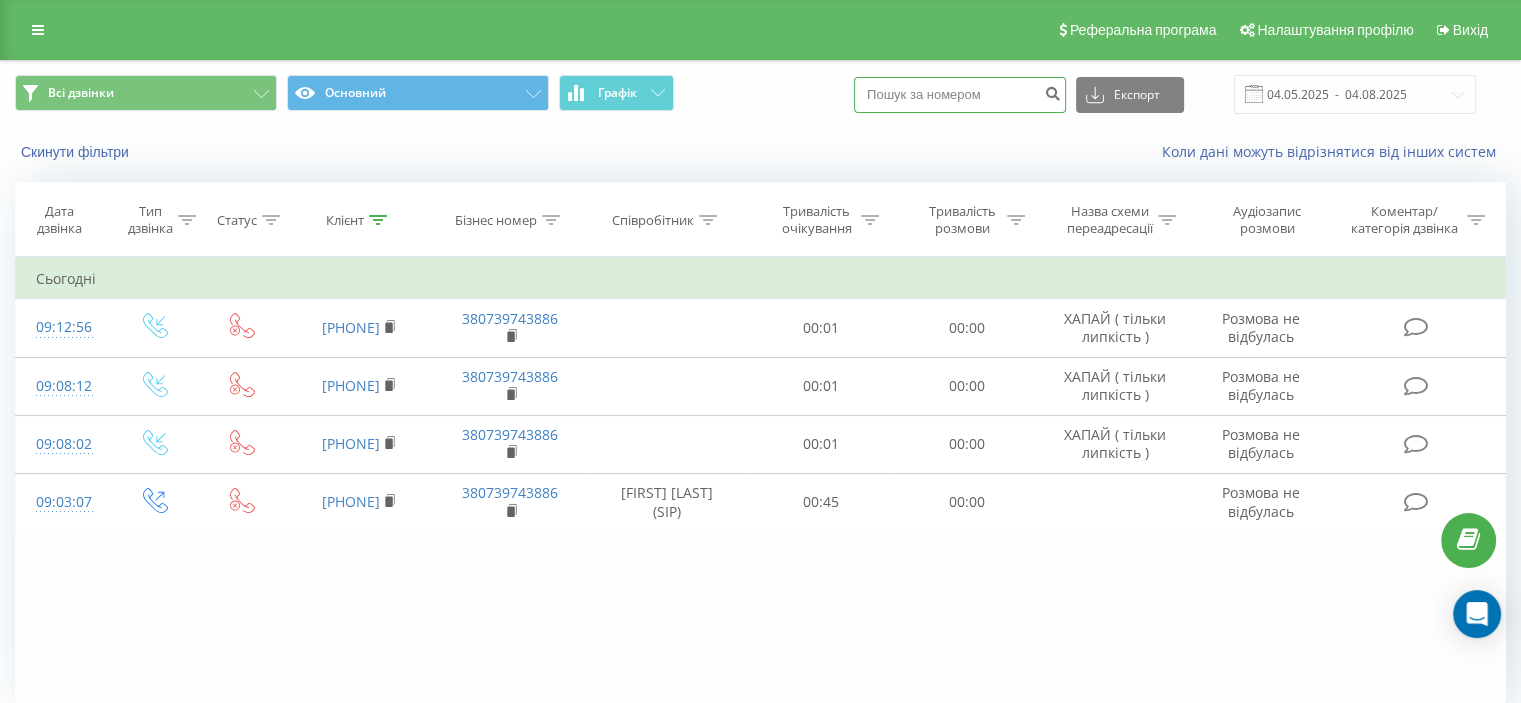 paste on "[PHONE]" 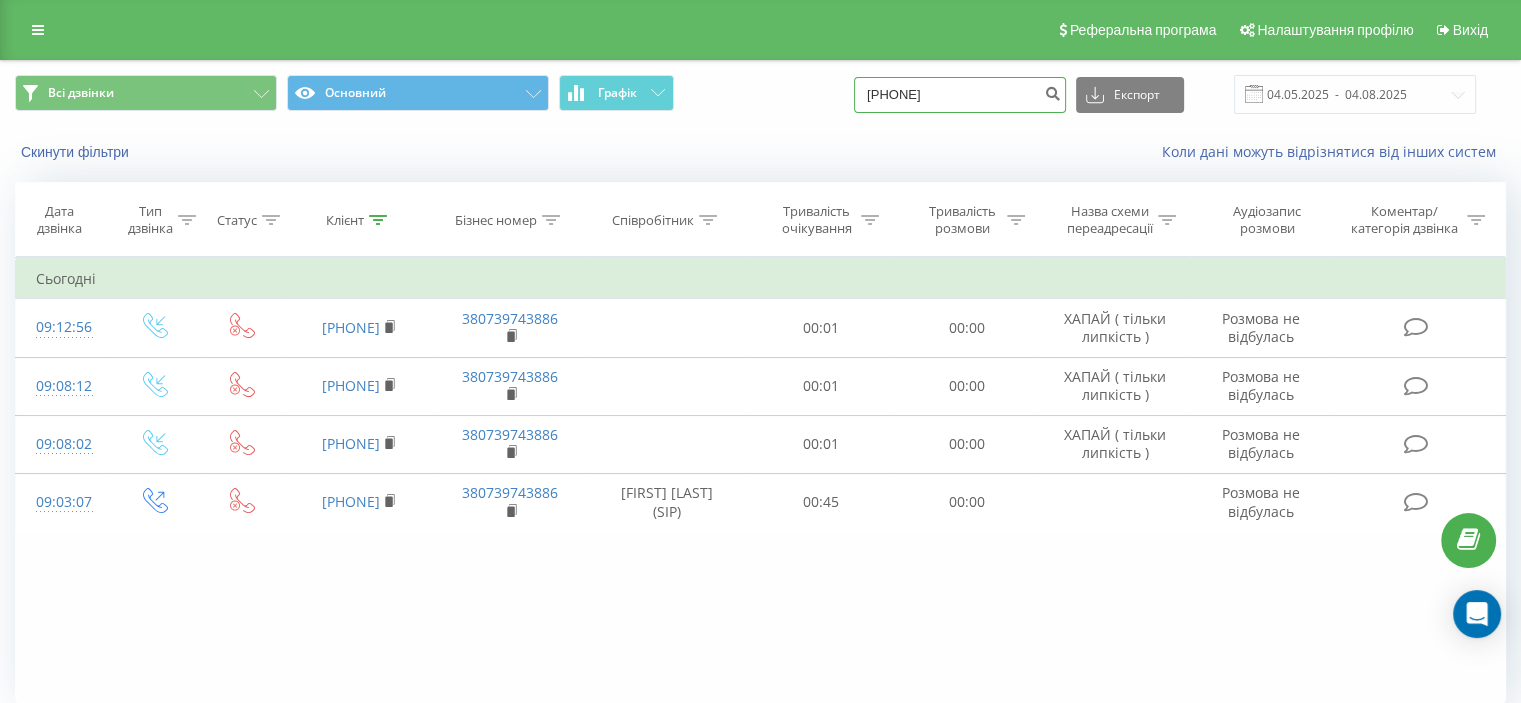 type on "[PHONE]" 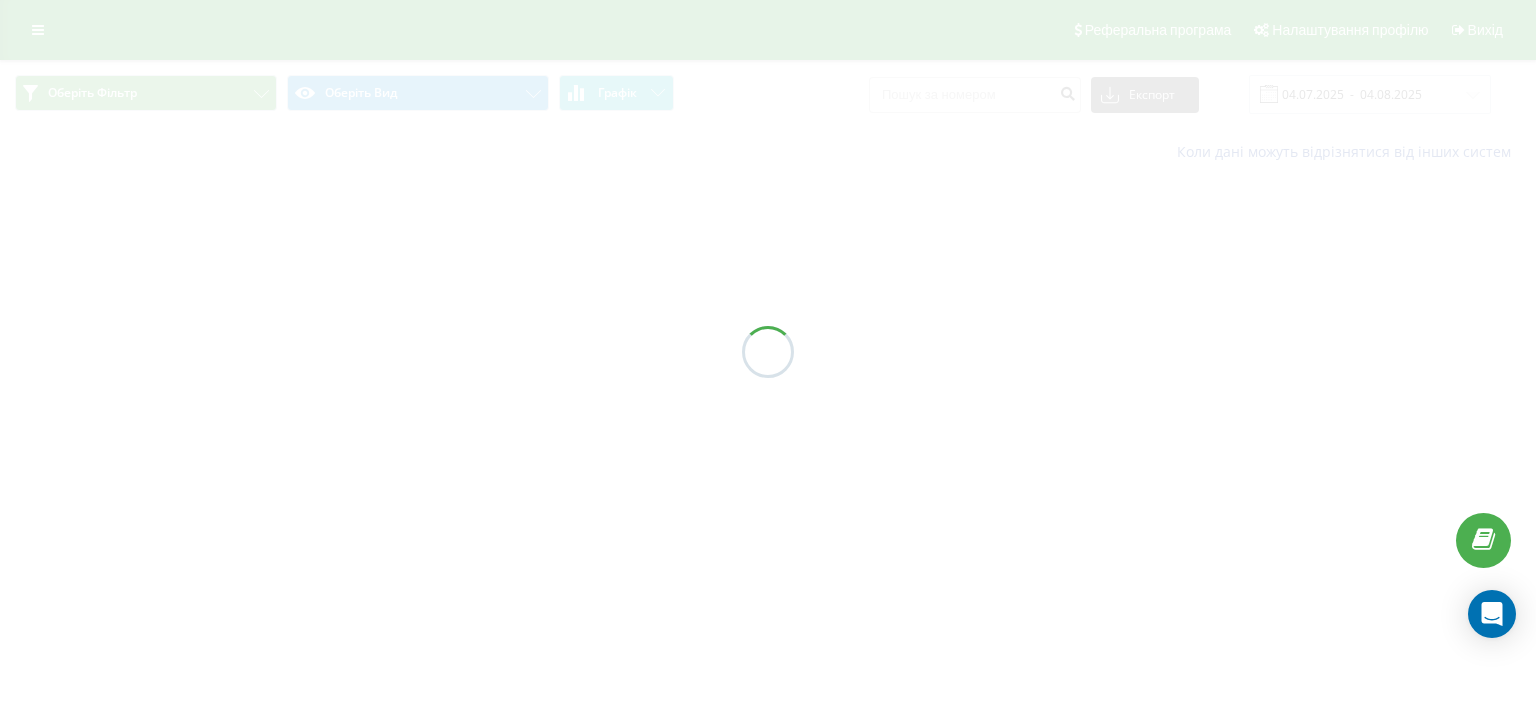 scroll, scrollTop: 0, scrollLeft: 0, axis: both 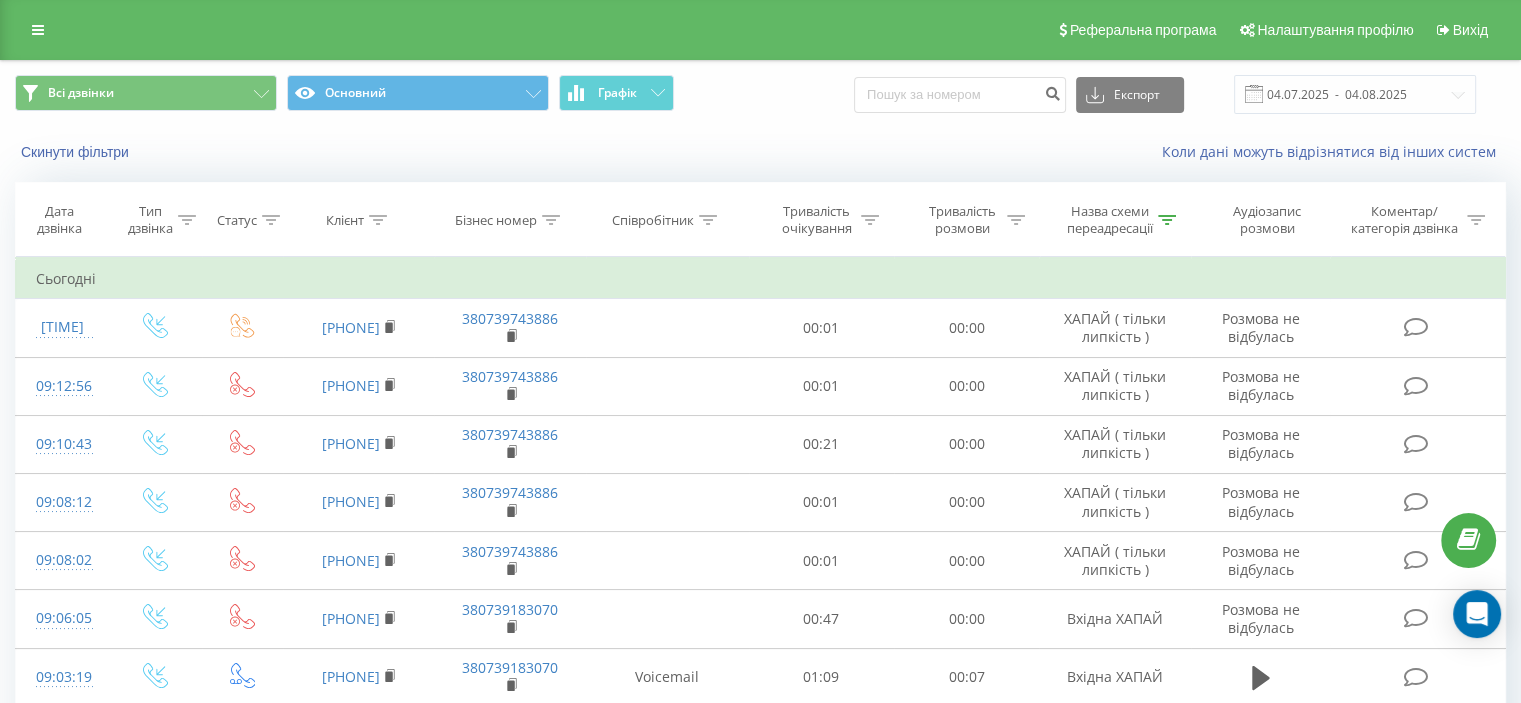 drag, startPoint x: 412, startPoint y: 320, endPoint x: 401, endPoint y: 261, distance: 60.016663 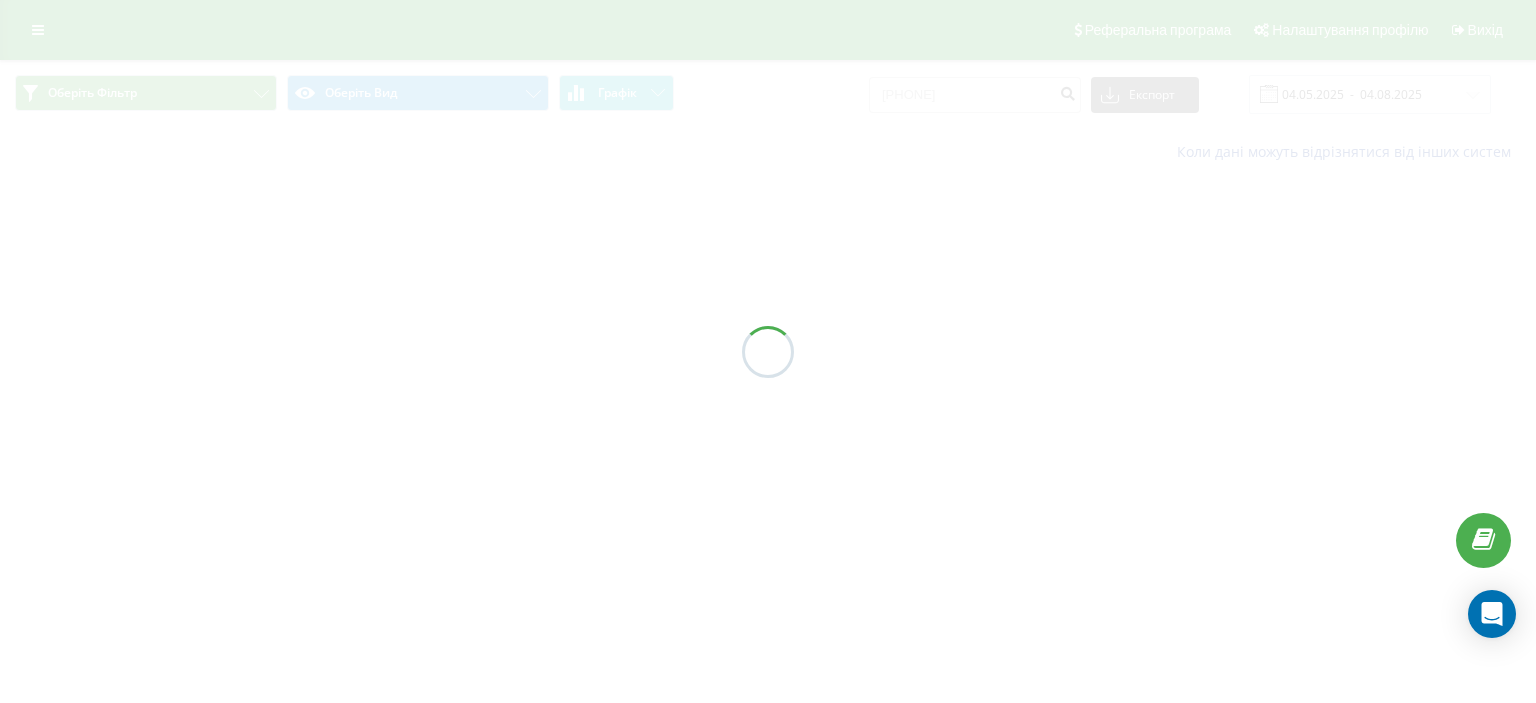 scroll, scrollTop: 0, scrollLeft: 0, axis: both 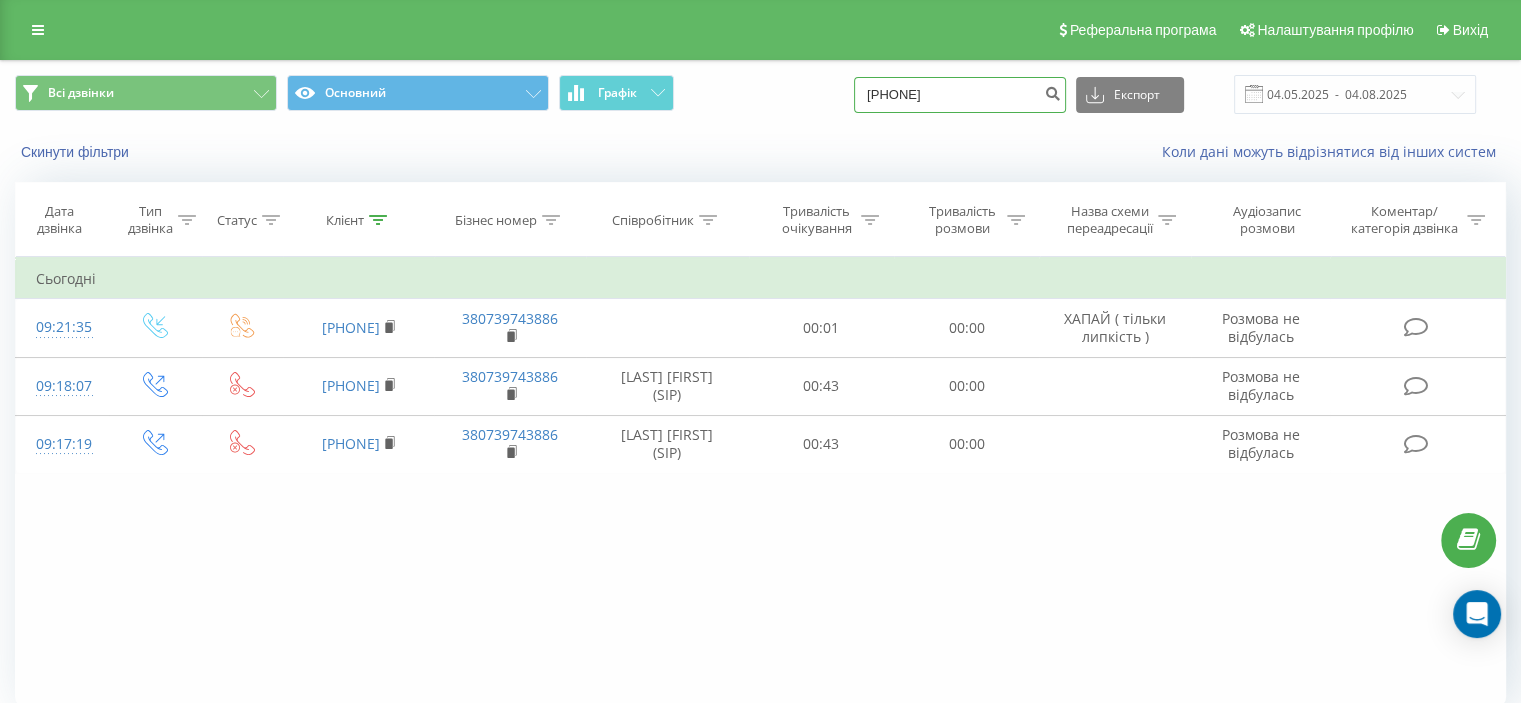 drag, startPoint x: 1001, startPoint y: 98, endPoint x: 694, endPoint y: 70, distance: 308.27423 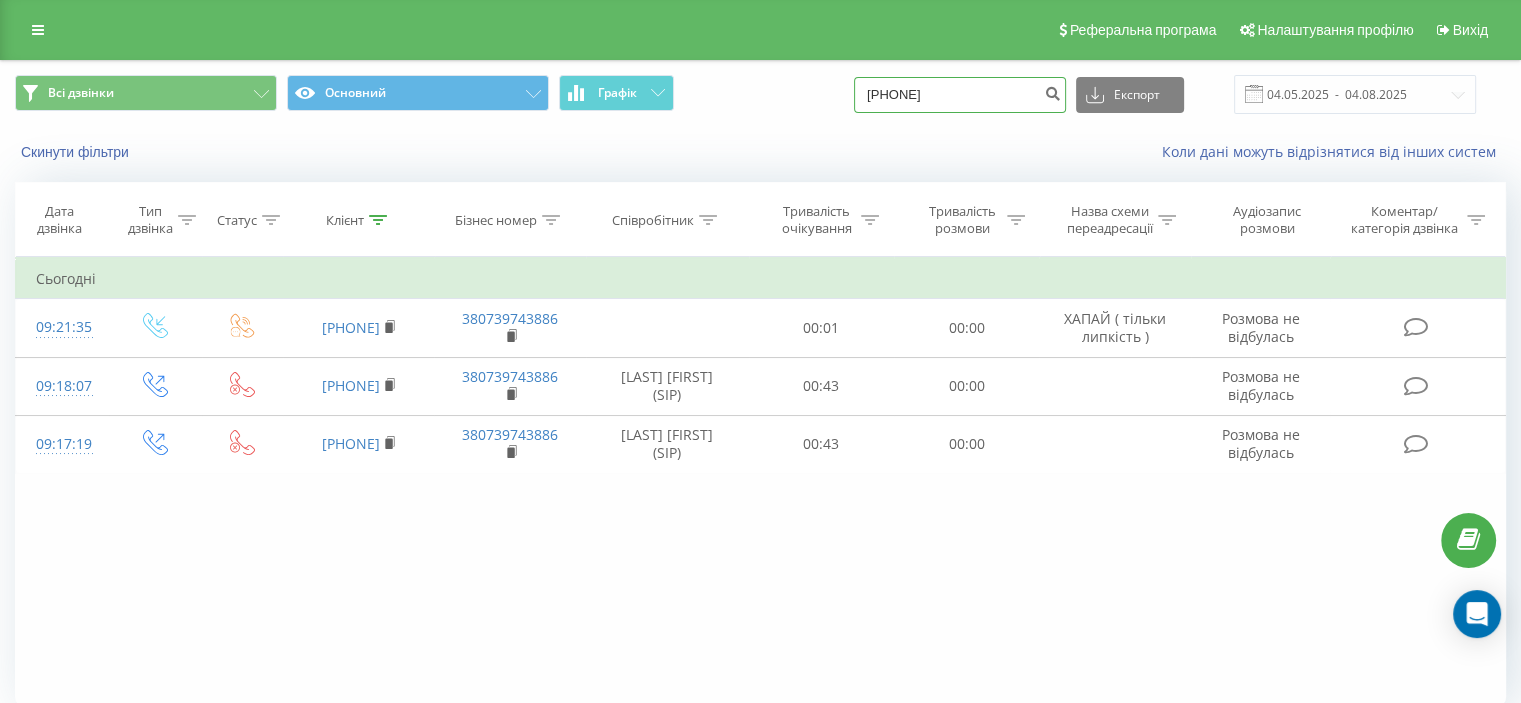 click on "Всі дзвінки Основний Графік 0688340104 Експорт .csv .xls .xlsx 04.05.2025  -  04.08.2025" at bounding box center (760, 94) 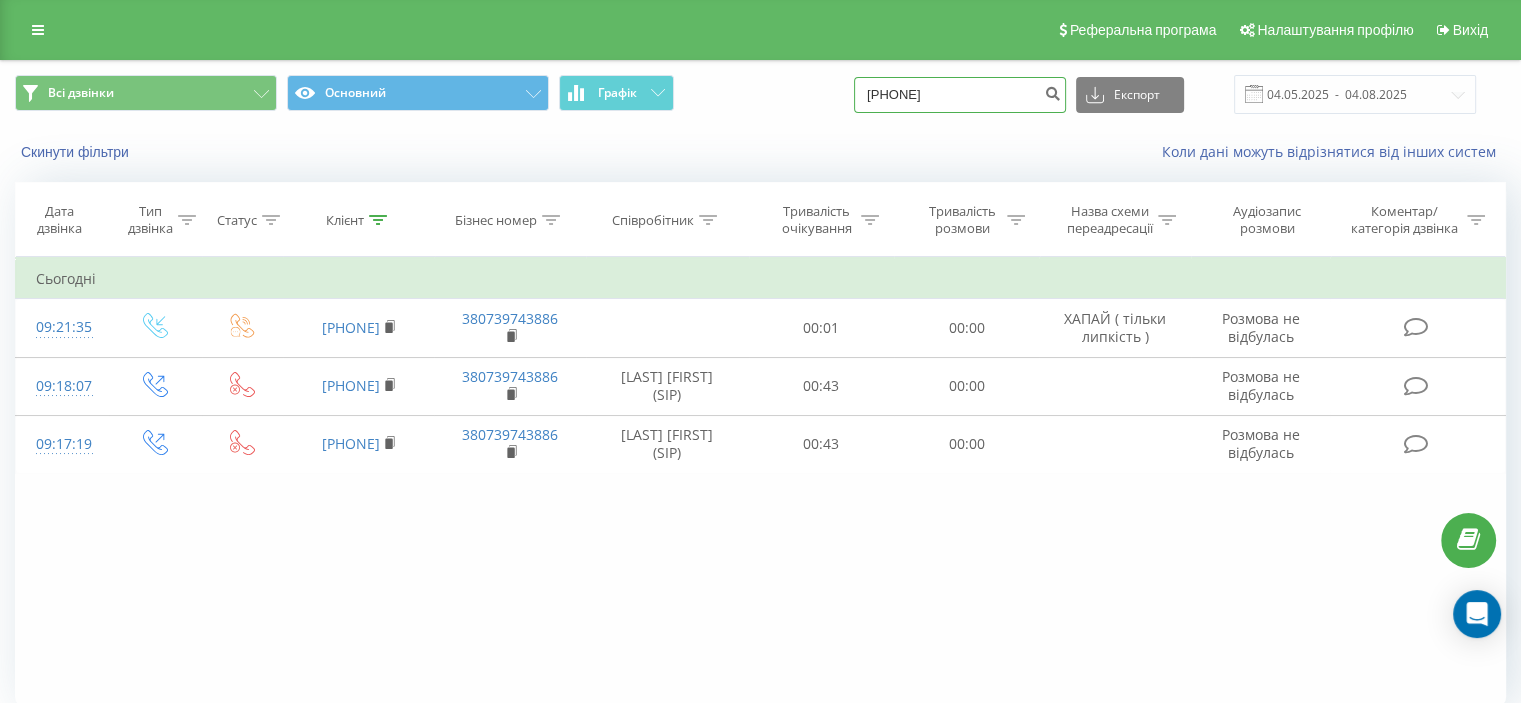type on "0968812888" 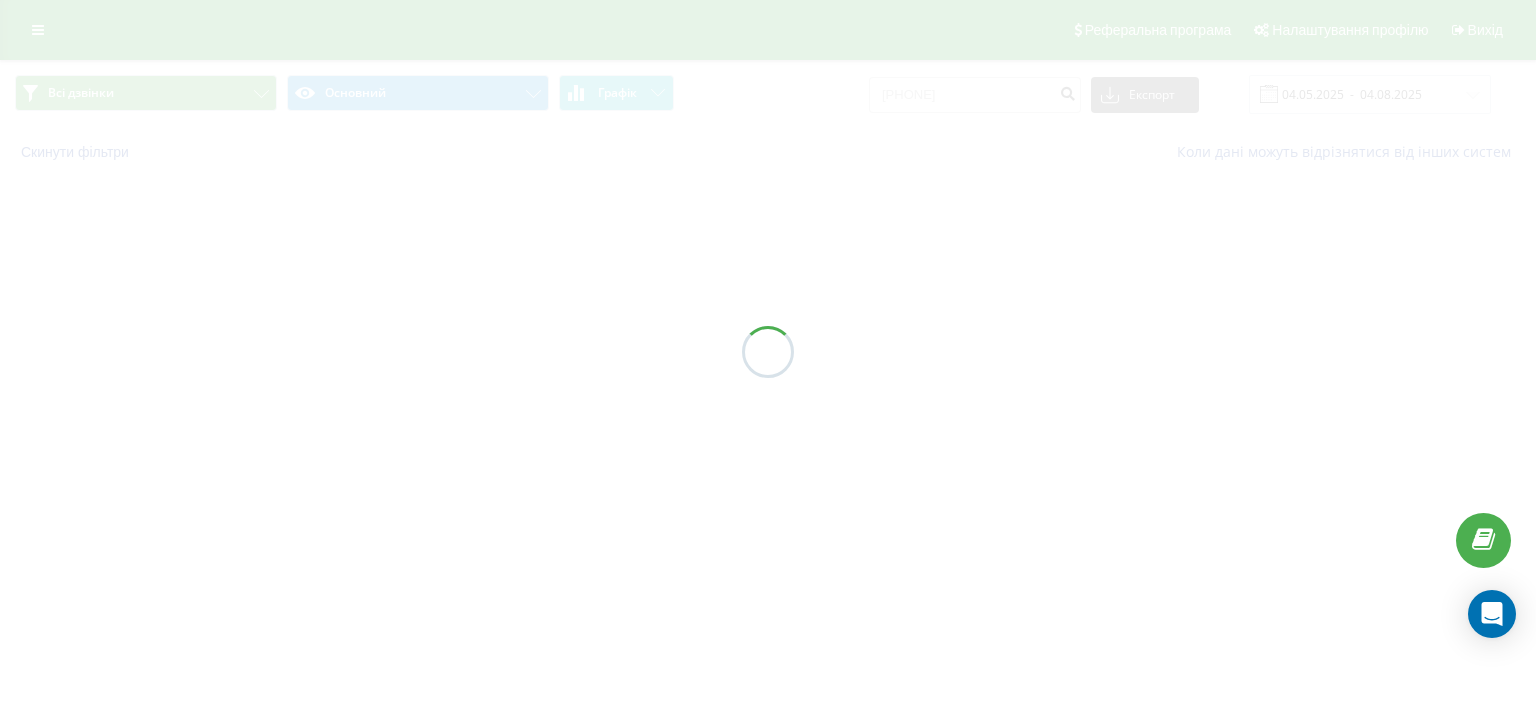 scroll, scrollTop: 0, scrollLeft: 0, axis: both 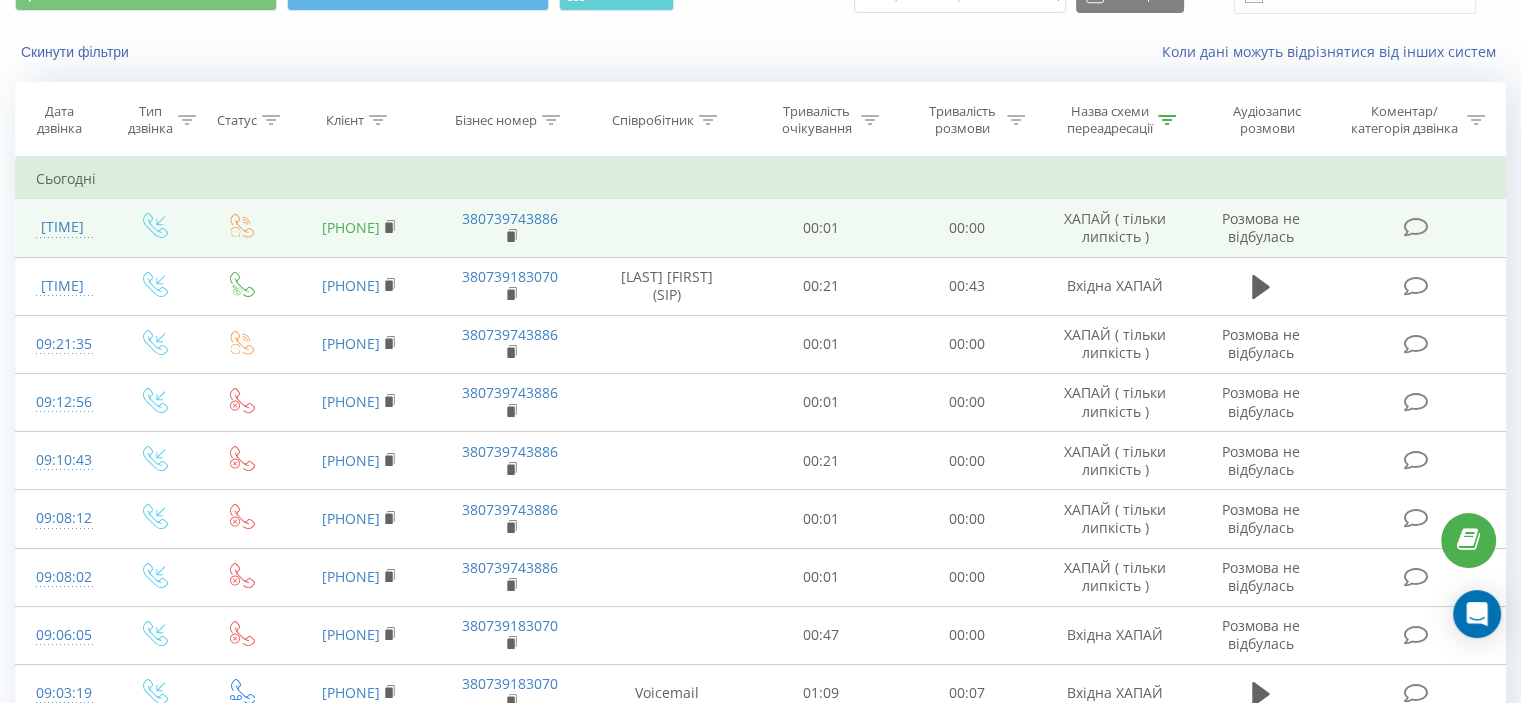 copy on "[PHONE]" 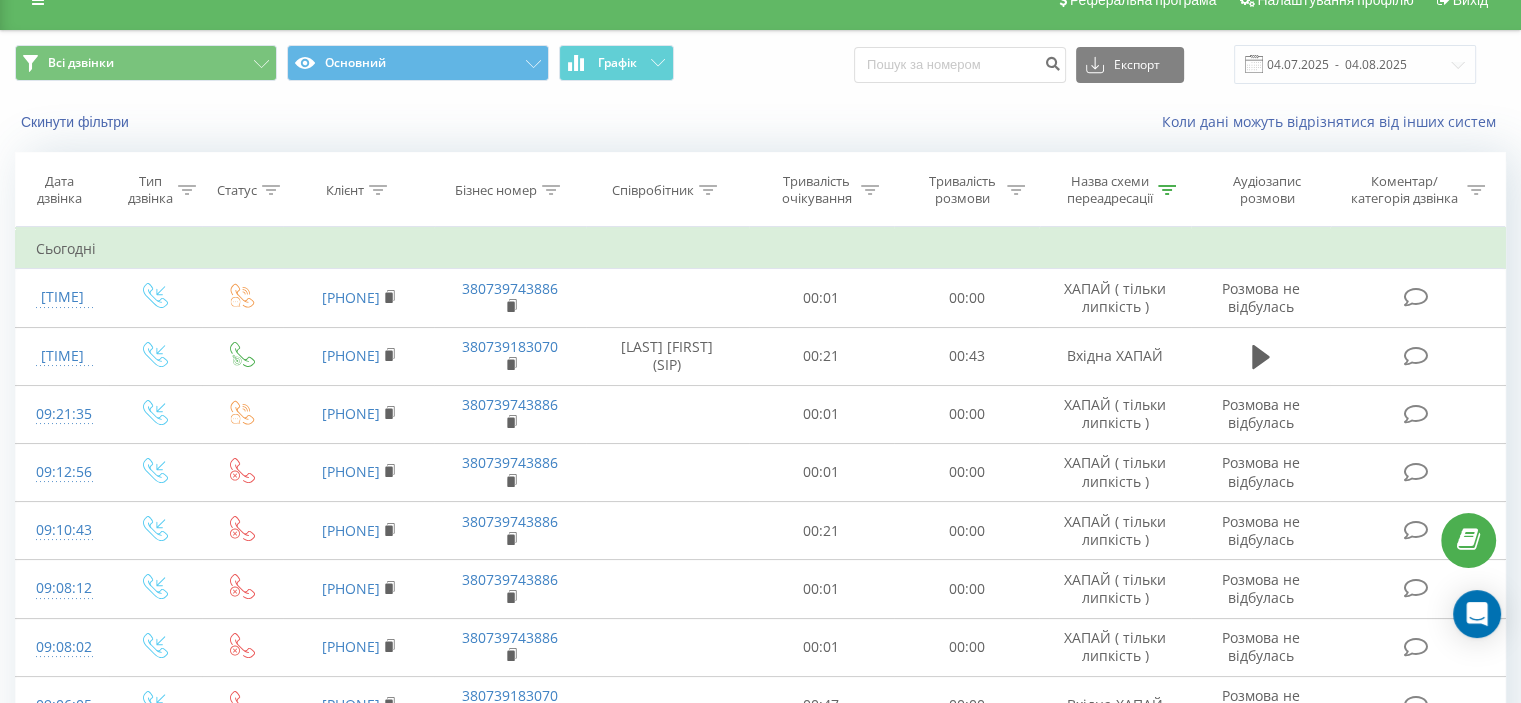 scroll, scrollTop: 0, scrollLeft: 0, axis: both 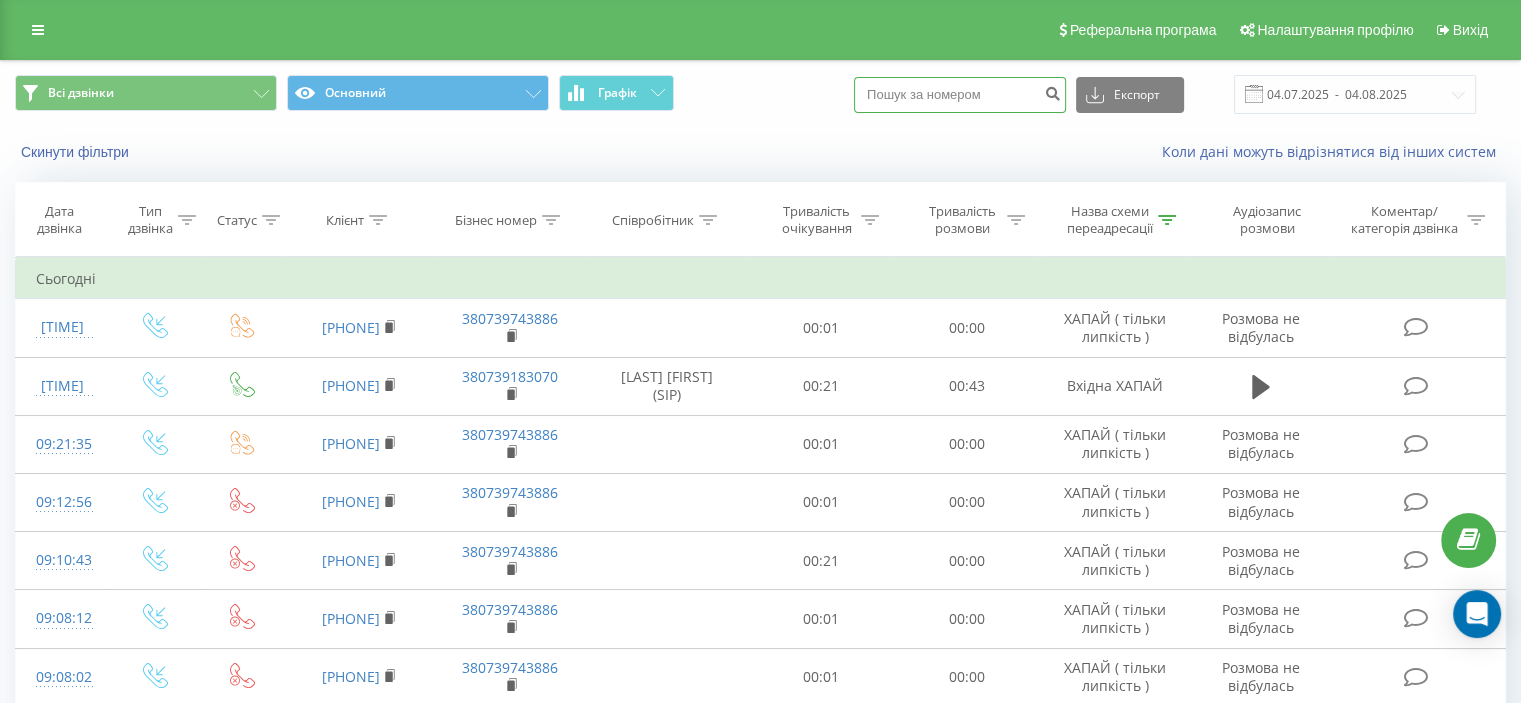 drag, startPoint x: 910, startPoint y: 77, endPoint x: 839, endPoint y: 79, distance: 71.02816 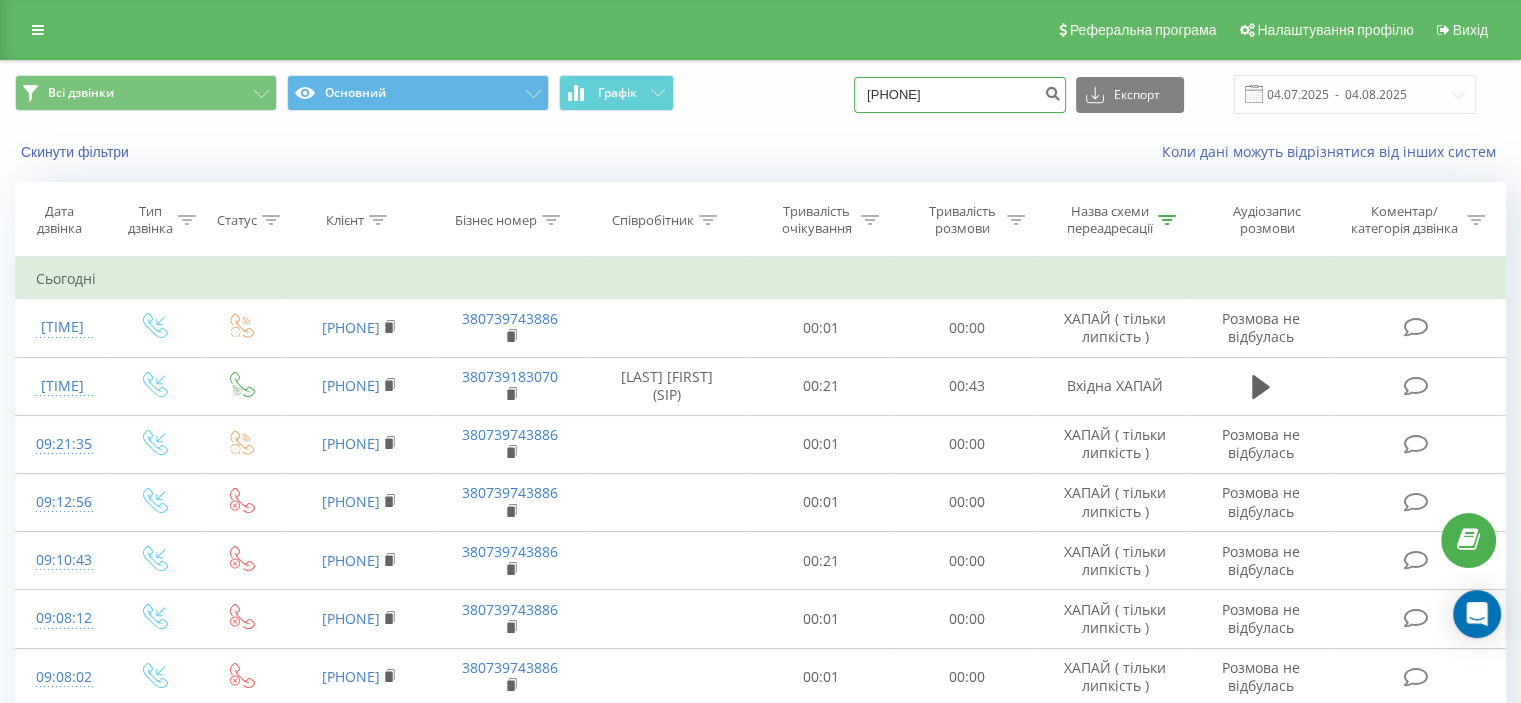 type on "0632964506" 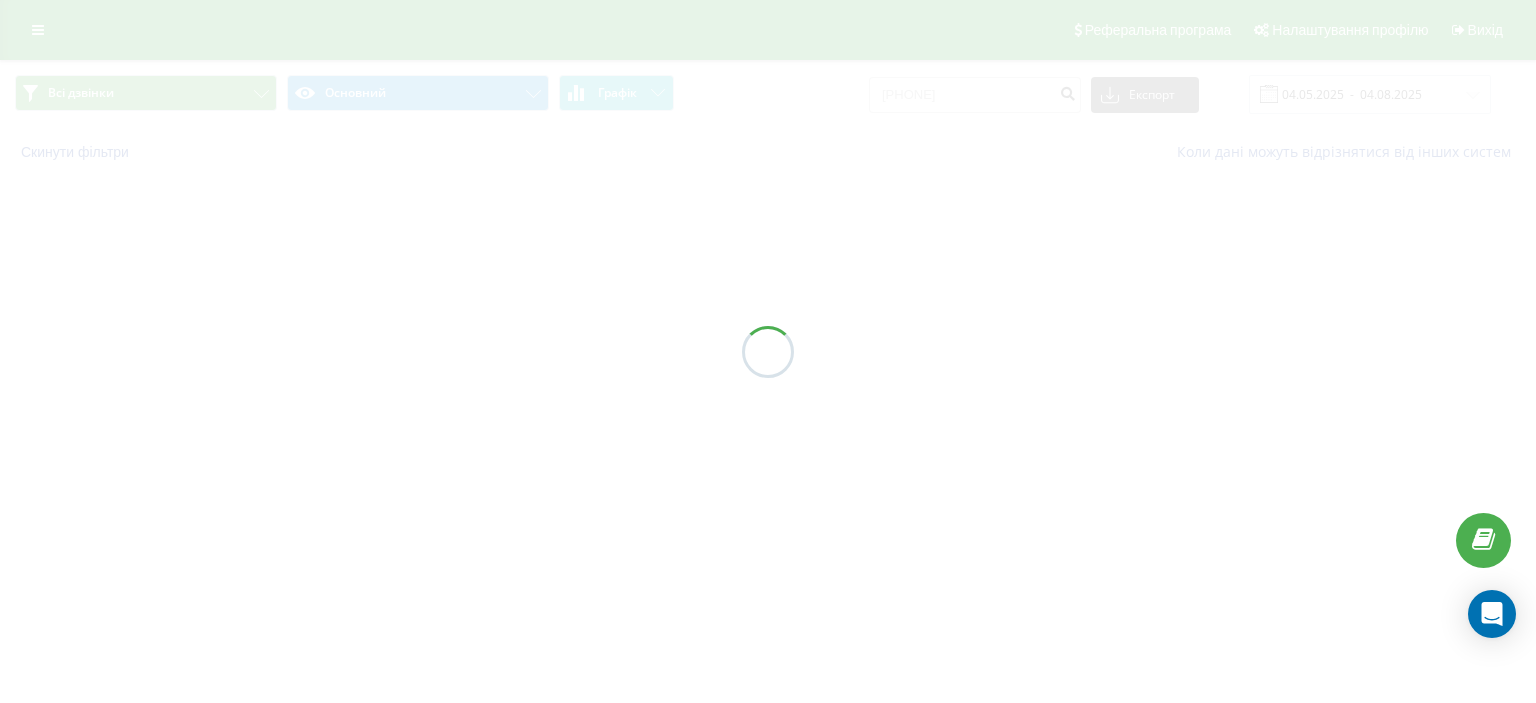 scroll, scrollTop: 0, scrollLeft: 0, axis: both 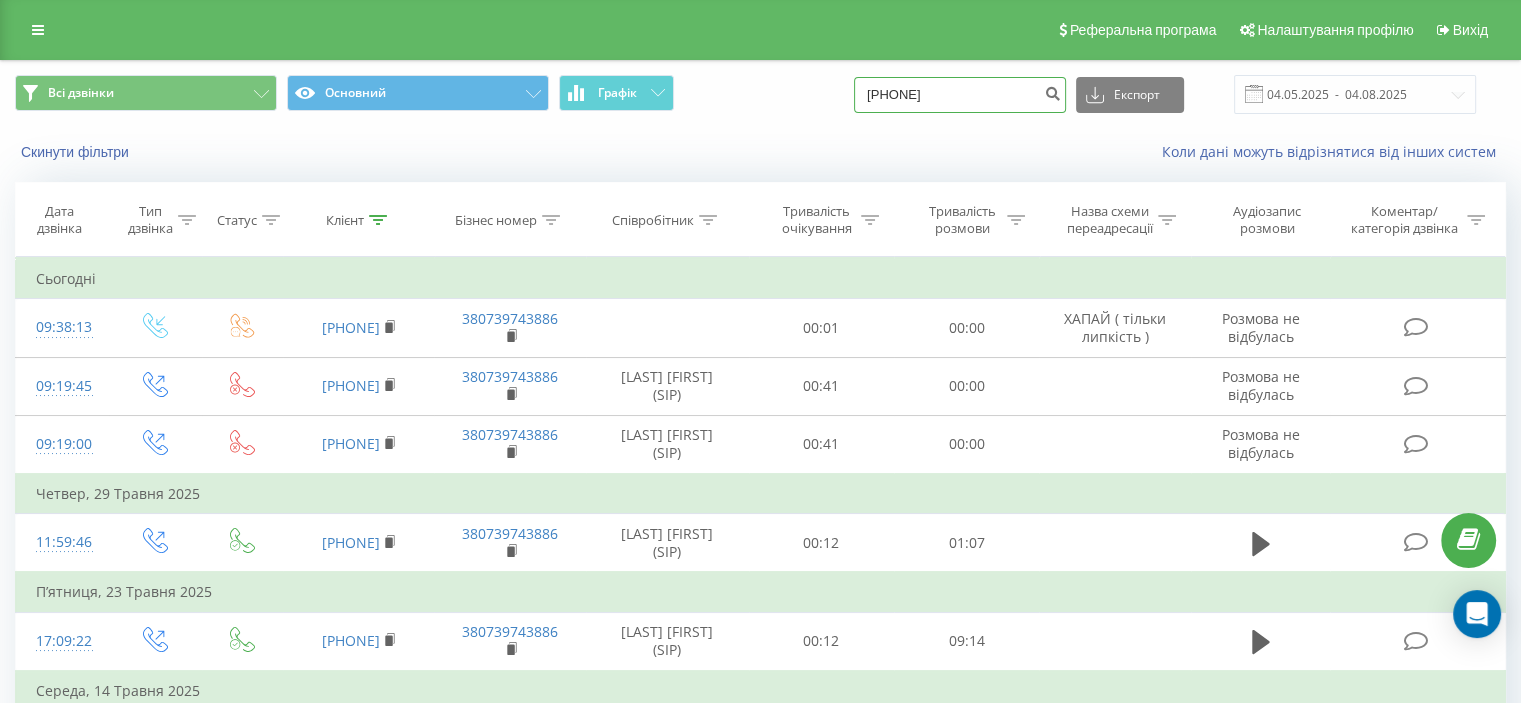 drag, startPoint x: 985, startPoint y: 104, endPoint x: 797, endPoint y: 84, distance: 189.06084 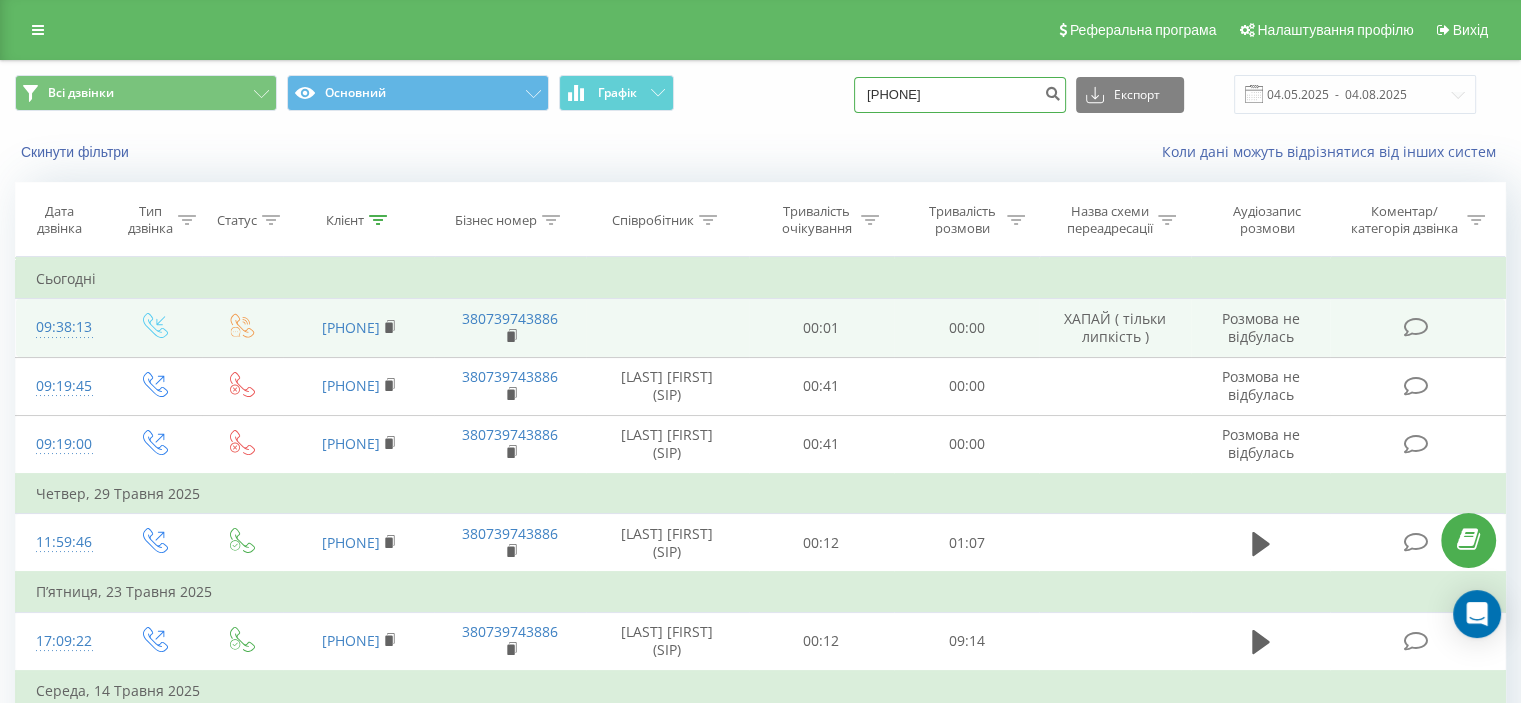 type on "380639923192" 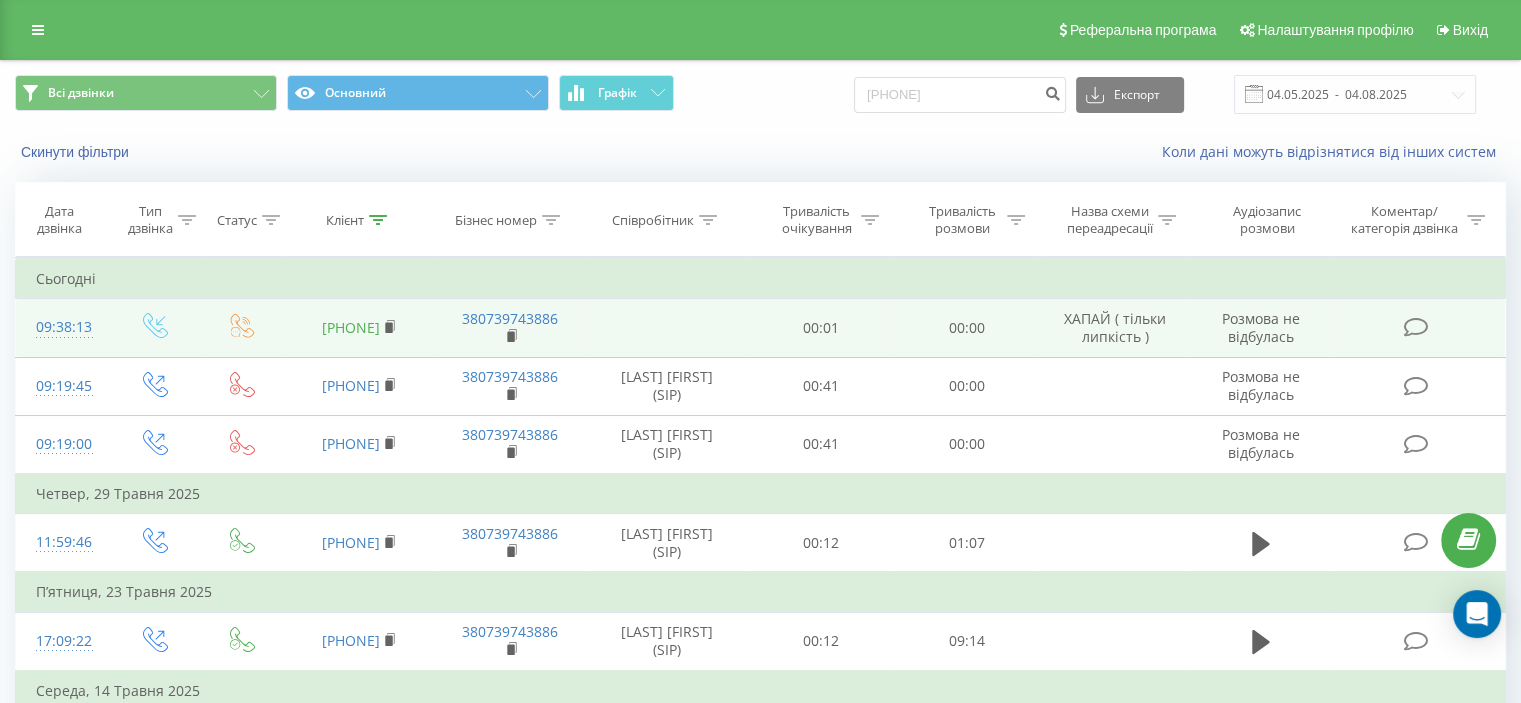 drag, startPoint x: 409, startPoint y: 327, endPoint x: 328, endPoint y: 314, distance: 82.036575 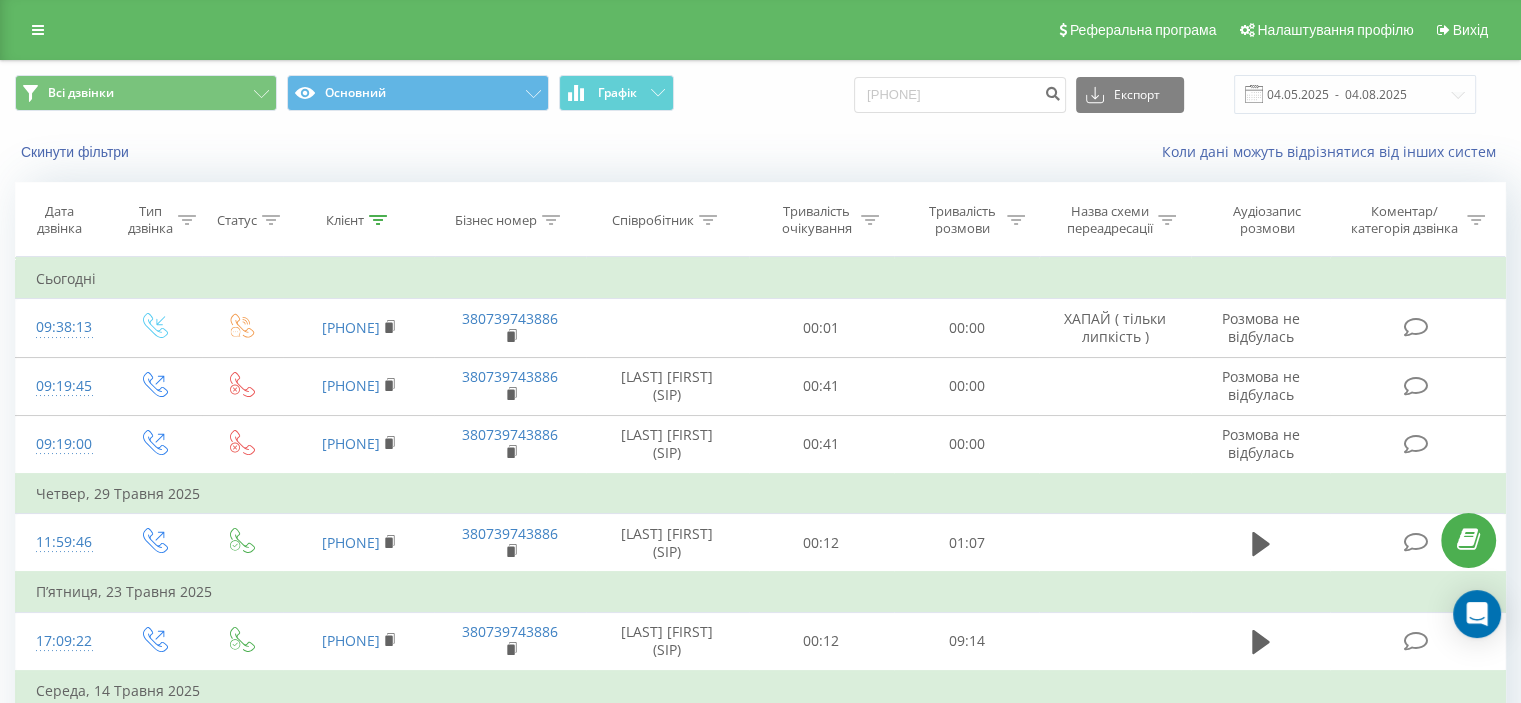 copy on "0632964506" 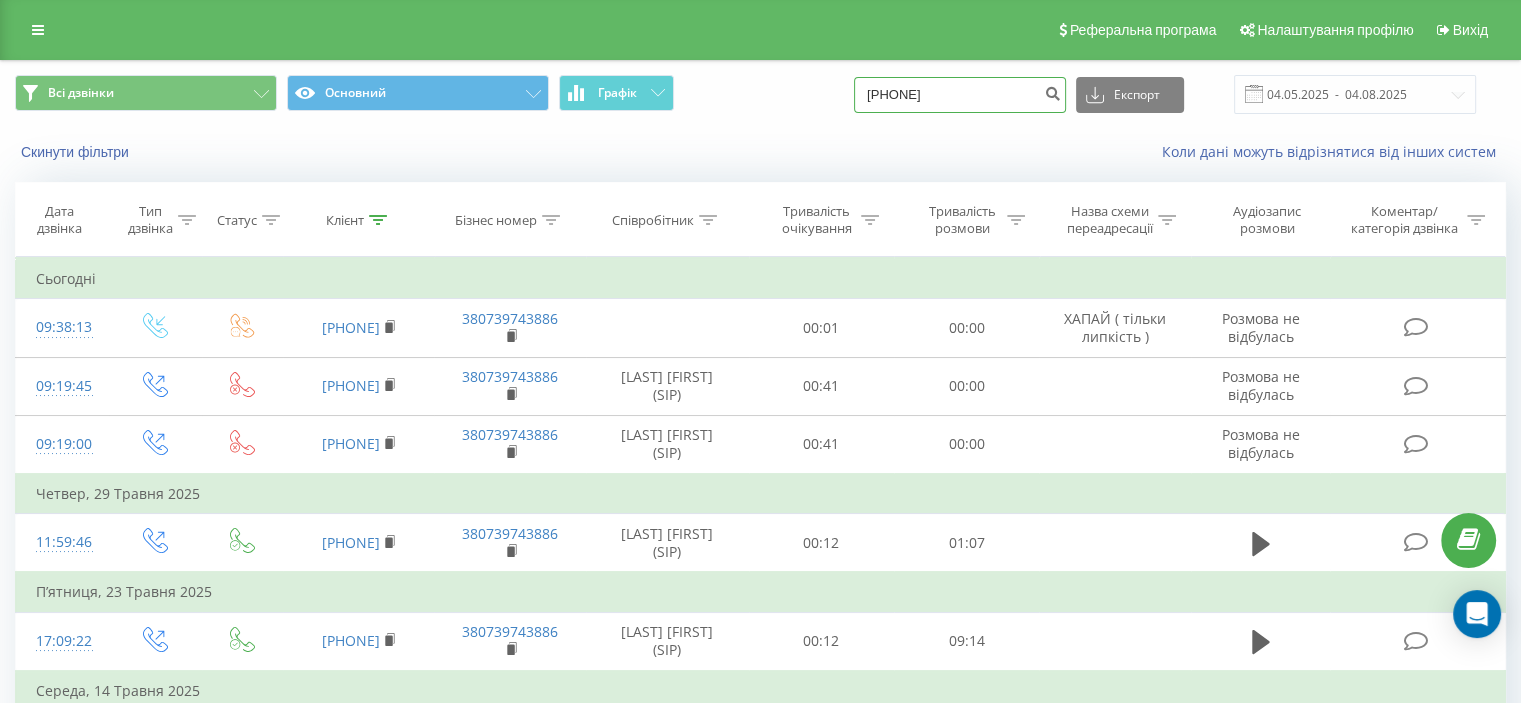 drag, startPoint x: 913, startPoint y: 95, endPoint x: 799, endPoint y: 79, distance: 115.11733 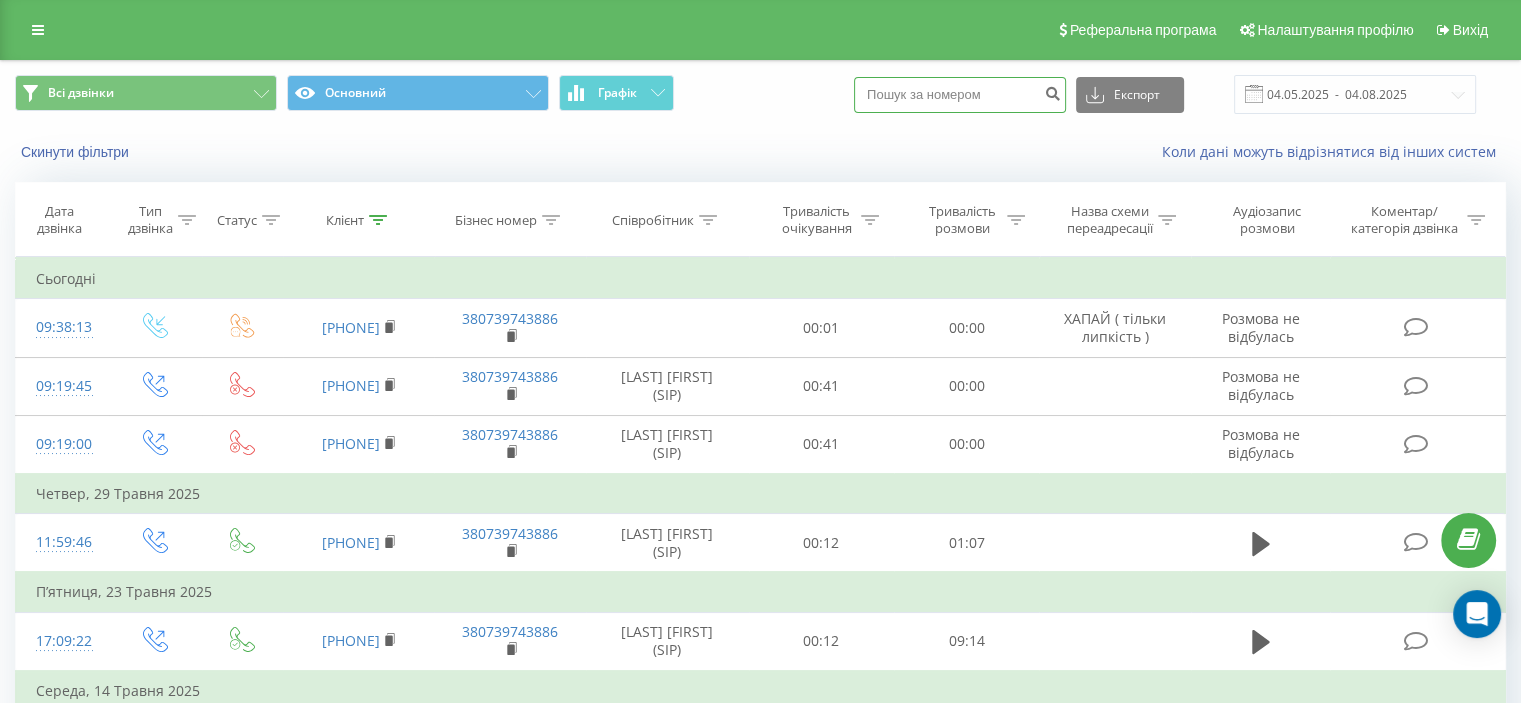 paste on "0675486019" 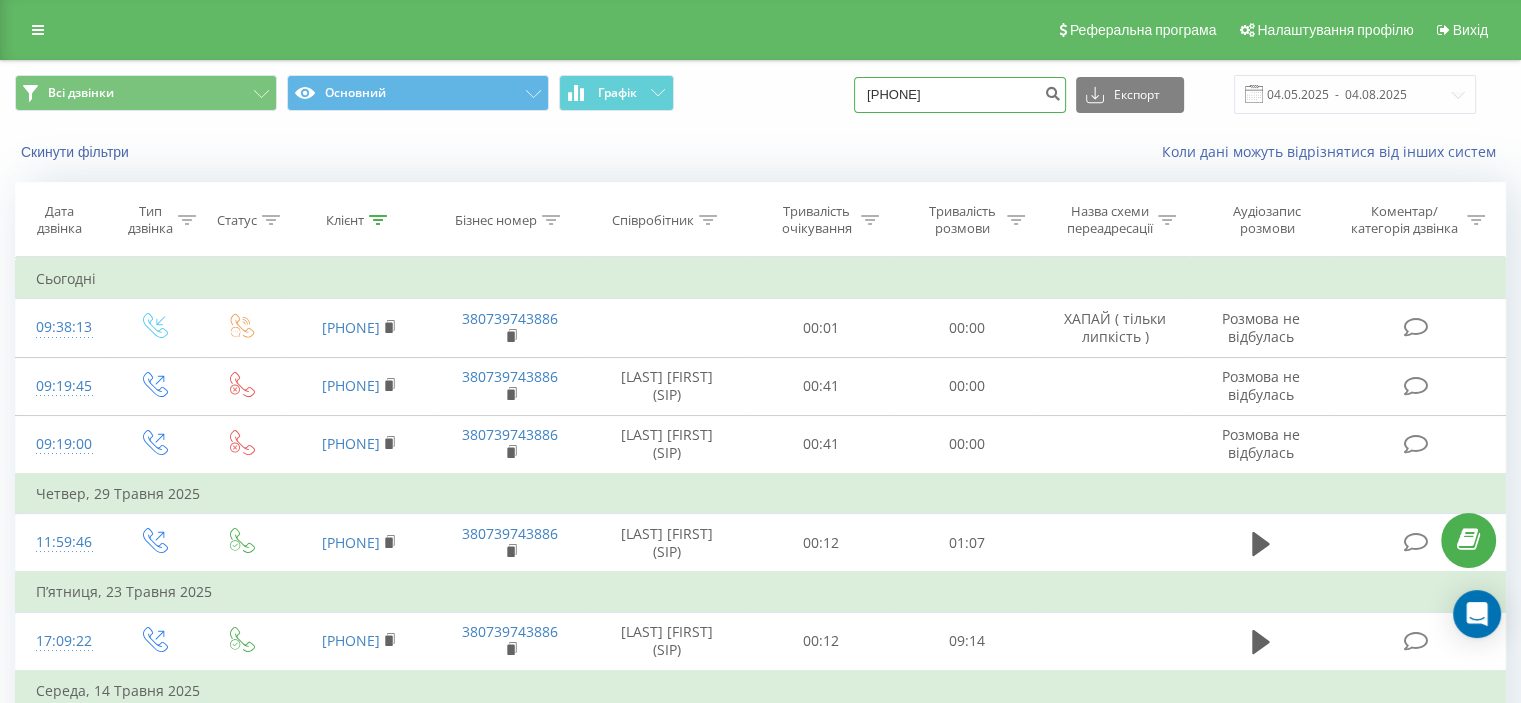 type on "0675486019" 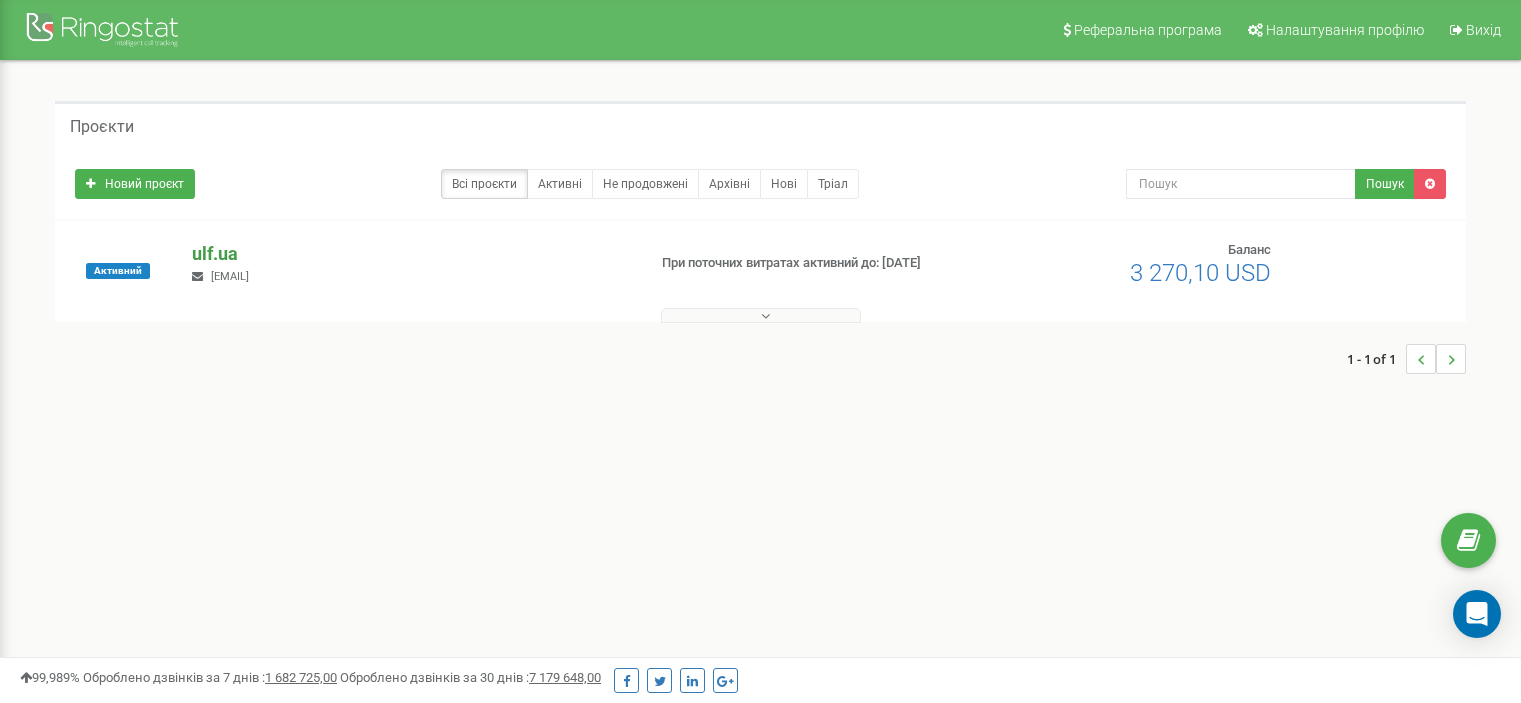 scroll, scrollTop: 0, scrollLeft: 0, axis: both 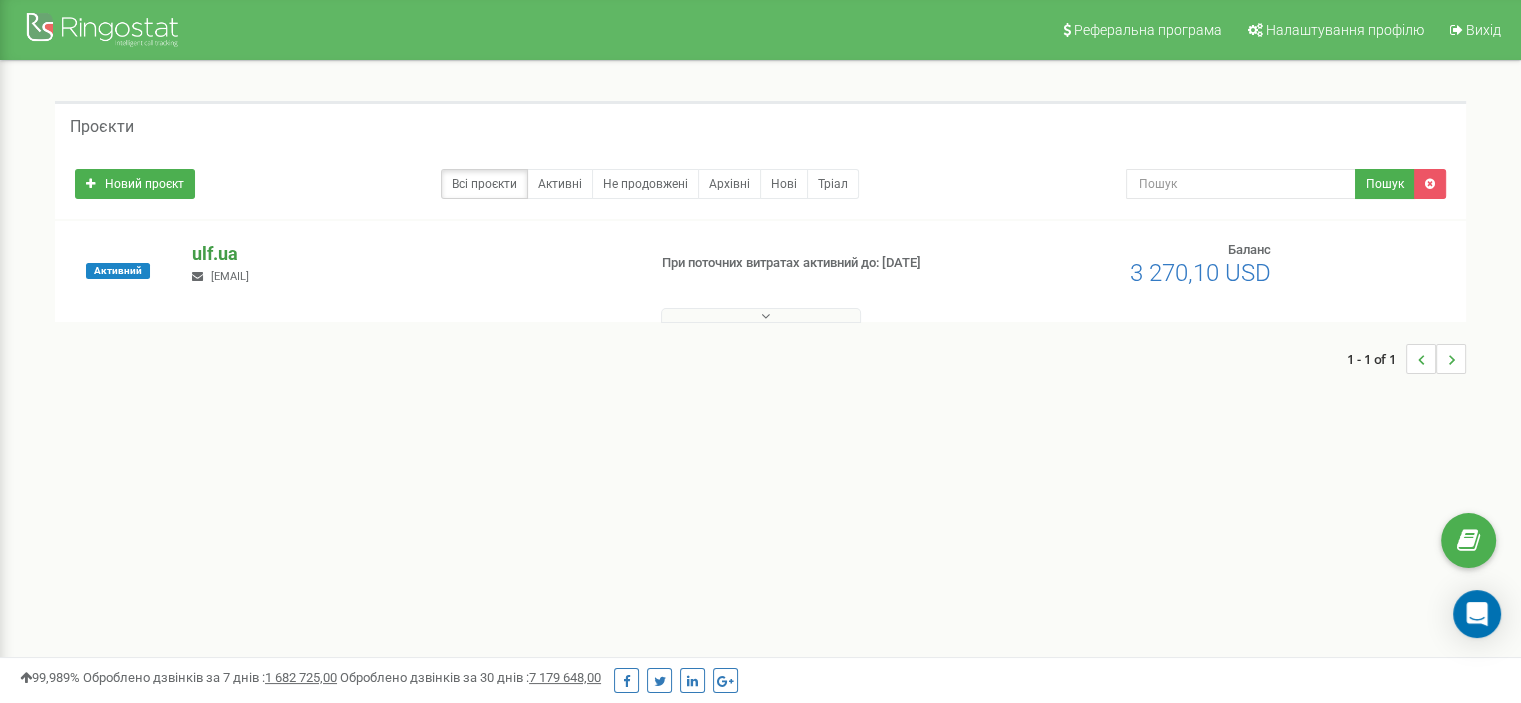 click on "ulf.ua" at bounding box center (410, 254) 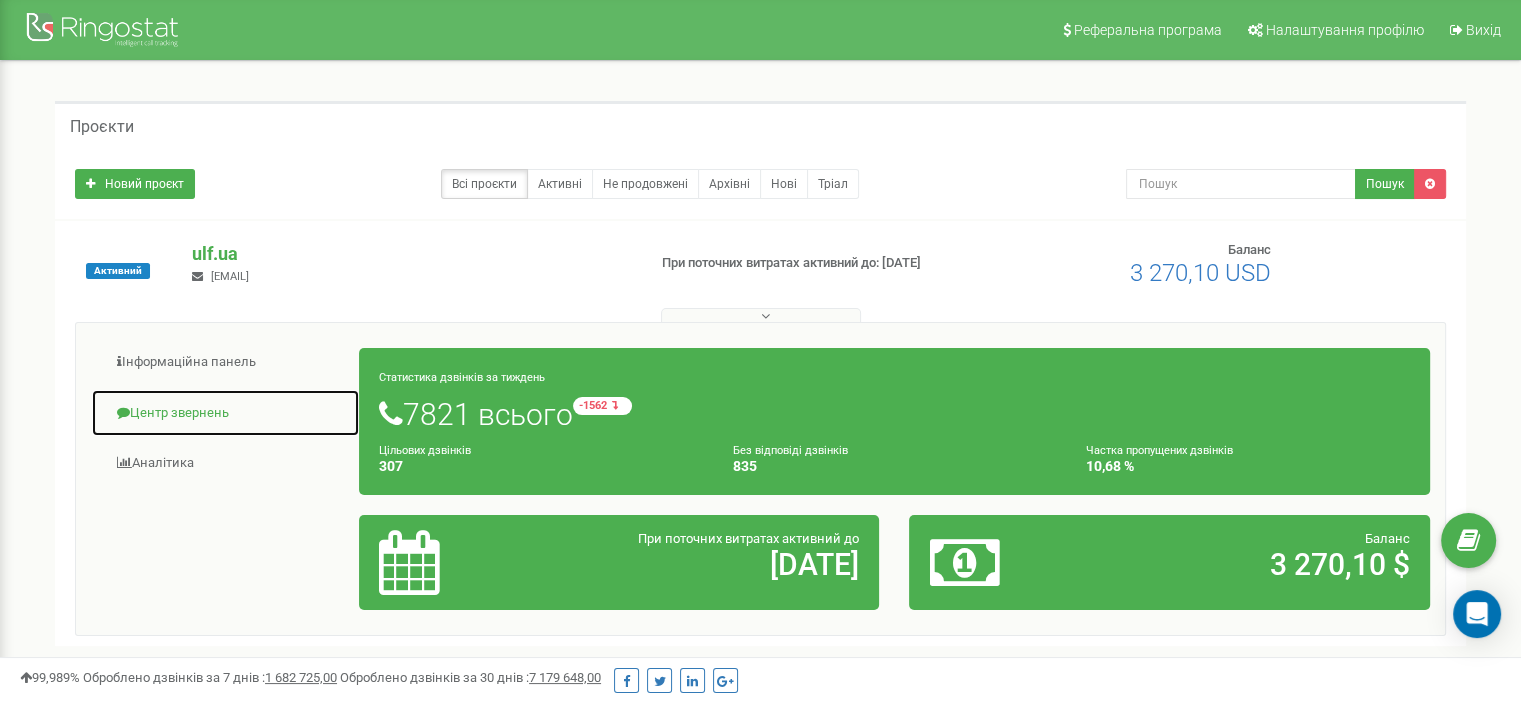click on "Центр звернень" at bounding box center [225, 413] 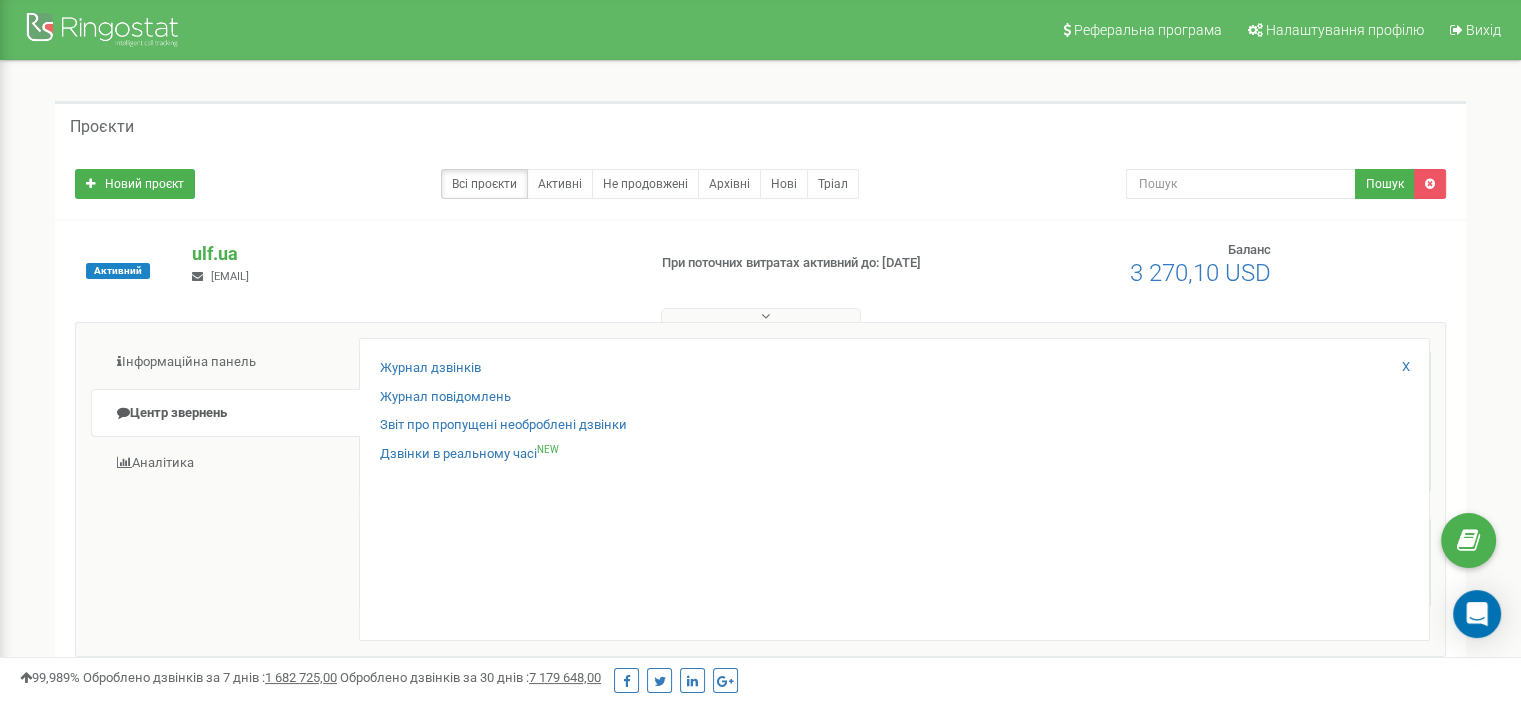 click on "Журнал дзвінків
Журнал повідомлень
Звіт про пропущені необроблені дзвінки
Дзвінки в реальному часі  NEW
X" at bounding box center [894, 489] 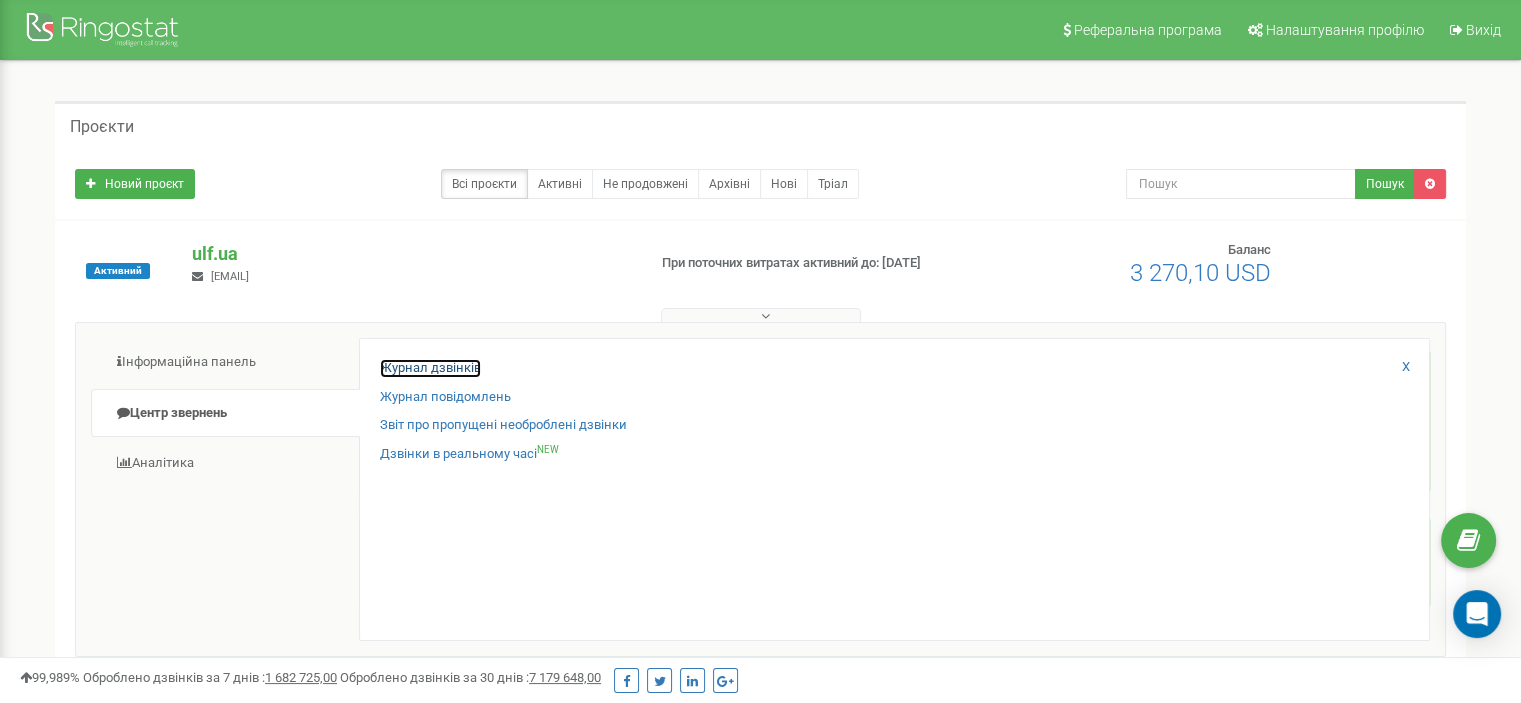 click on "Журнал дзвінків" at bounding box center [430, 368] 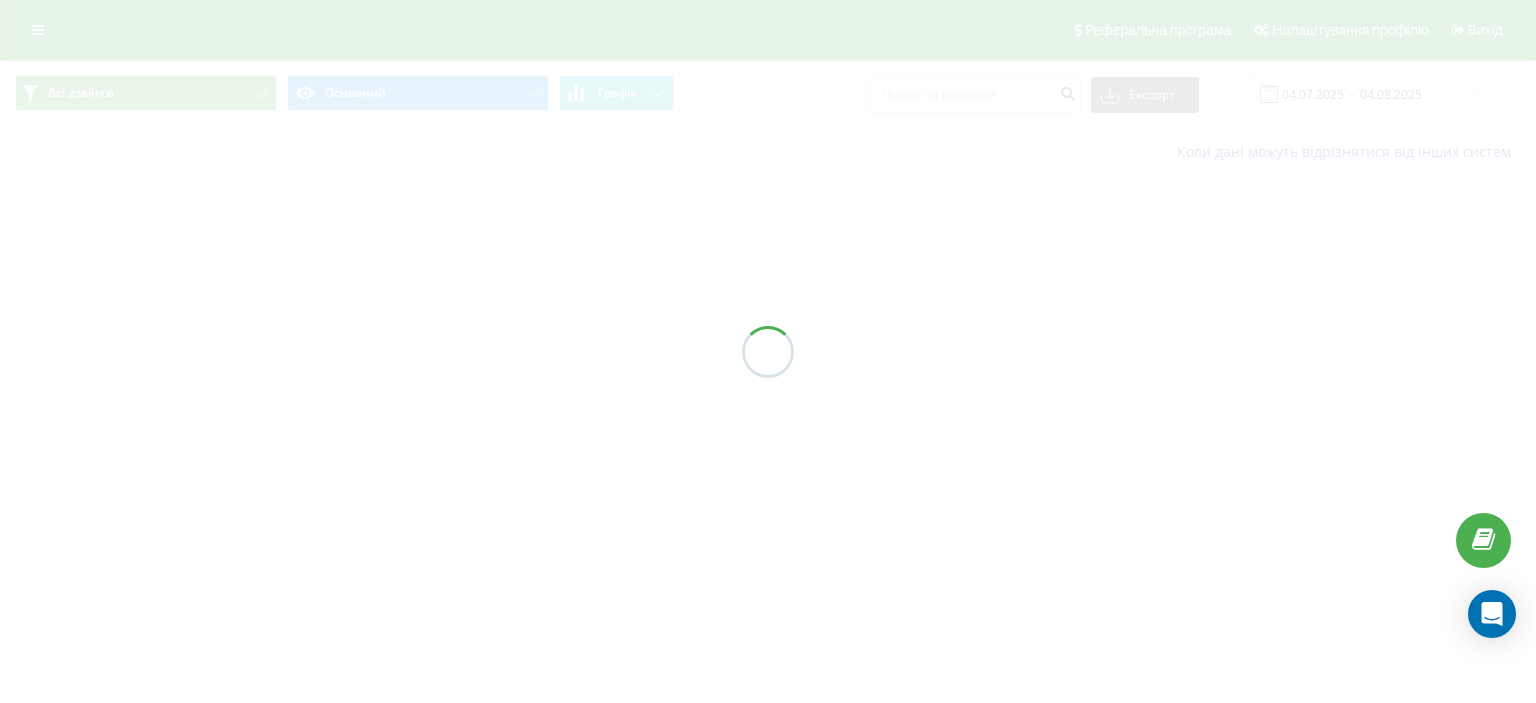 scroll, scrollTop: 0, scrollLeft: 0, axis: both 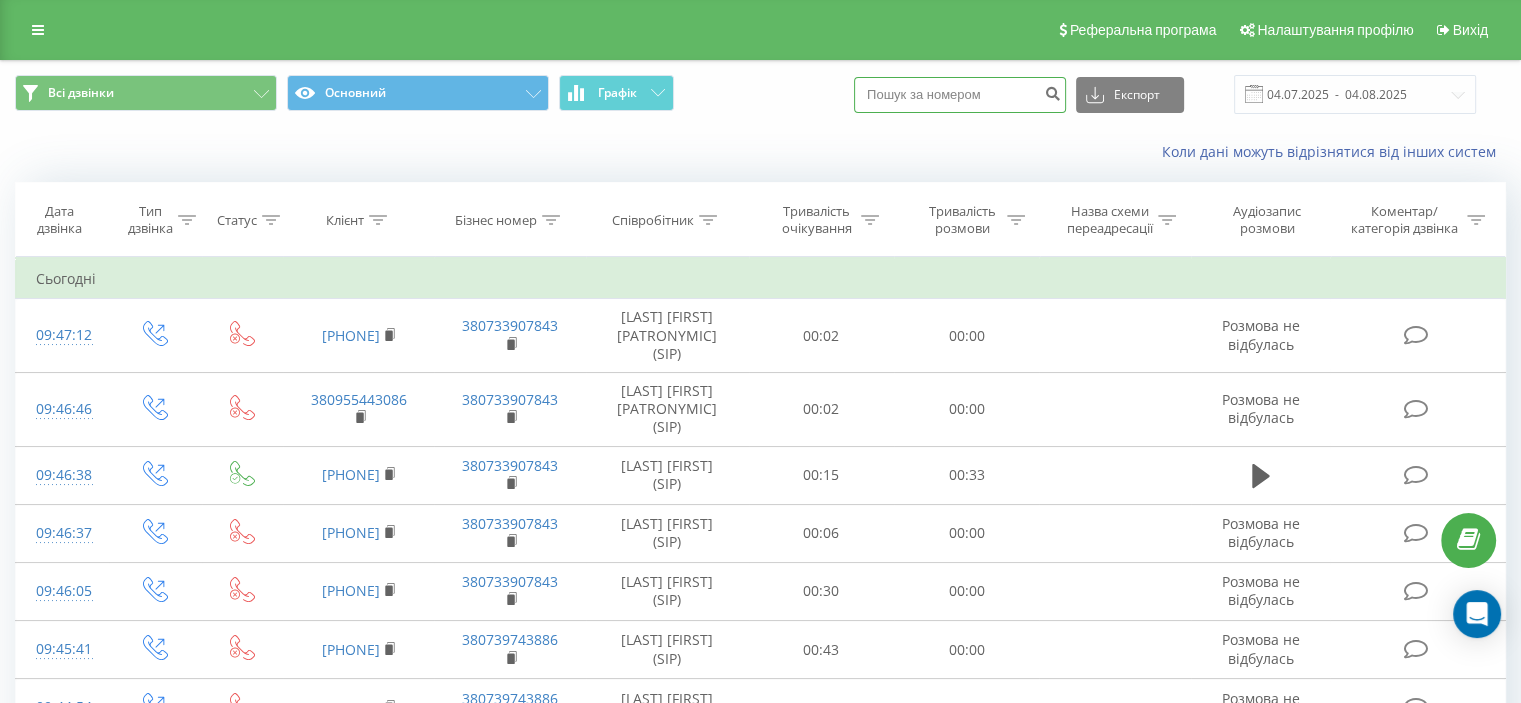 drag, startPoint x: 967, startPoint y: 103, endPoint x: 902, endPoint y: 121, distance: 67.44627 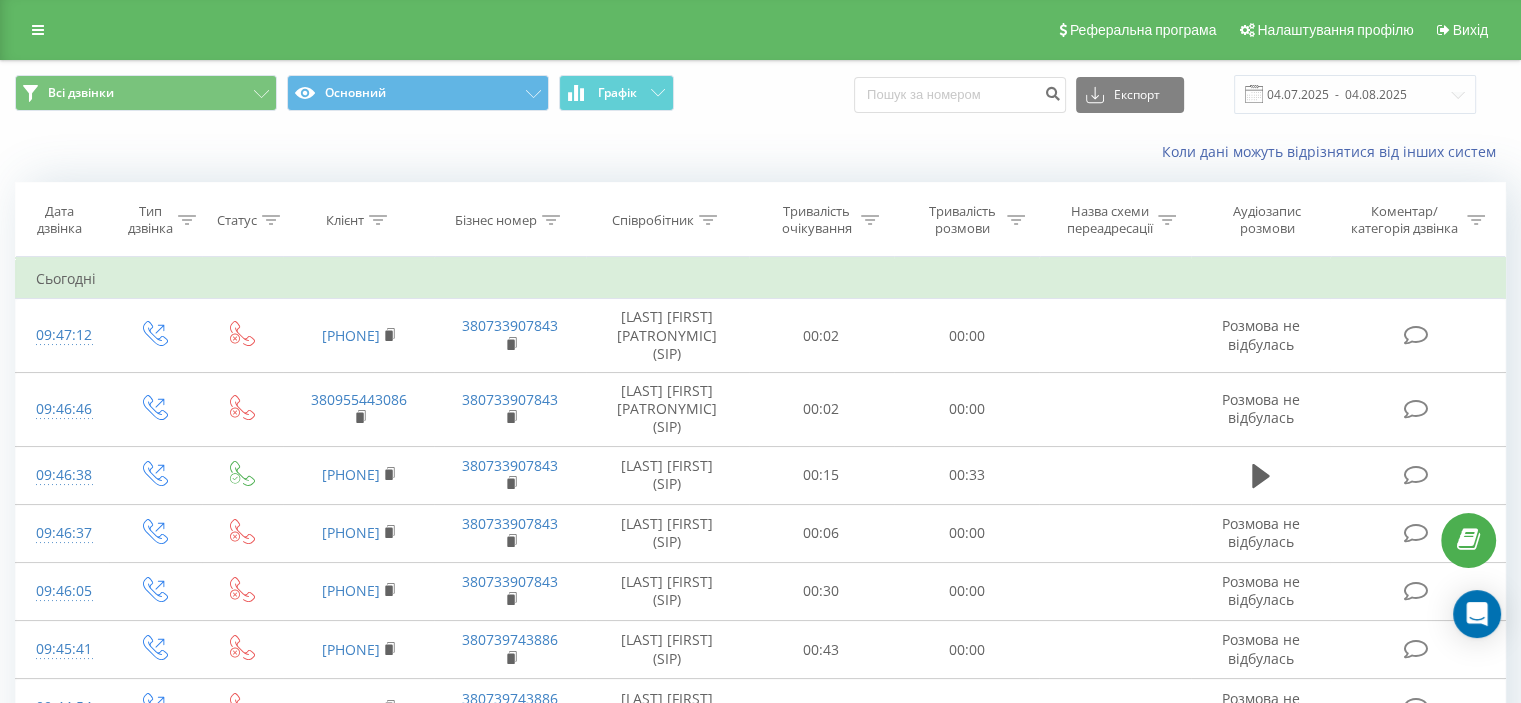 click at bounding box center (187, 220) 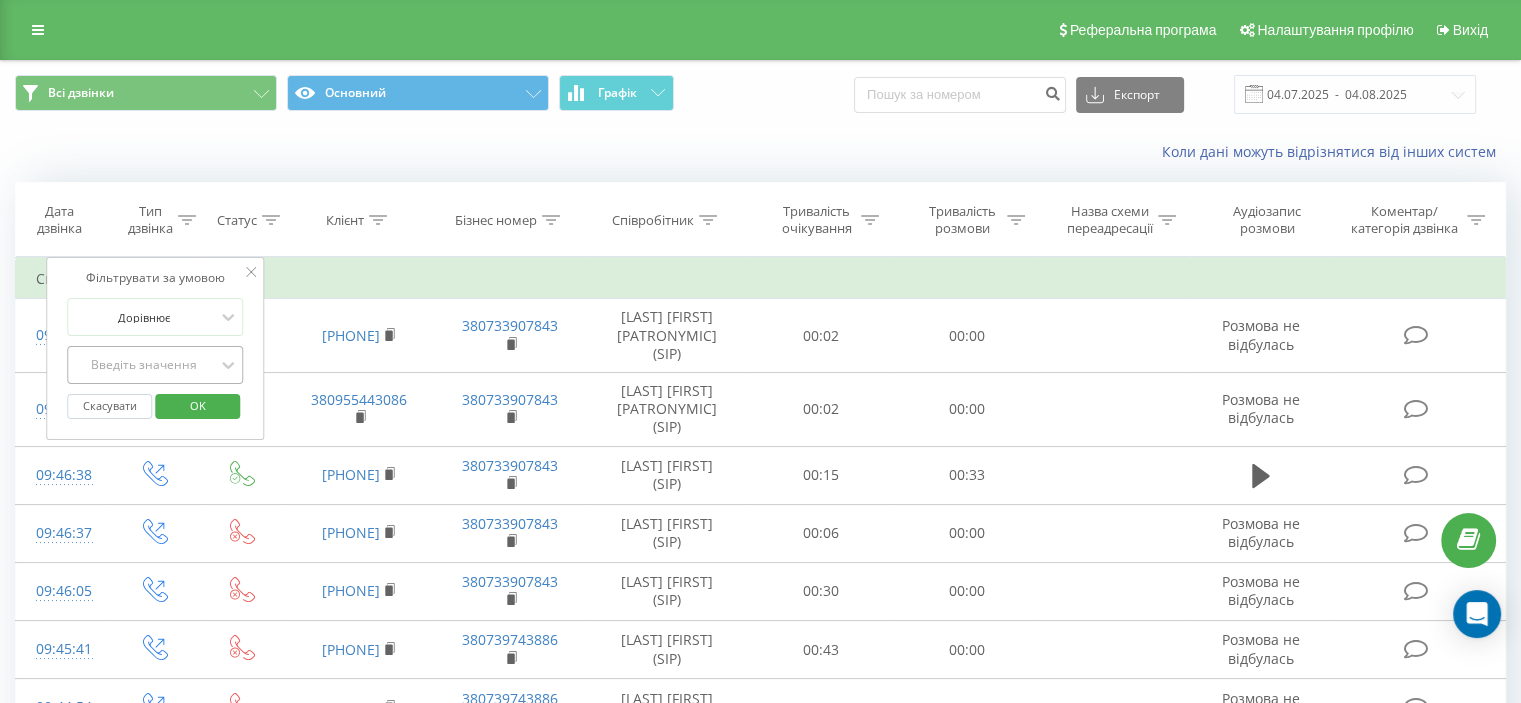 drag, startPoint x: 182, startPoint y: 349, endPoint x: 180, endPoint y: 364, distance: 15.132746 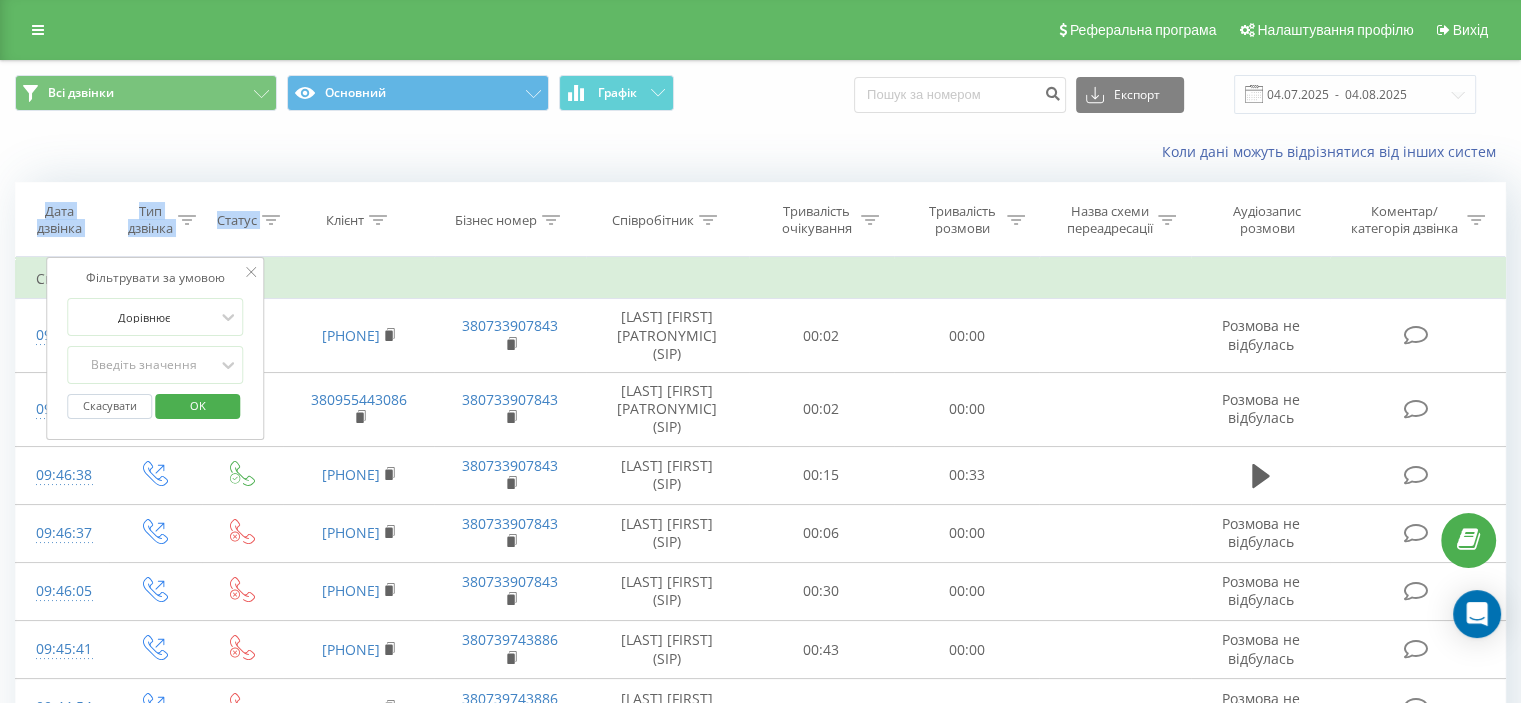 click on "Статус" at bounding box center [242, 220] 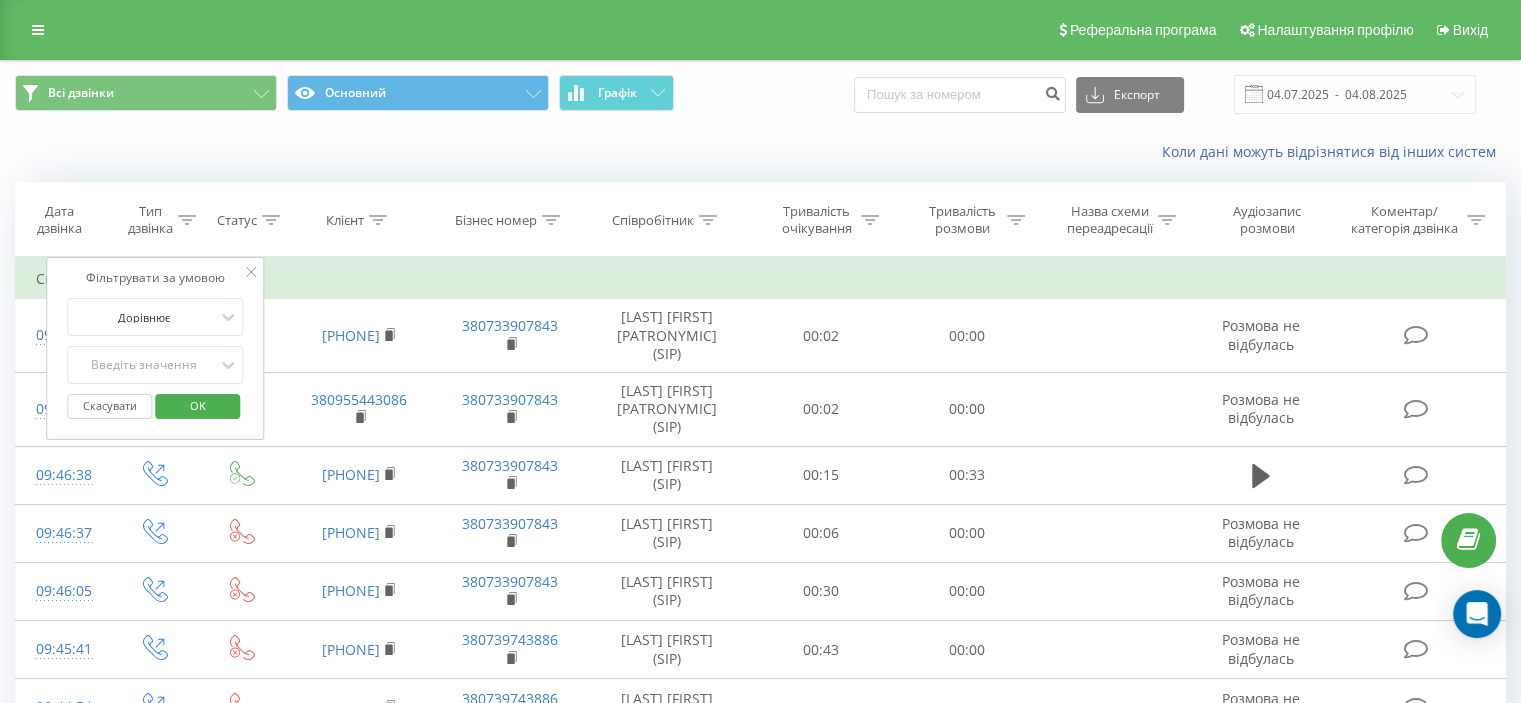 click at bounding box center (271, 220) 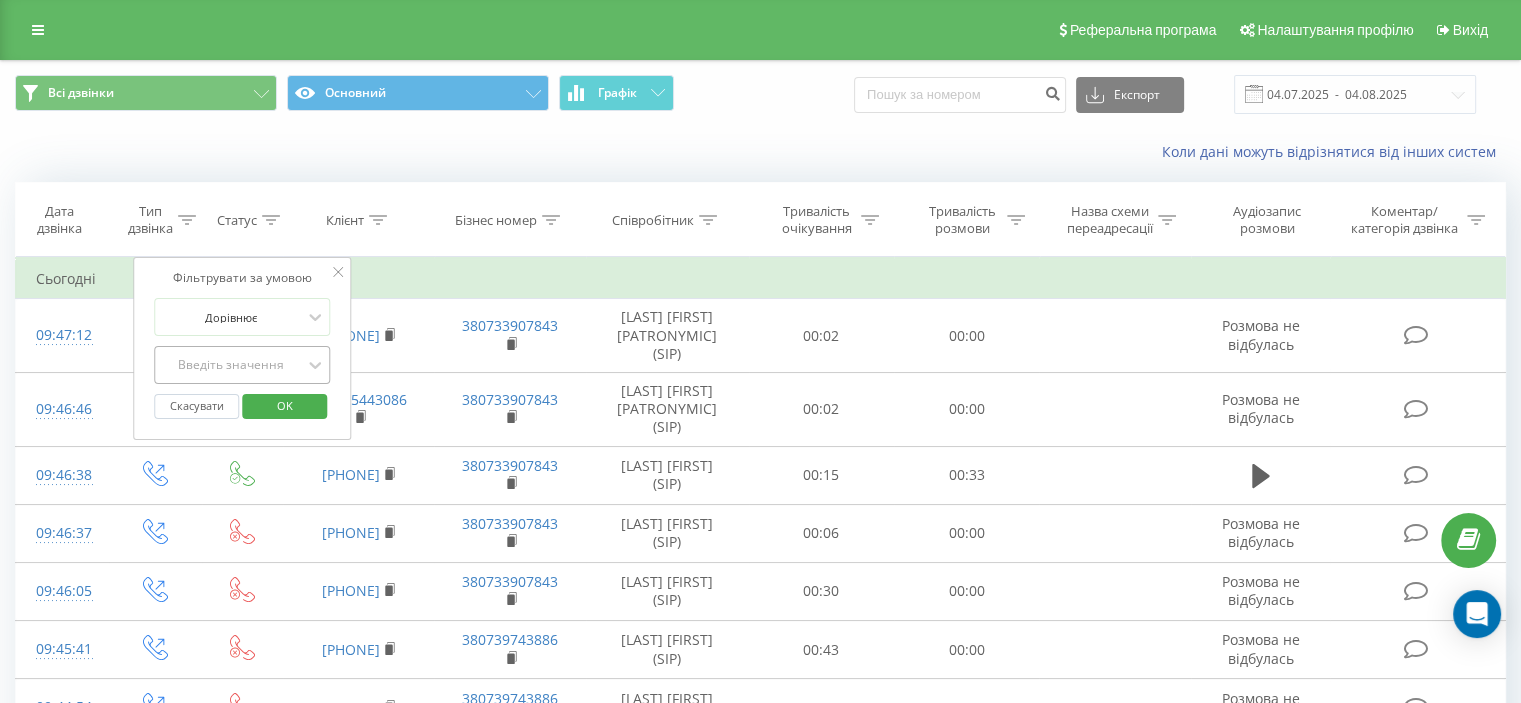 click on "Введіть значення" at bounding box center [232, 365] 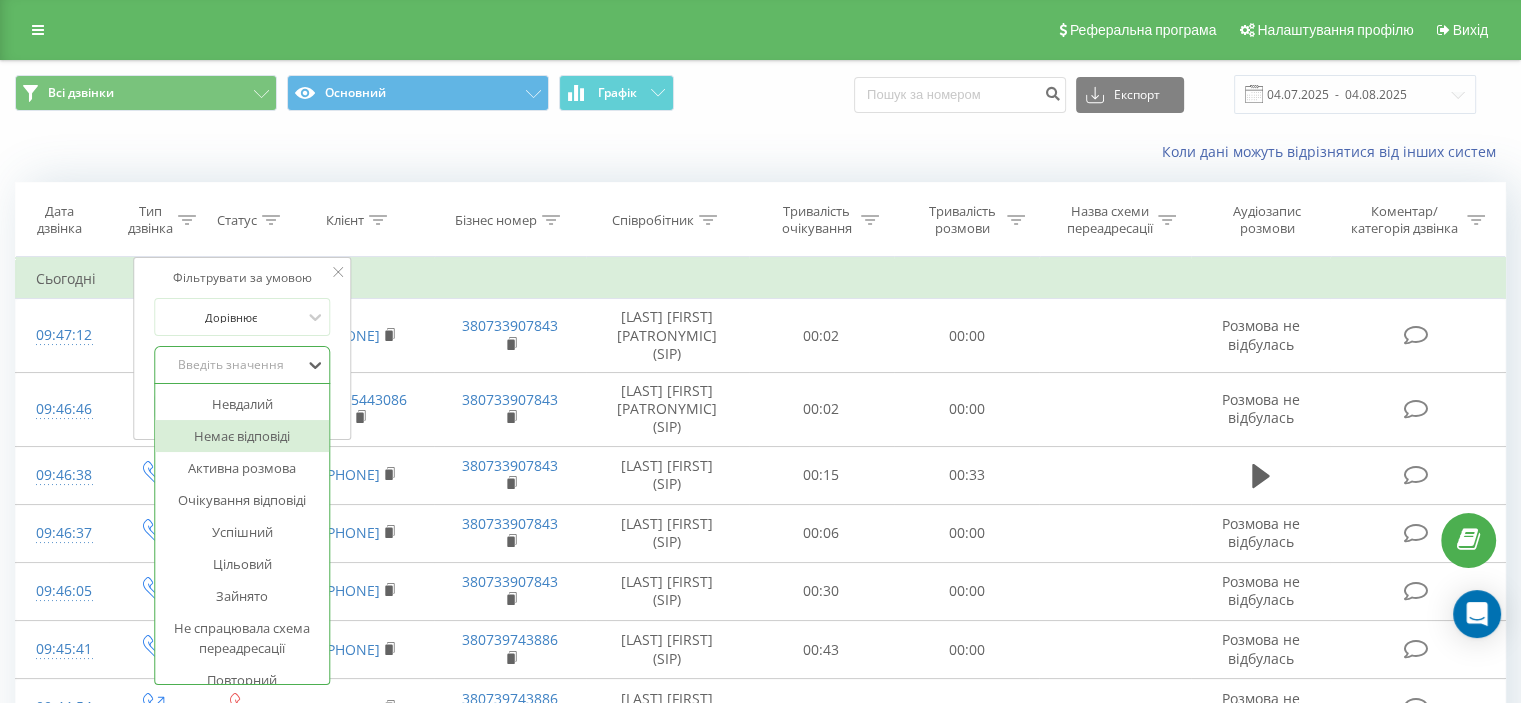 drag, startPoint x: 244, startPoint y: 429, endPoint x: 227, endPoint y: 395, distance: 38.013157 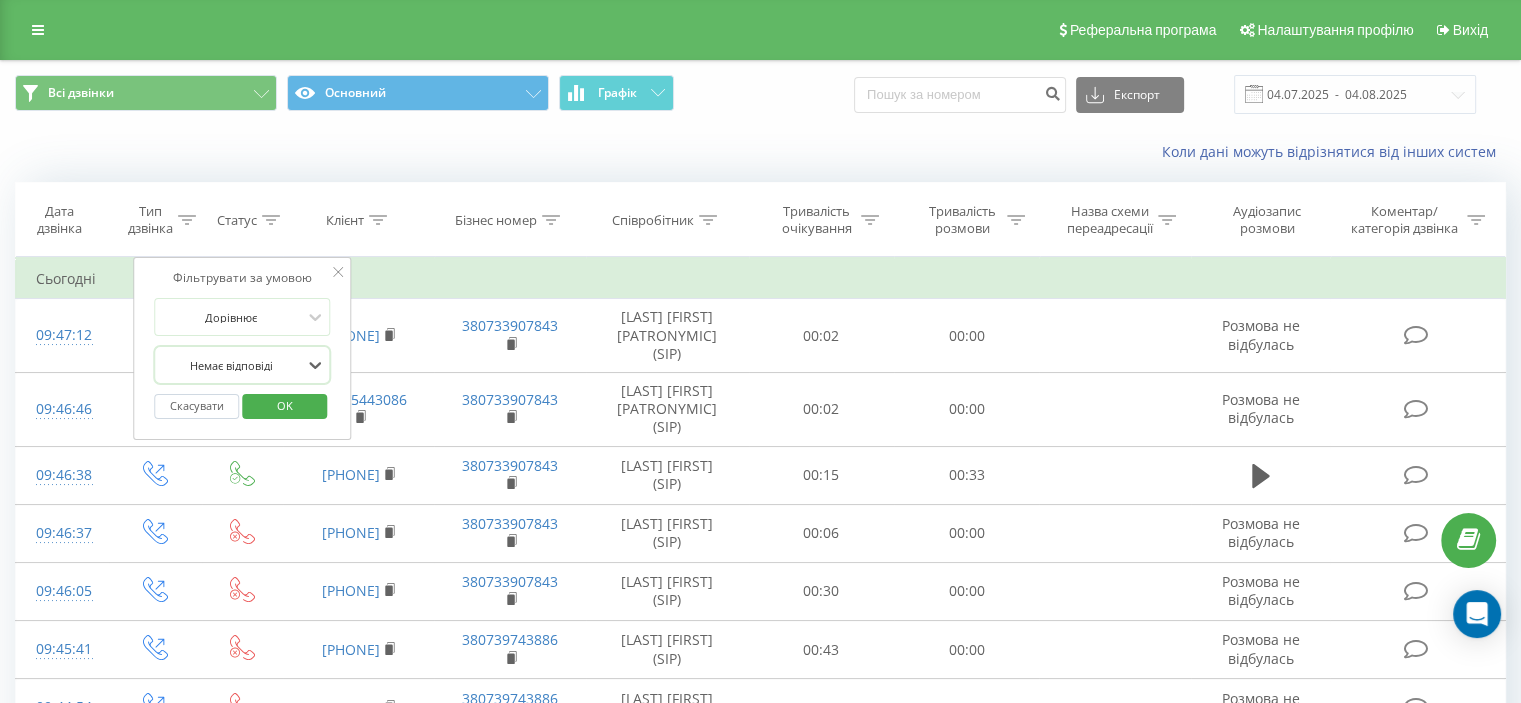 click at bounding box center [187, 220] 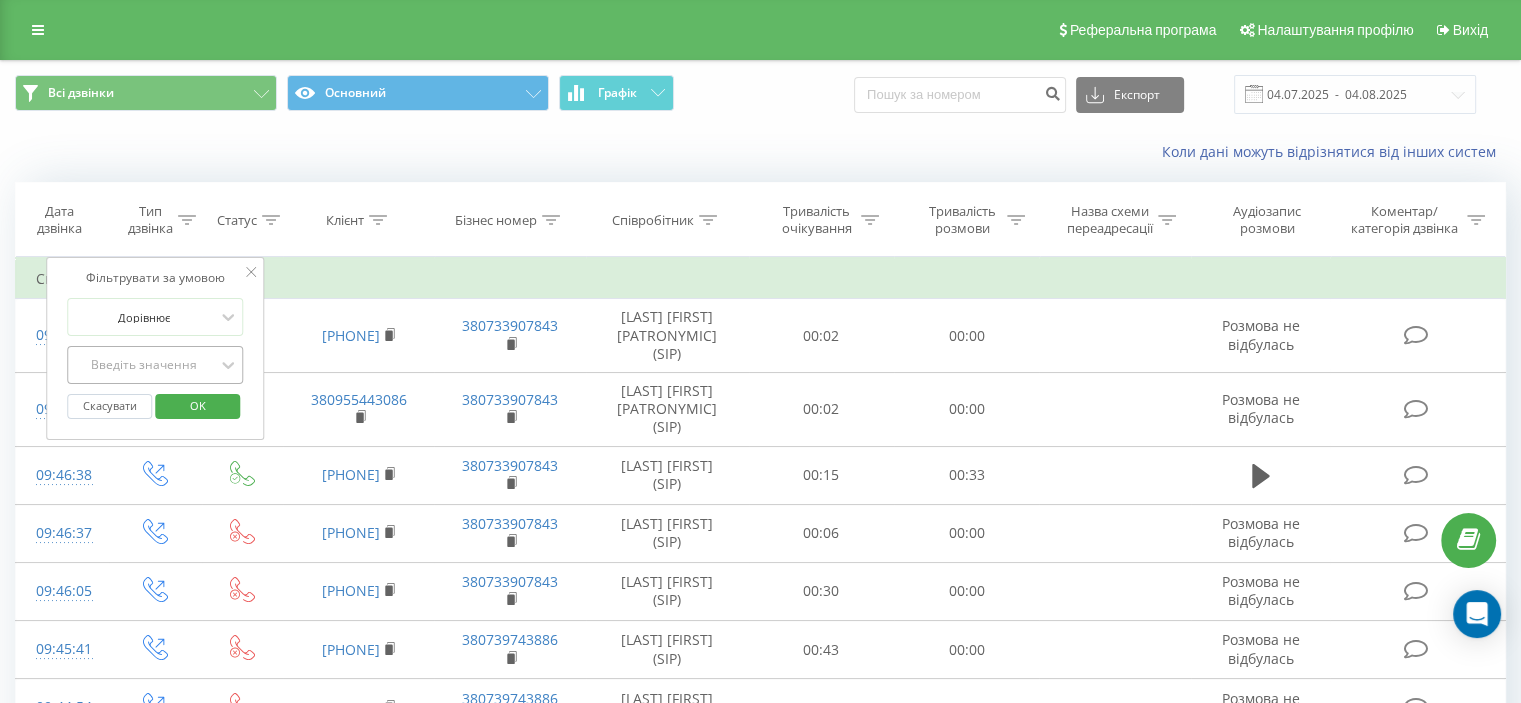 click on "Введіть значення" at bounding box center (144, 365) 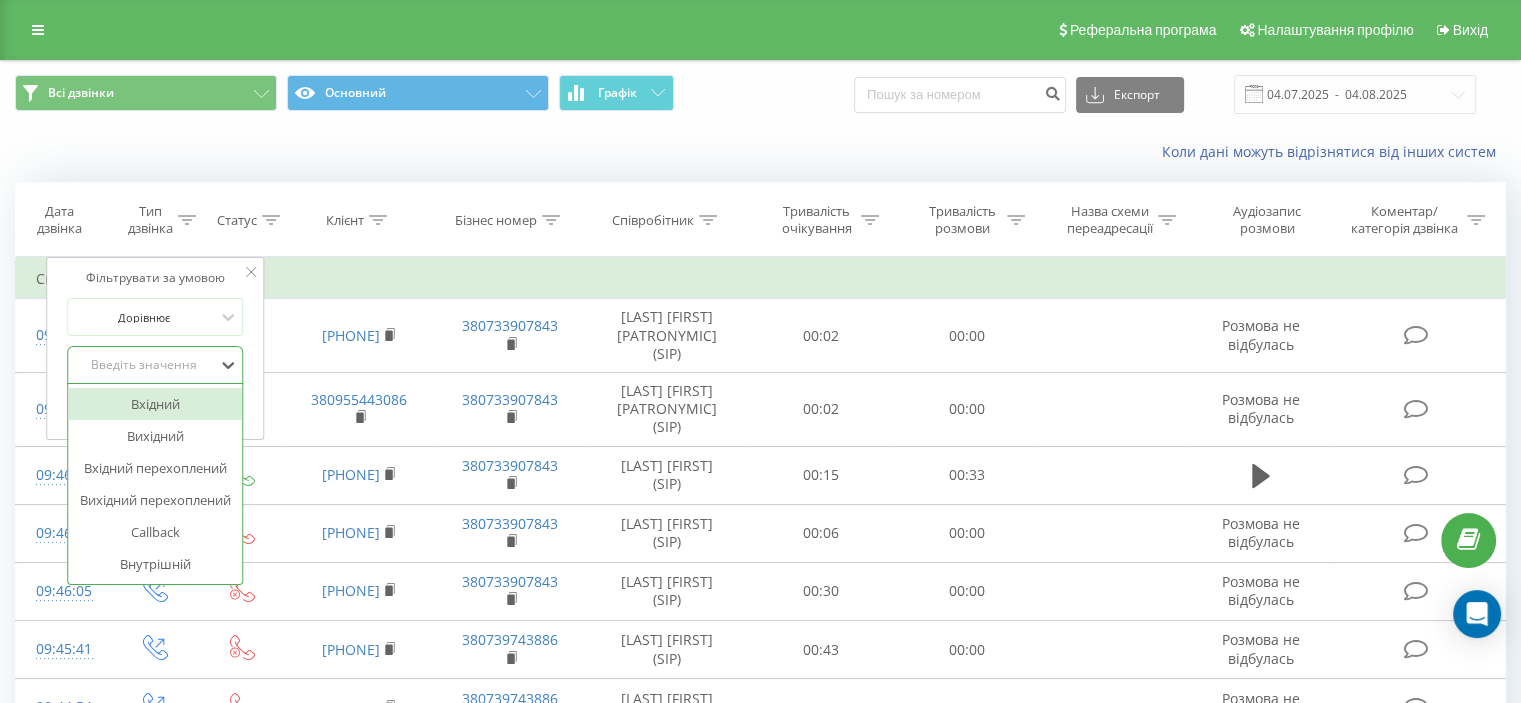 click on "Вхідний" at bounding box center (155, 404) 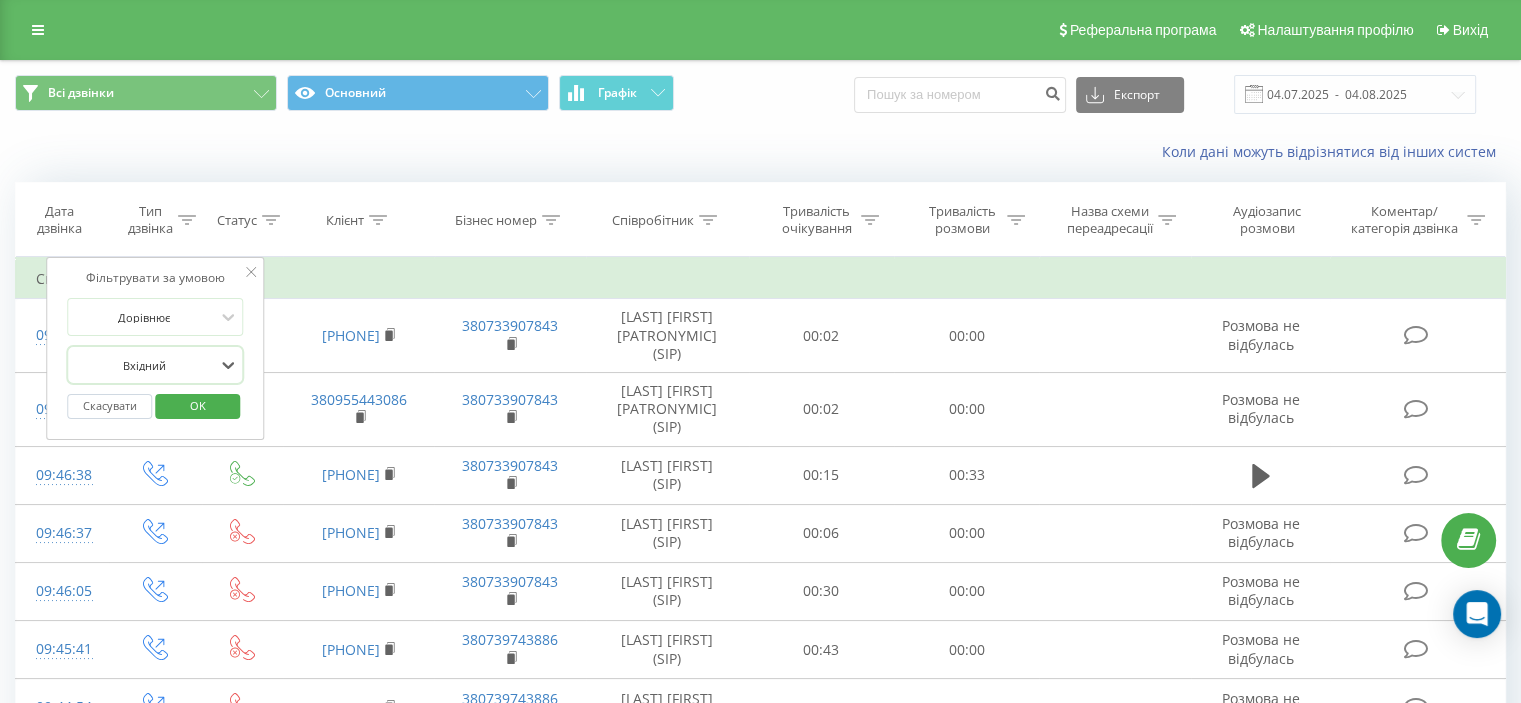 click 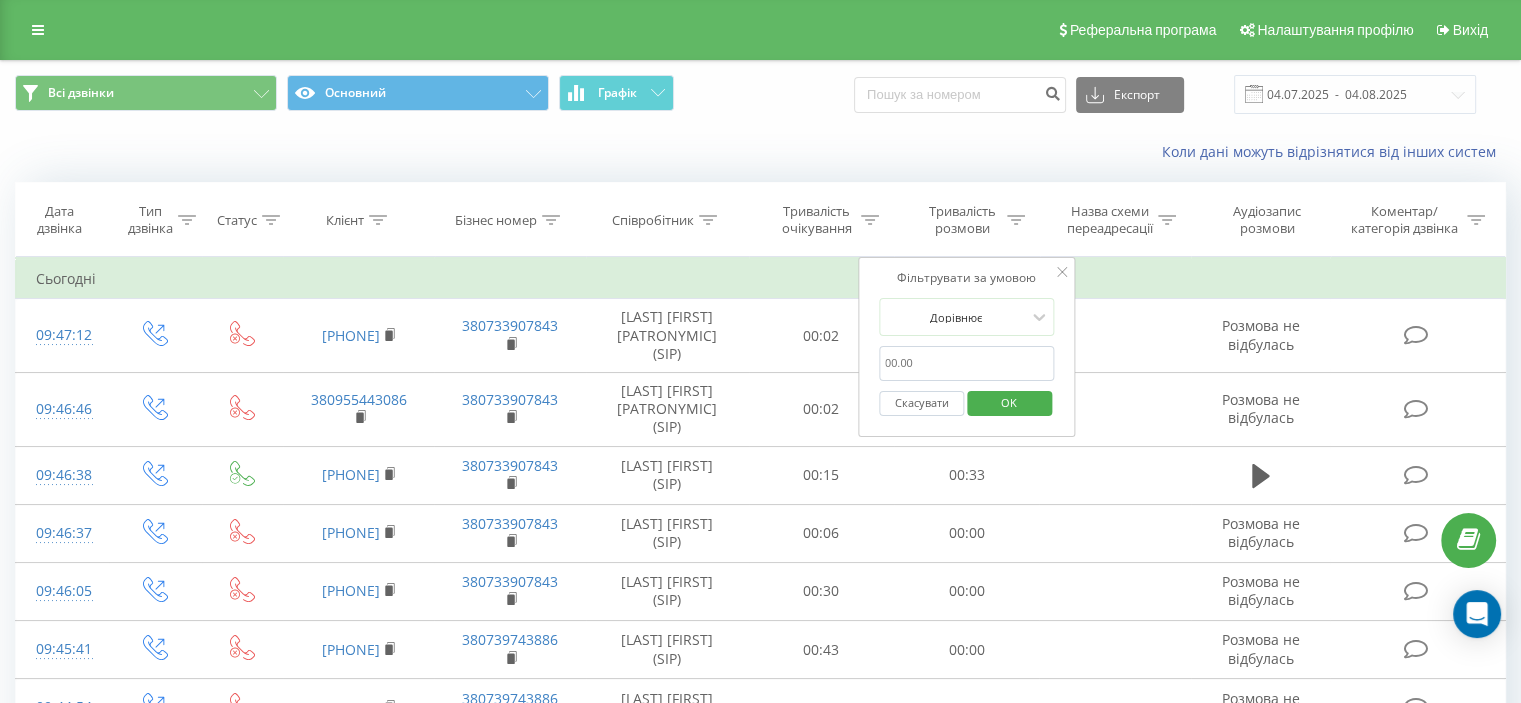 click 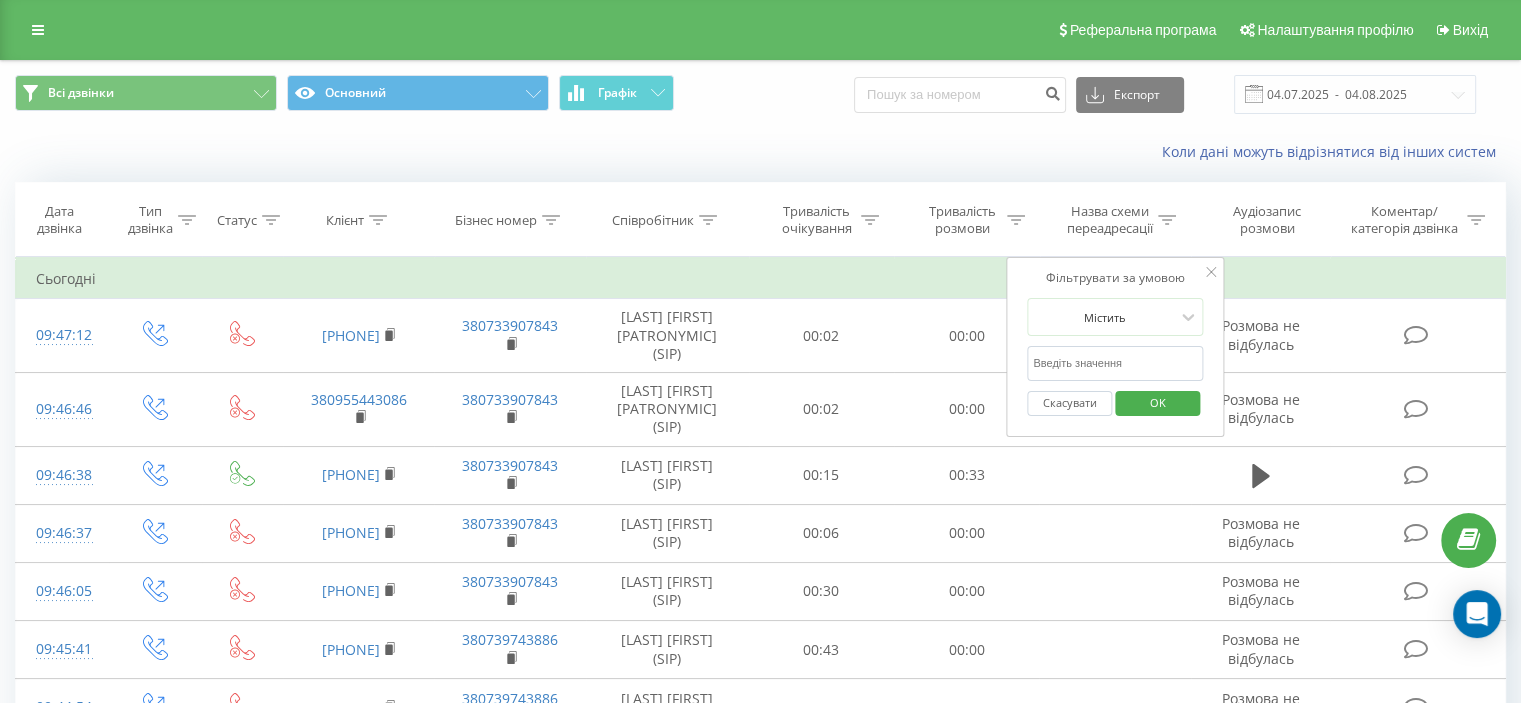 click at bounding box center [1115, 363] 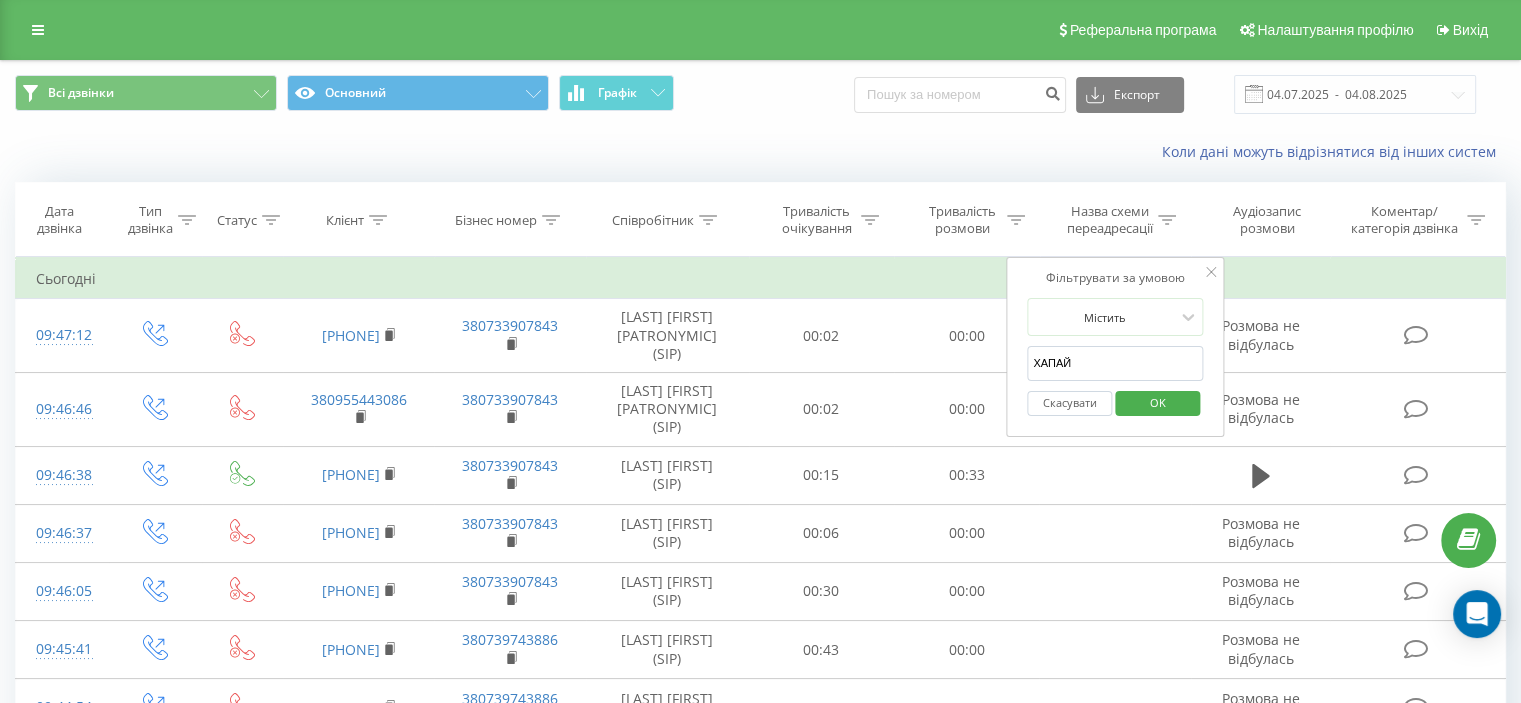 click on "OK" at bounding box center (1158, 402) 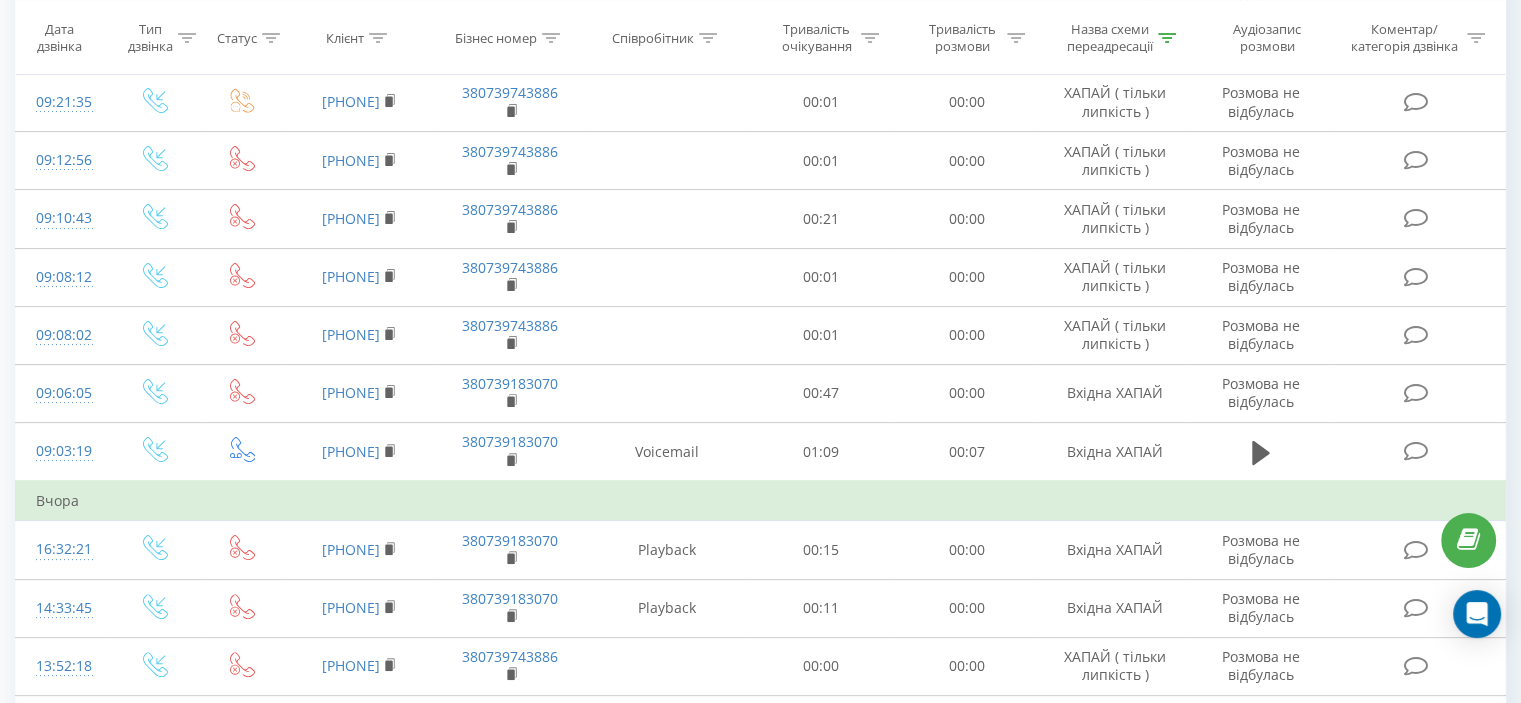 scroll, scrollTop: 0, scrollLeft: 0, axis: both 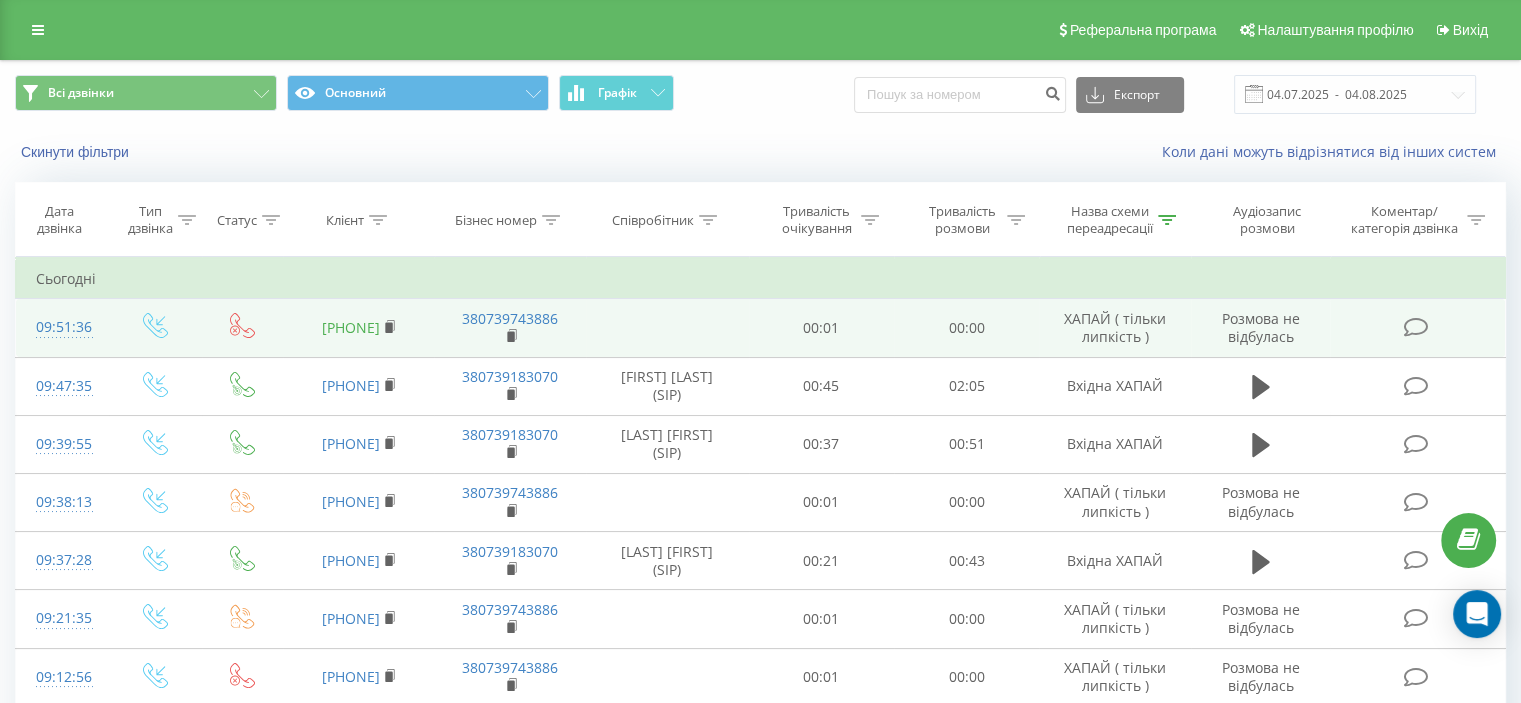 drag, startPoint x: 391, startPoint y: 315, endPoint x: 330, endPoint y: 323, distance: 61.522354 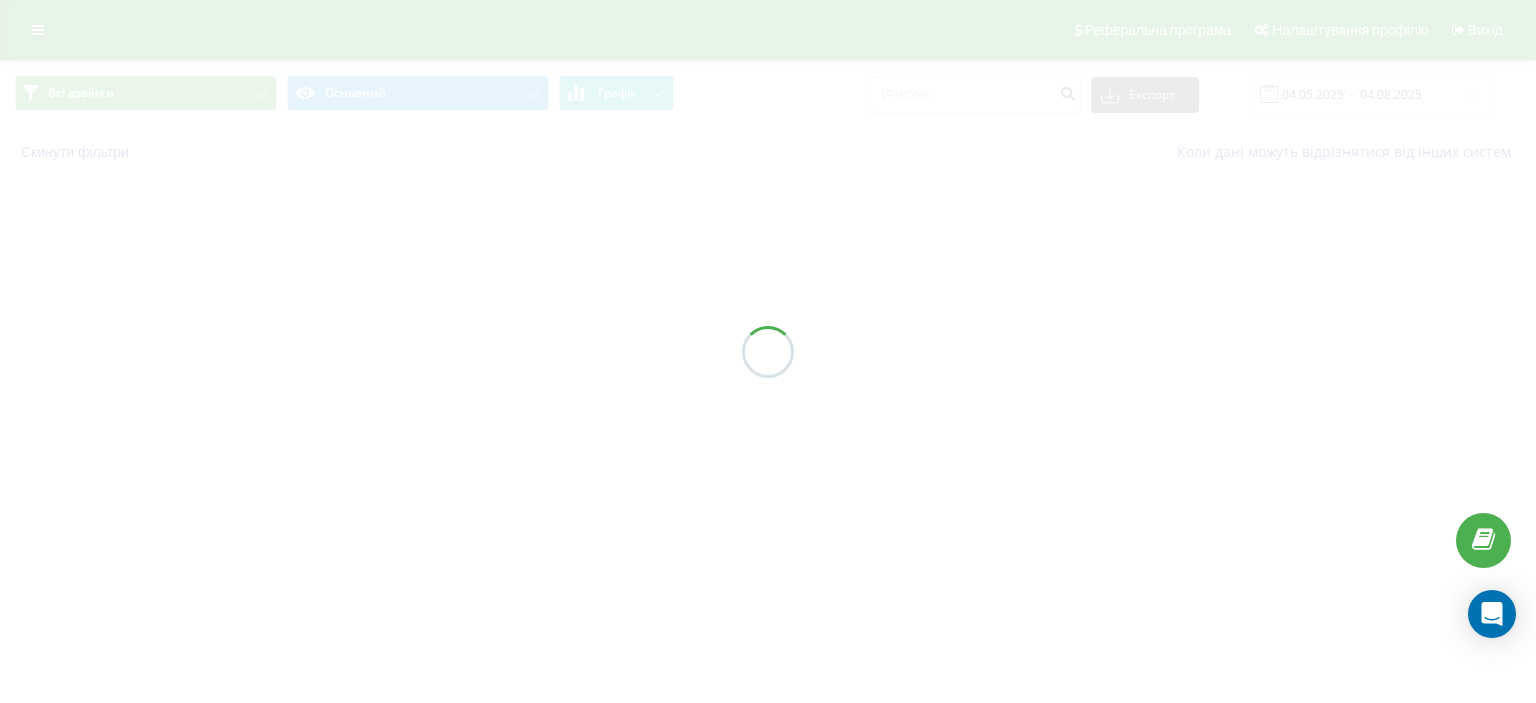 scroll, scrollTop: 0, scrollLeft: 0, axis: both 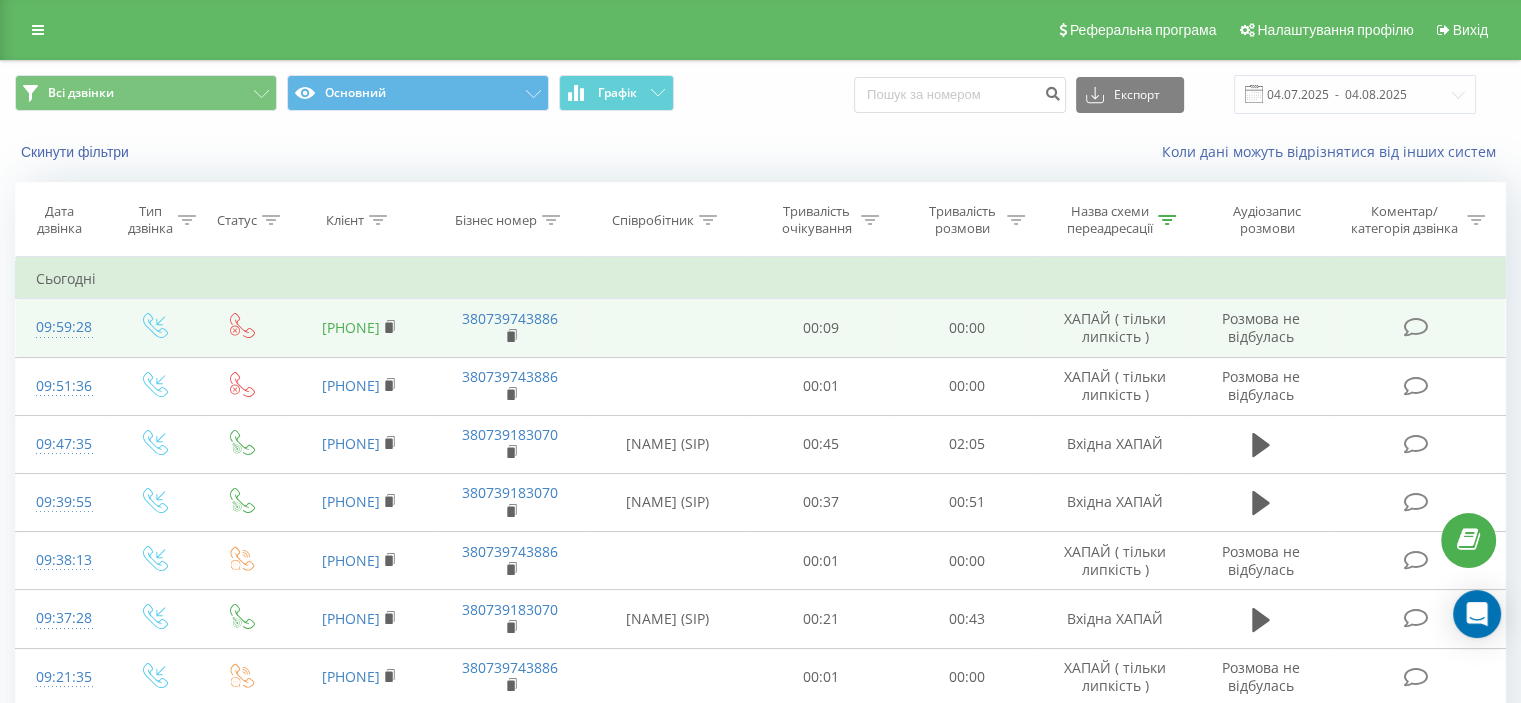 copy on "680392986" 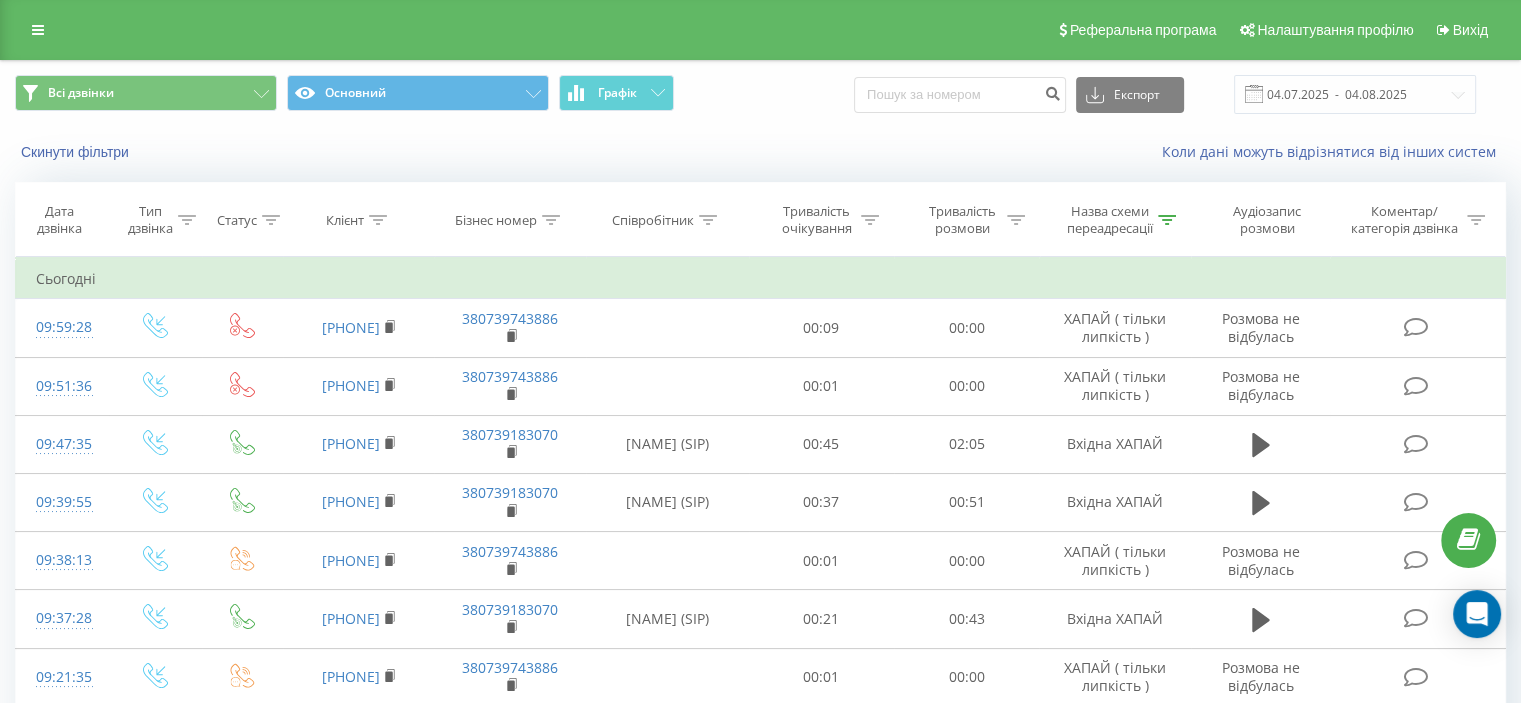 drag, startPoint x: 349, startPoint y: 320, endPoint x: 809, endPoint y: 93, distance: 512.961 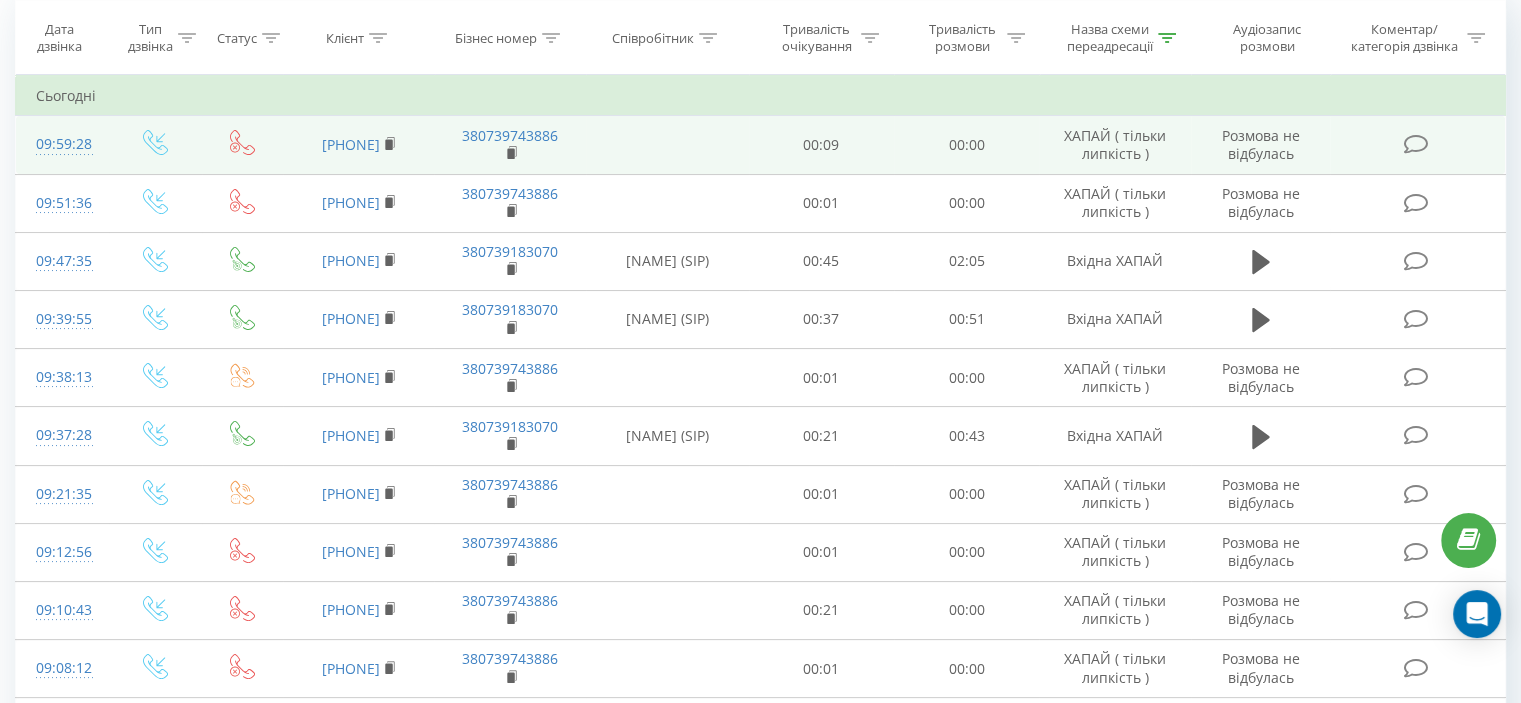 scroll, scrollTop: 0, scrollLeft: 0, axis: both 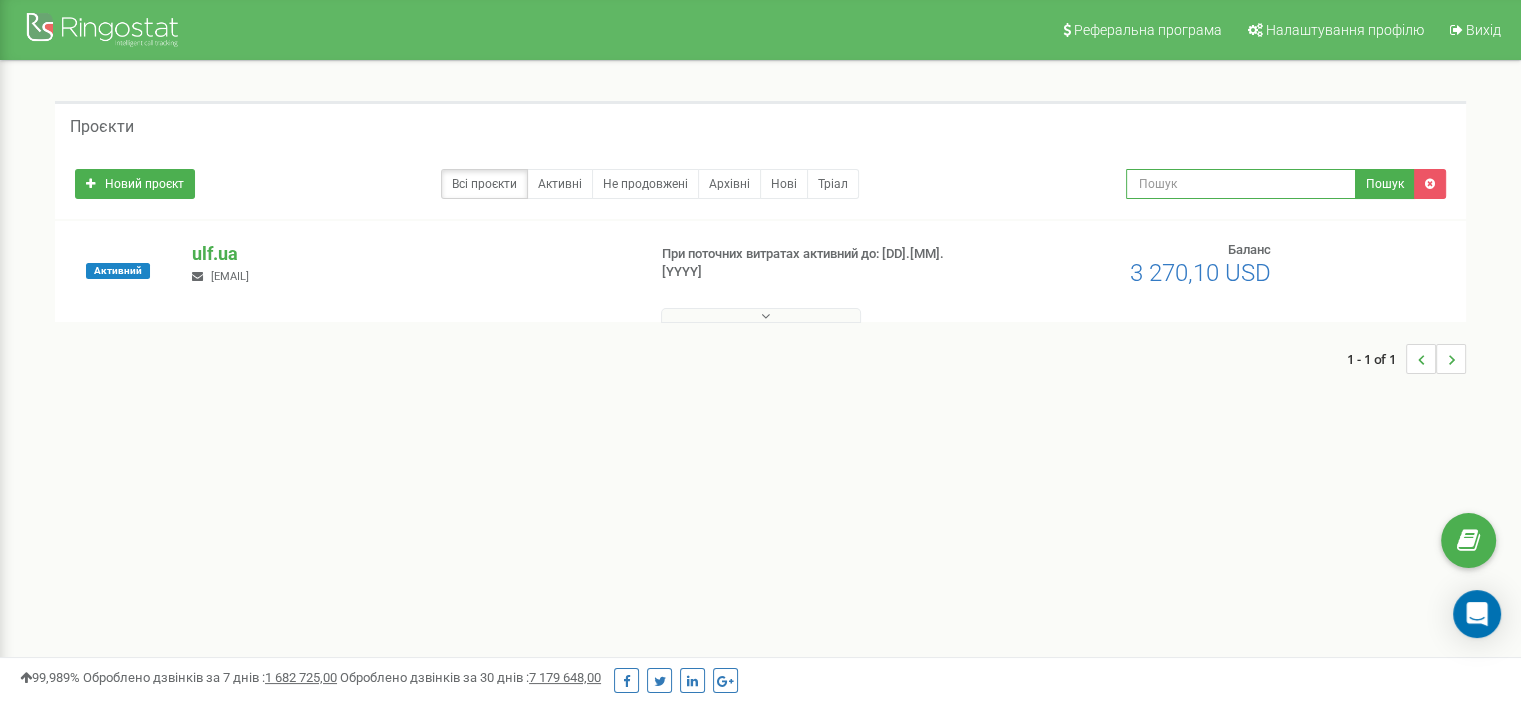 click at bounding box center [1241, 184] 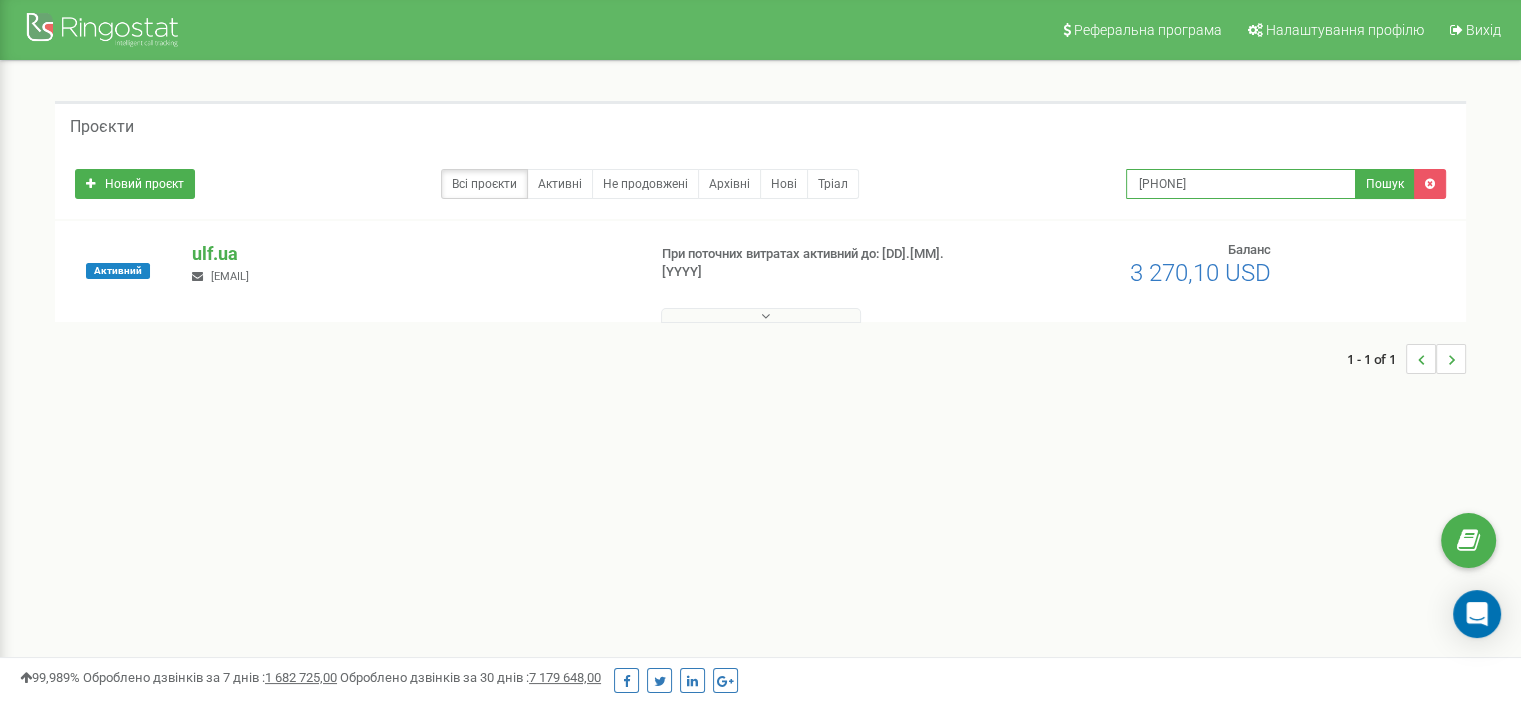 type on "[PHONE]" 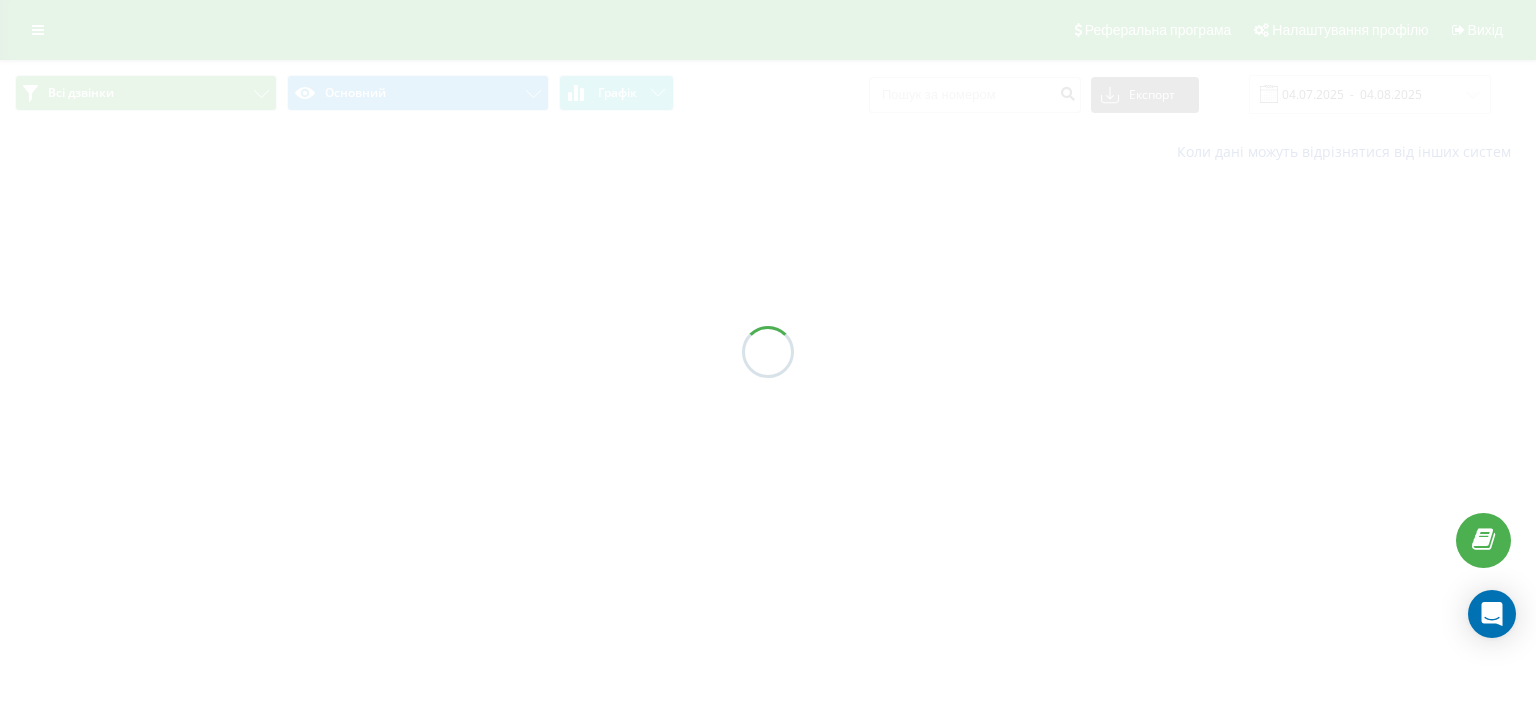scroll, scrollTop: 0, scrollLeft: 0, axis: both 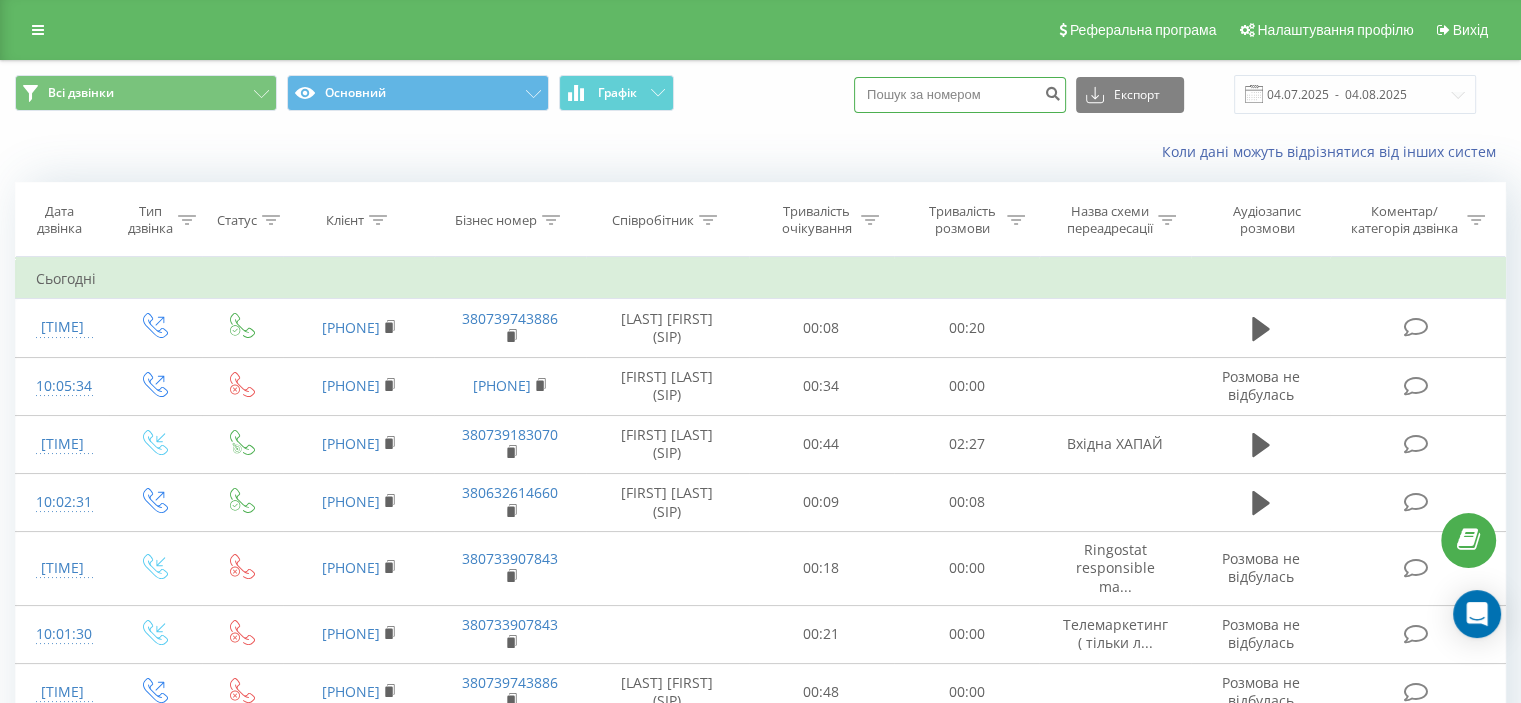 drag, startPoint x: 993, startPoint y: 91, endPoint x: 977, endPoint y: 99, distance: 17.888544 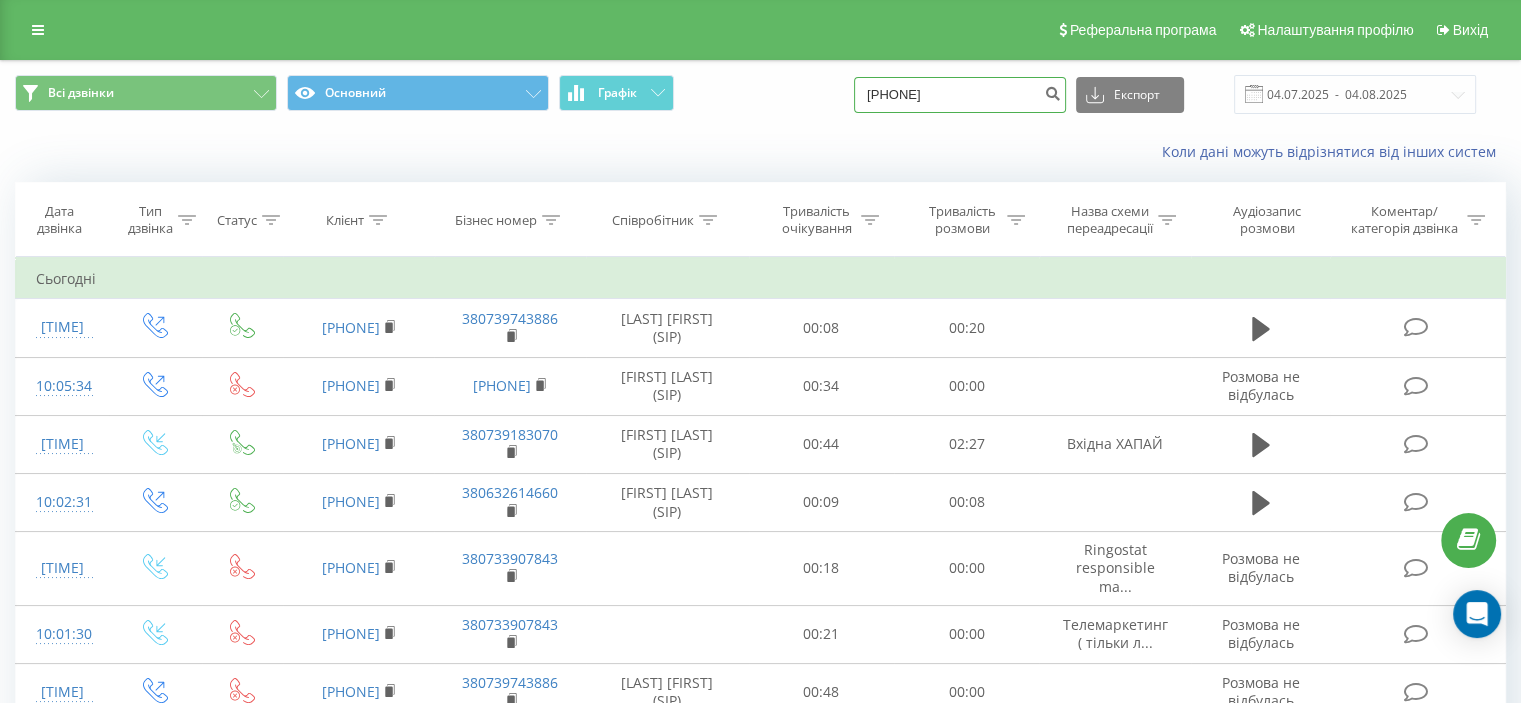 type on "[PHONE]" 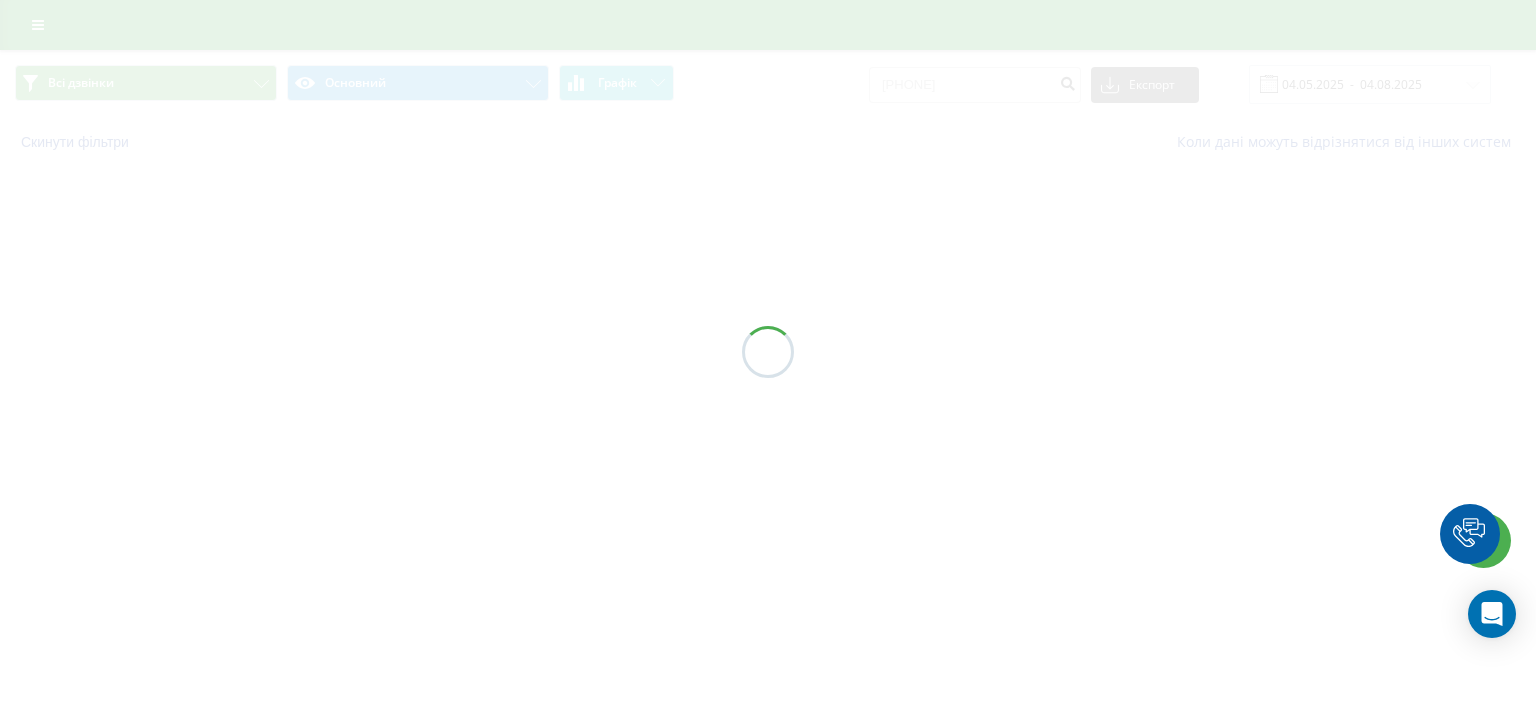 scroll, scrollTop: 0, scrollLeft: 0, axis: both 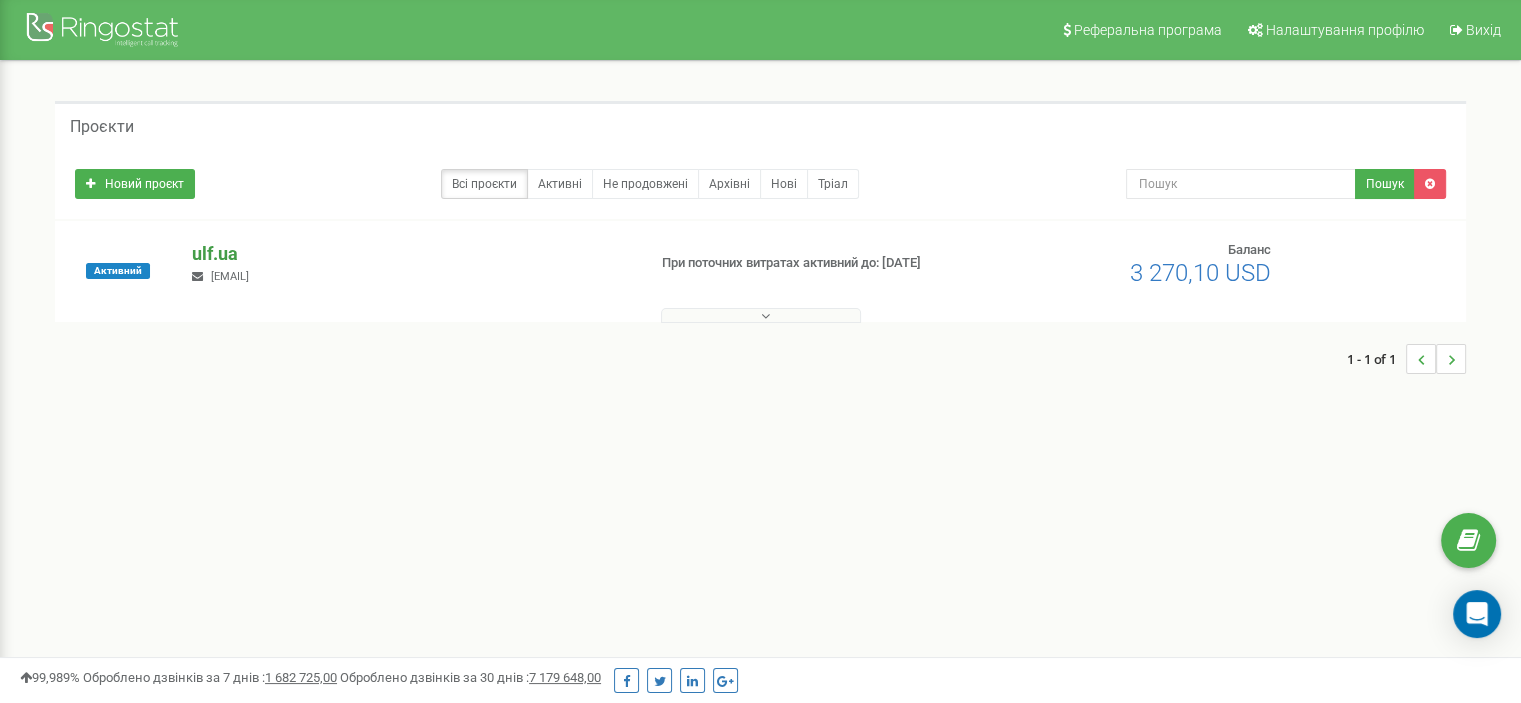 click on "ulf.ua" at bounding box center [410, 254] 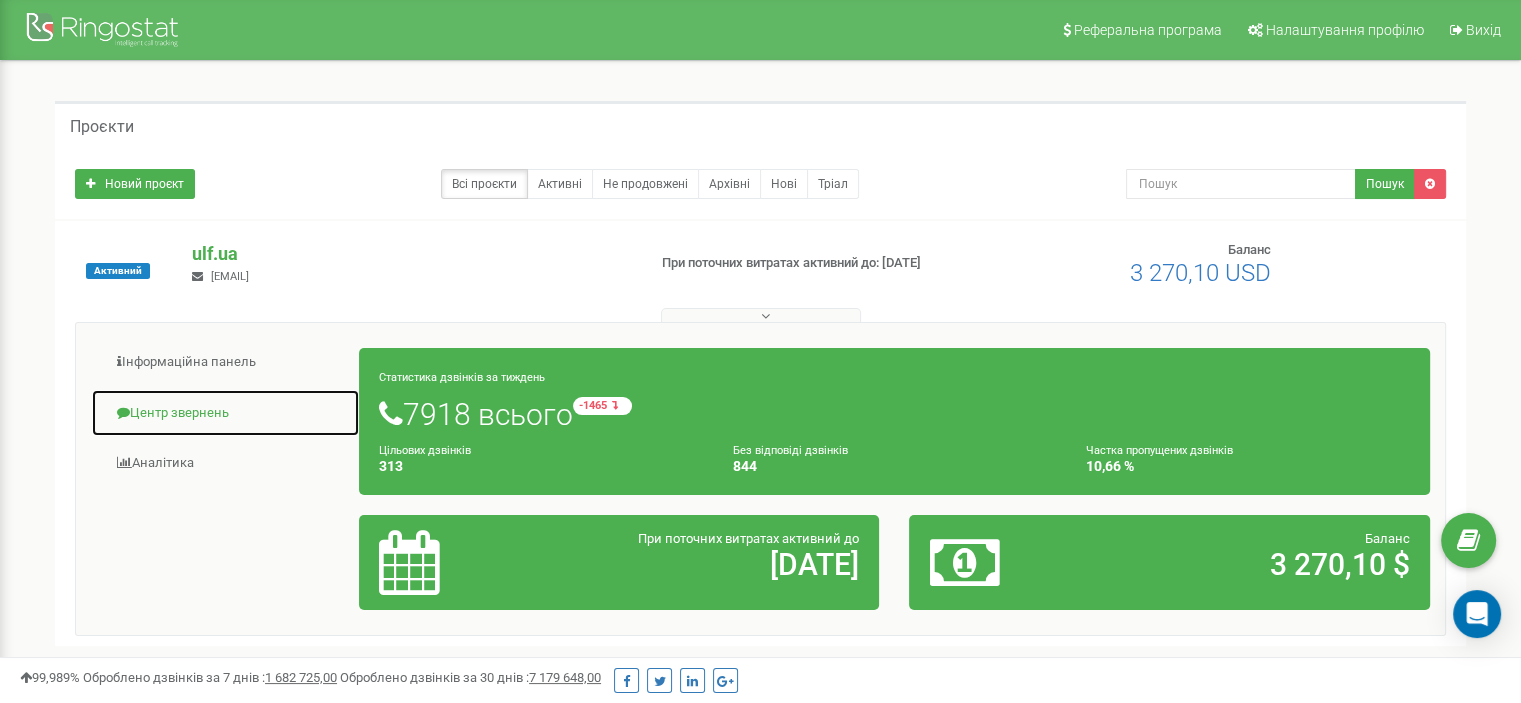 drag, startPoint x: 236, startPoint y: 423, endPoint x: 268, endPoint y: 395, distance: 42.520584 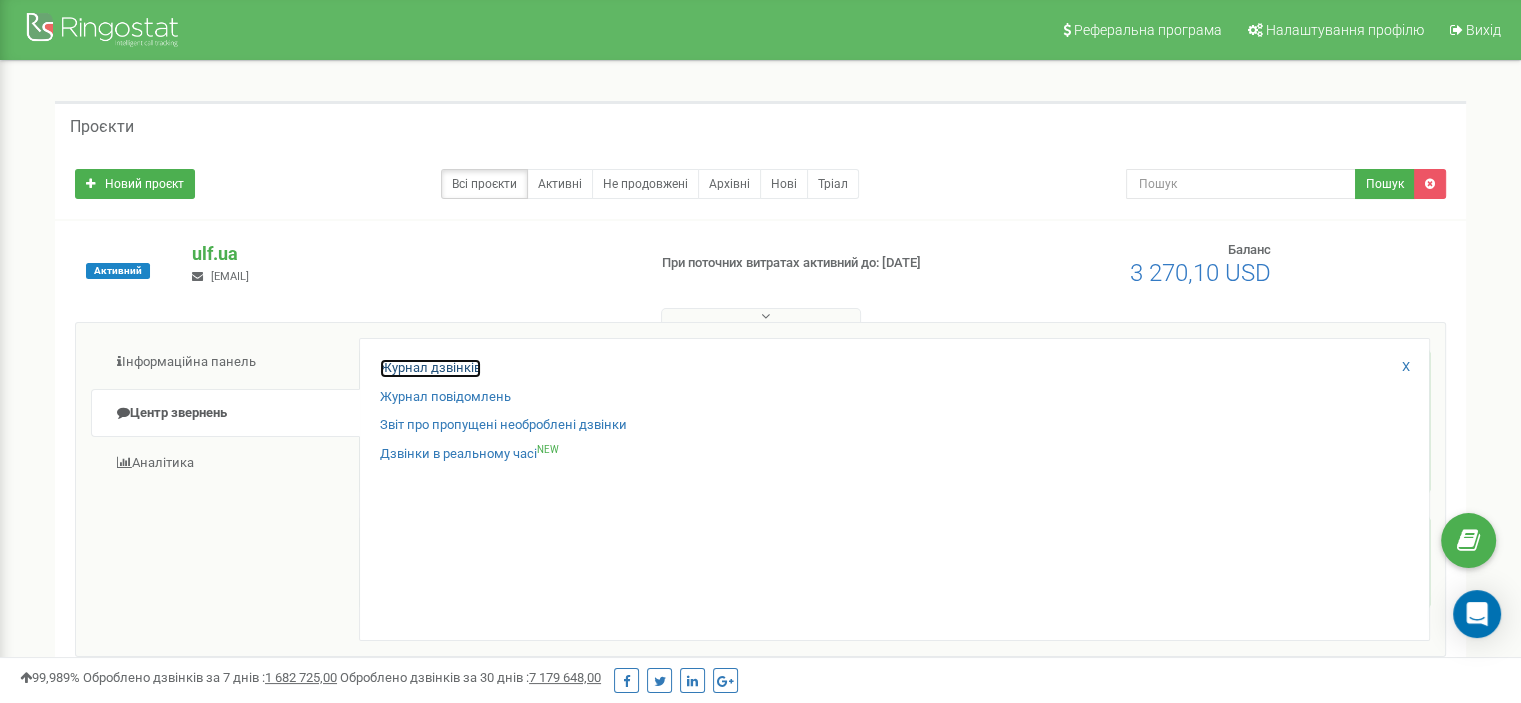 click on "Журнал дзвінків" at bounding box center (430, 368) 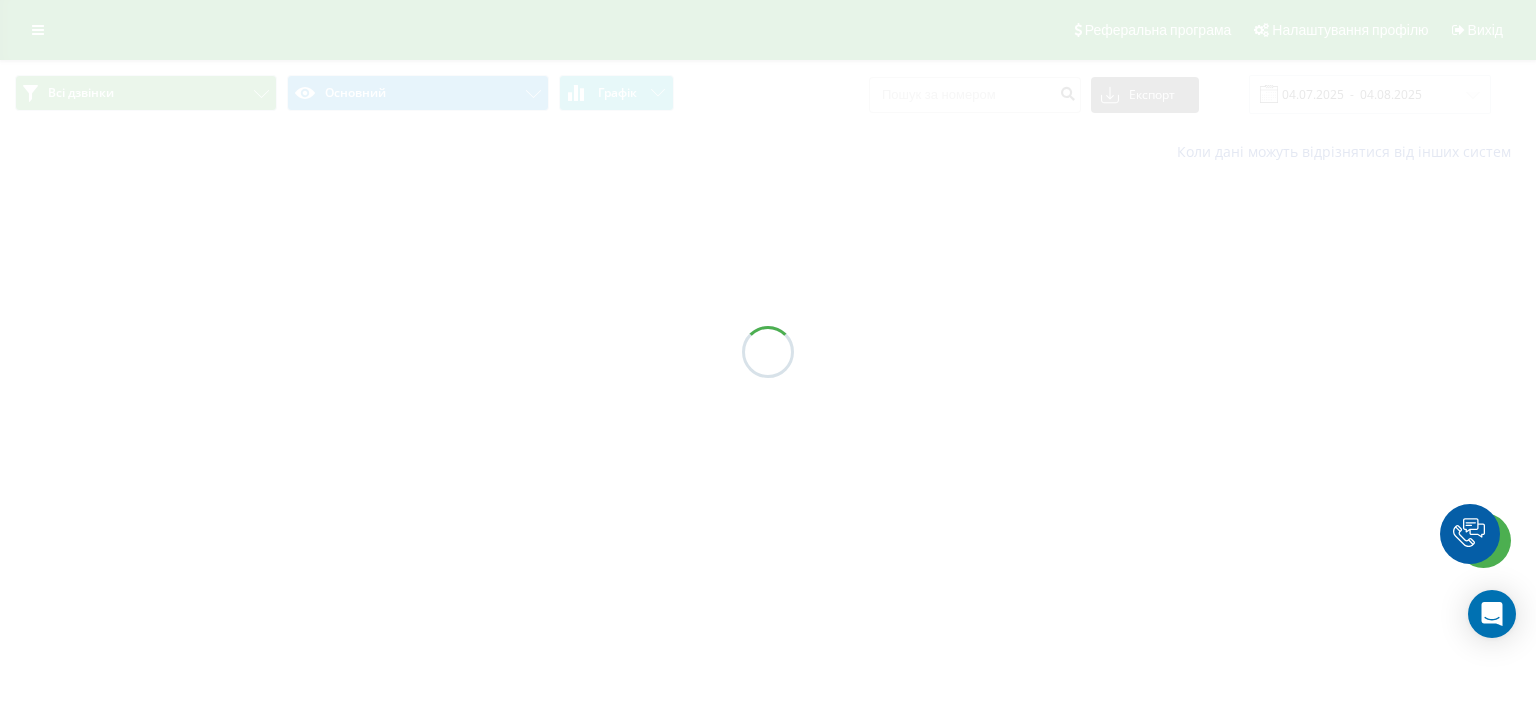 scroll, scrollTop: 0, scrollLeft: 0, axis: both 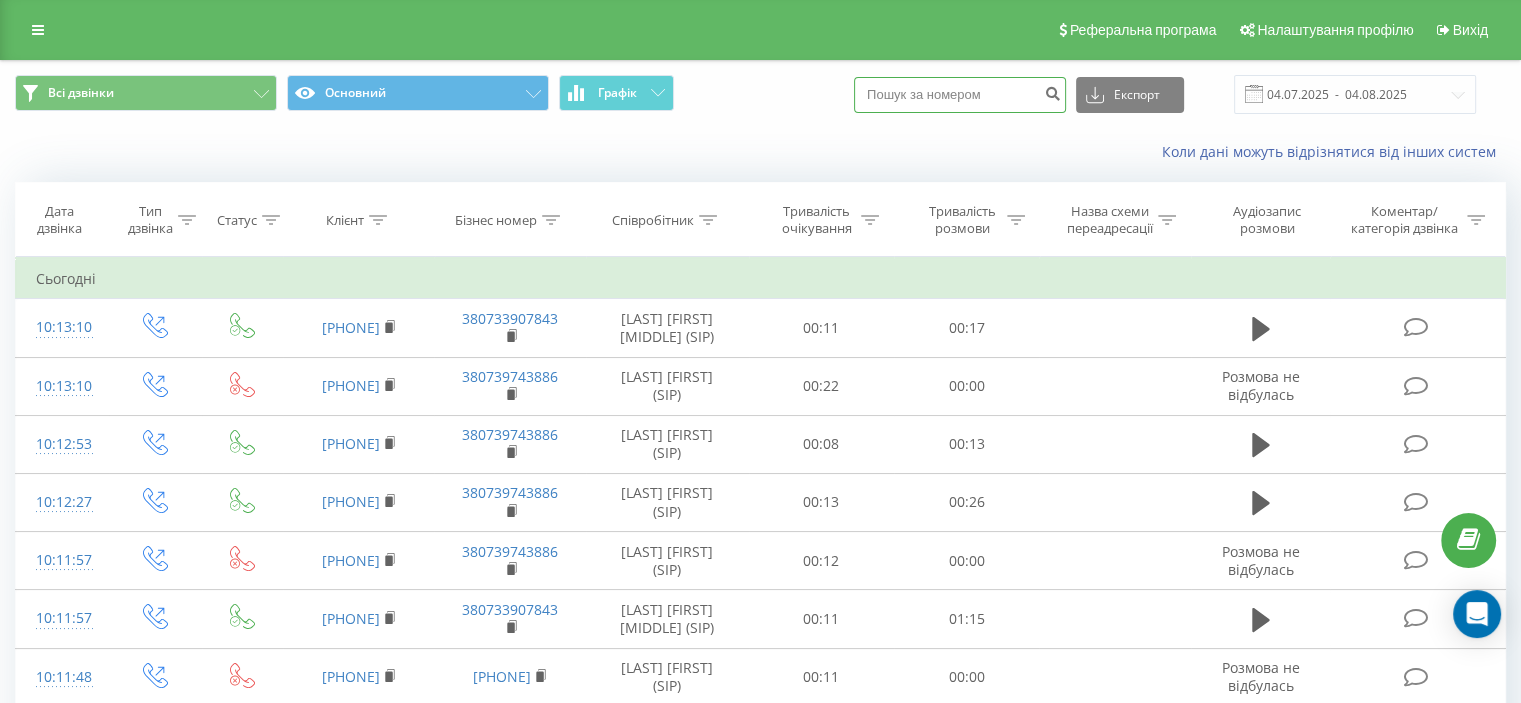 click at bounding box center [960, 95] 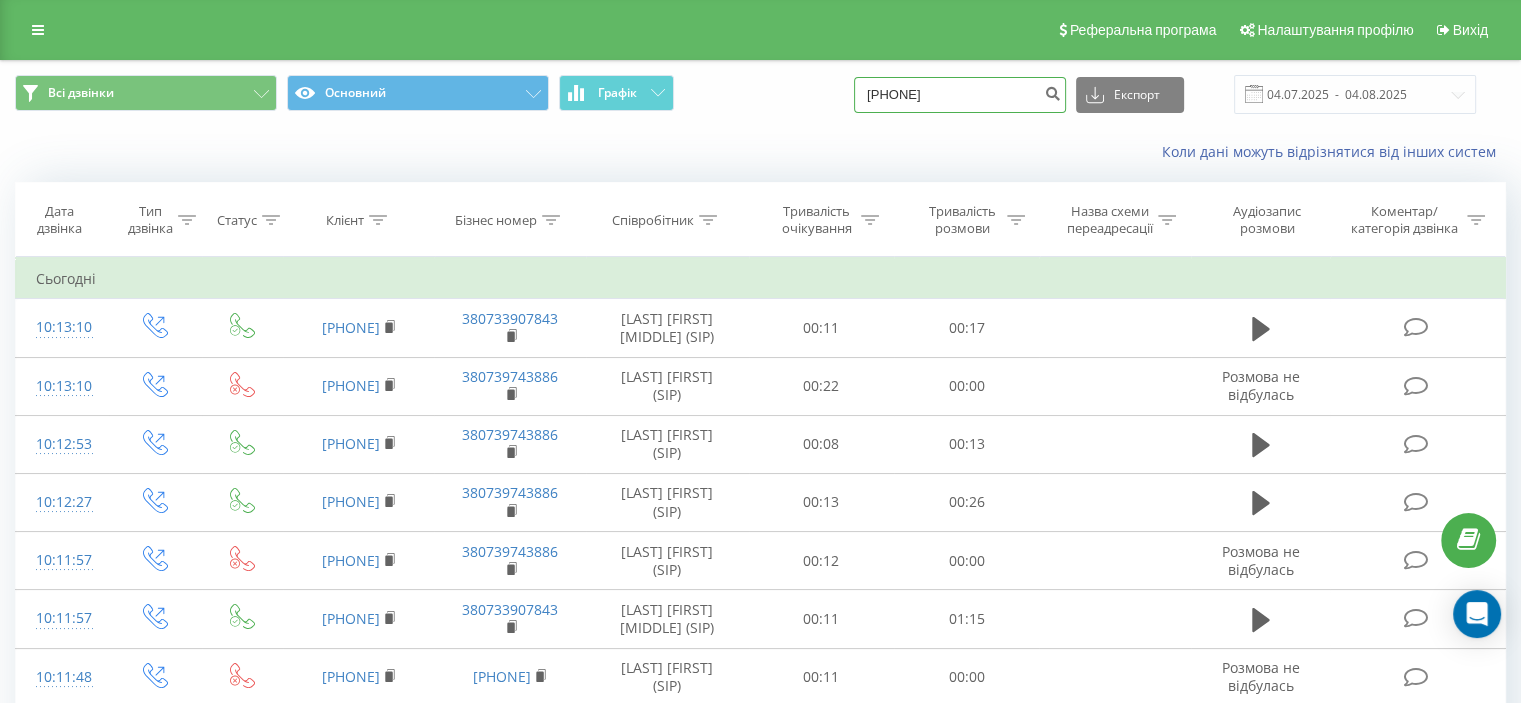 drag, startPoint x: 968, startPoint y: 90, endPoint x: 1015, endPoint y: 71, distance: 50.695168 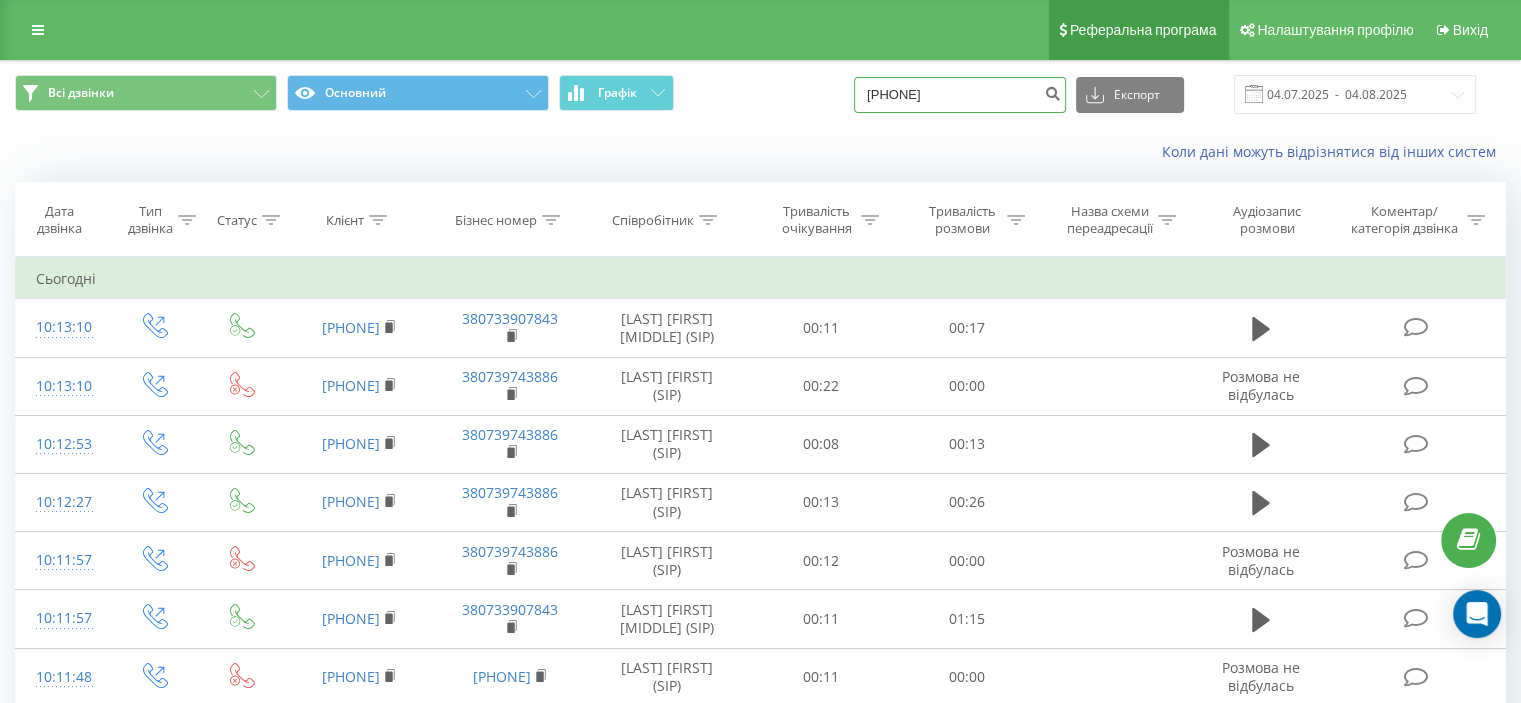type on "0970273704" 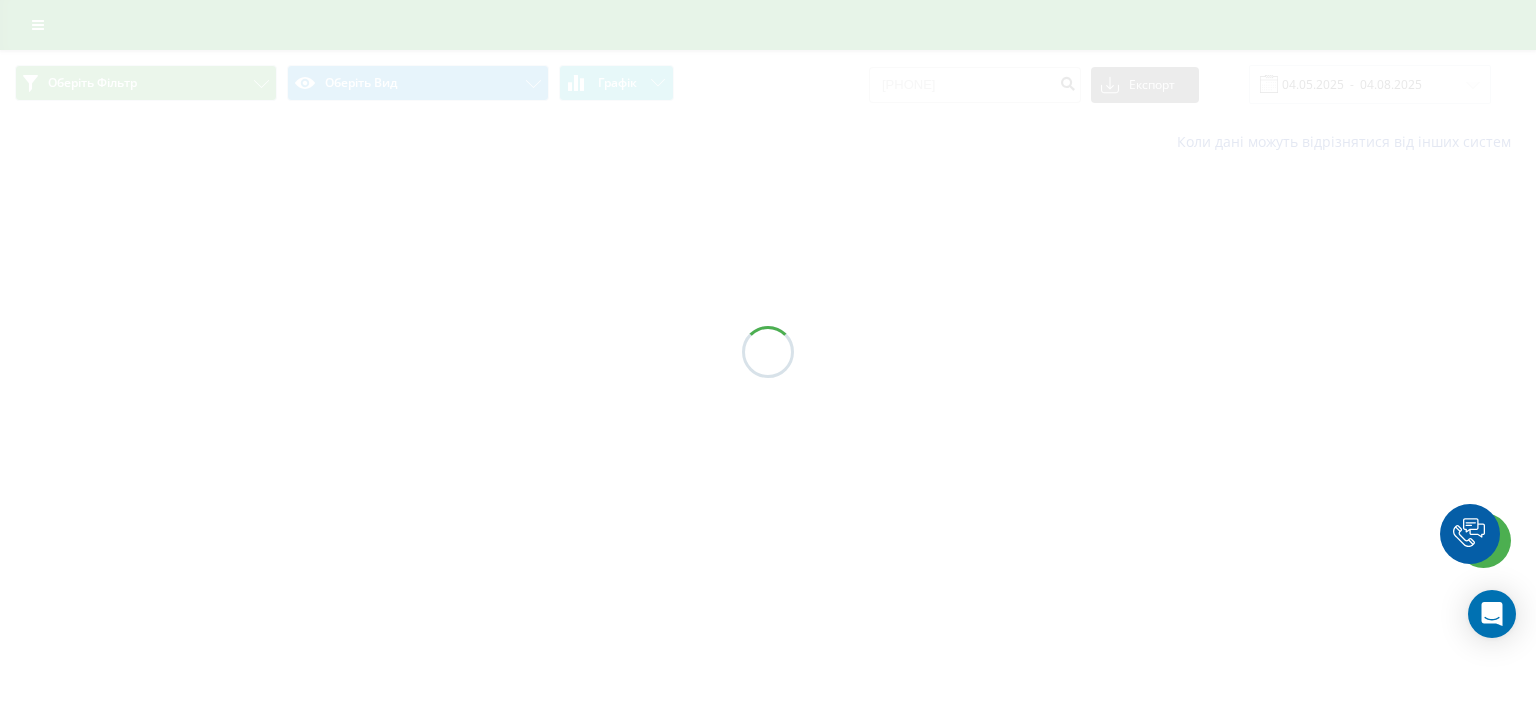 scroll, scrollTop: 0, scrollLeft: 0, axis: both 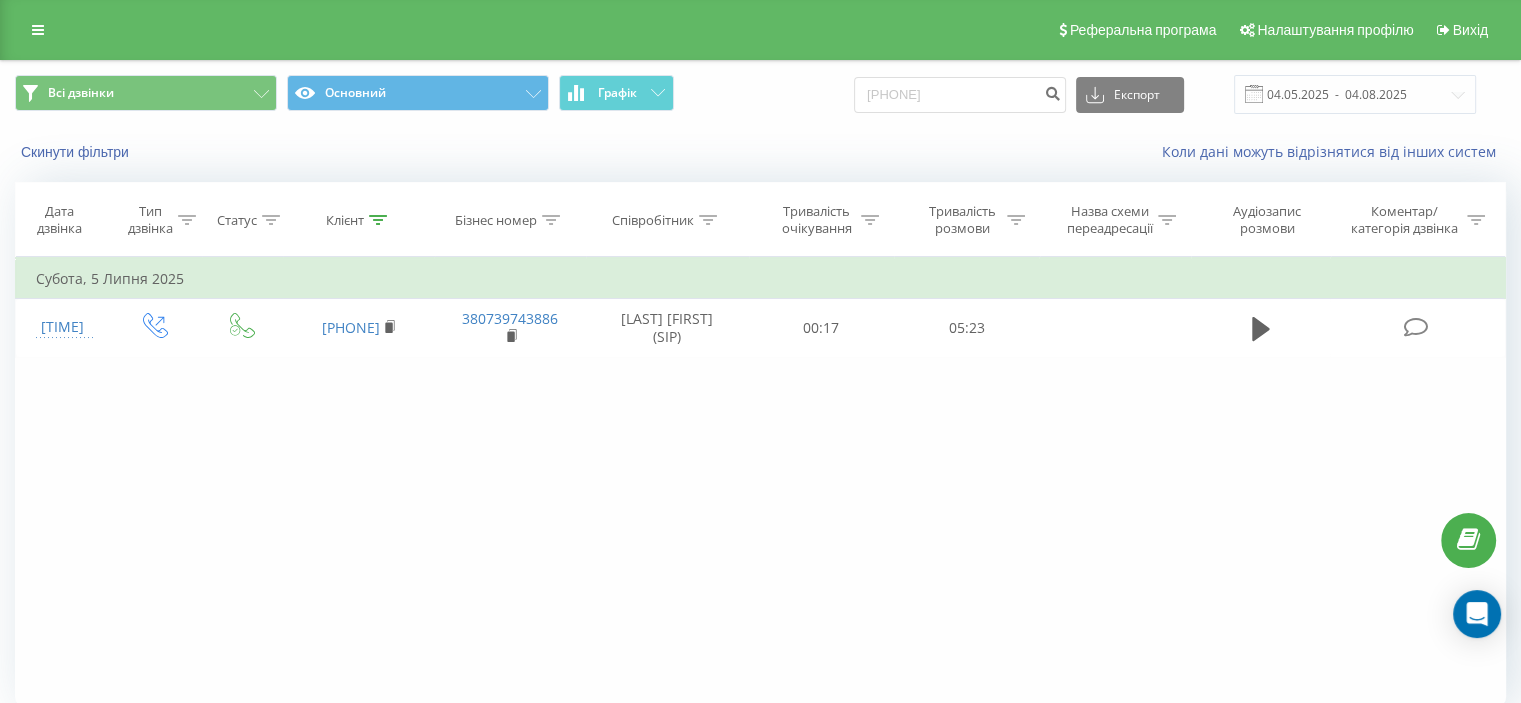 drag, startPoint x: 965, startPoint y: 73, endPoint x: 848, endPoint y: 92, distance: 118.5327 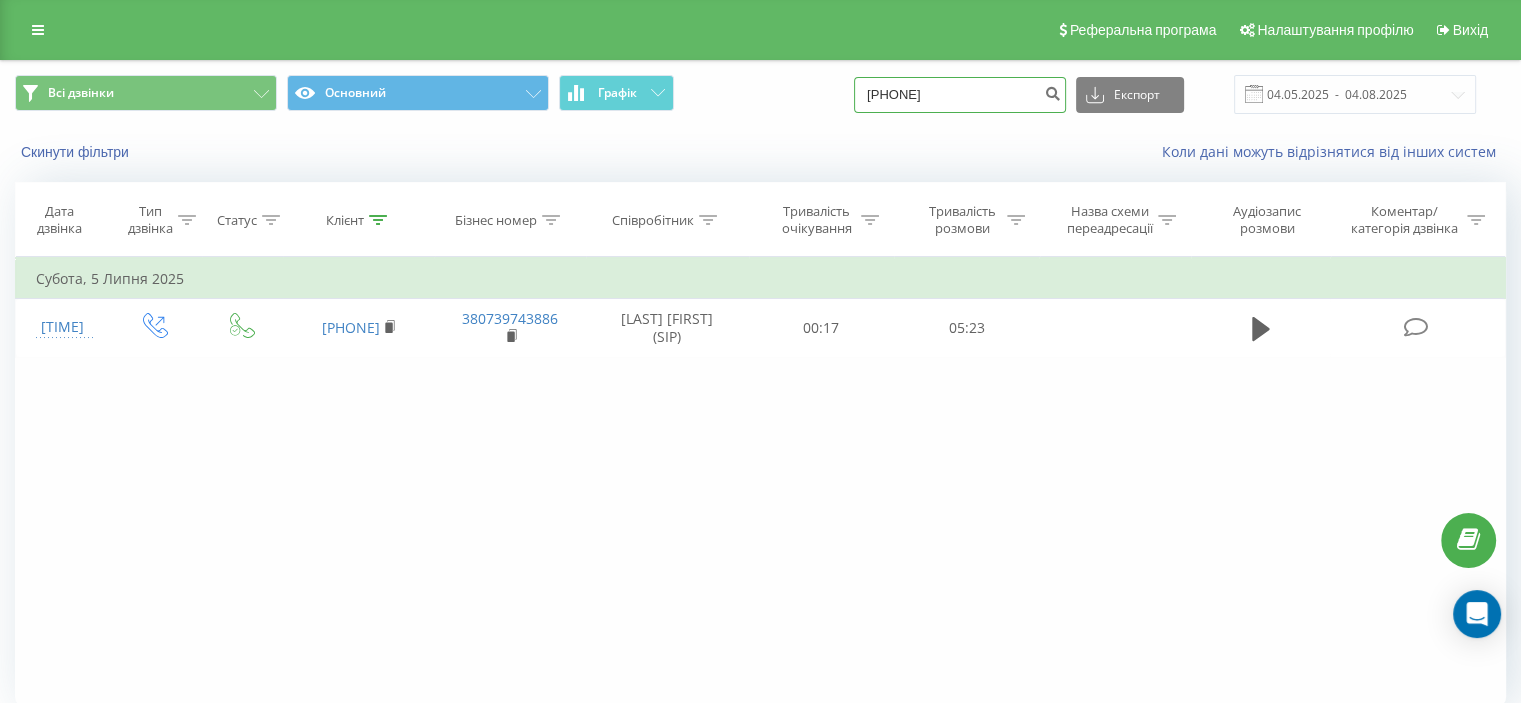 drag, startPoint x: 947, startPoint y: 85, endPoint x: 754, endPoint y: 90, distance: 193.06476 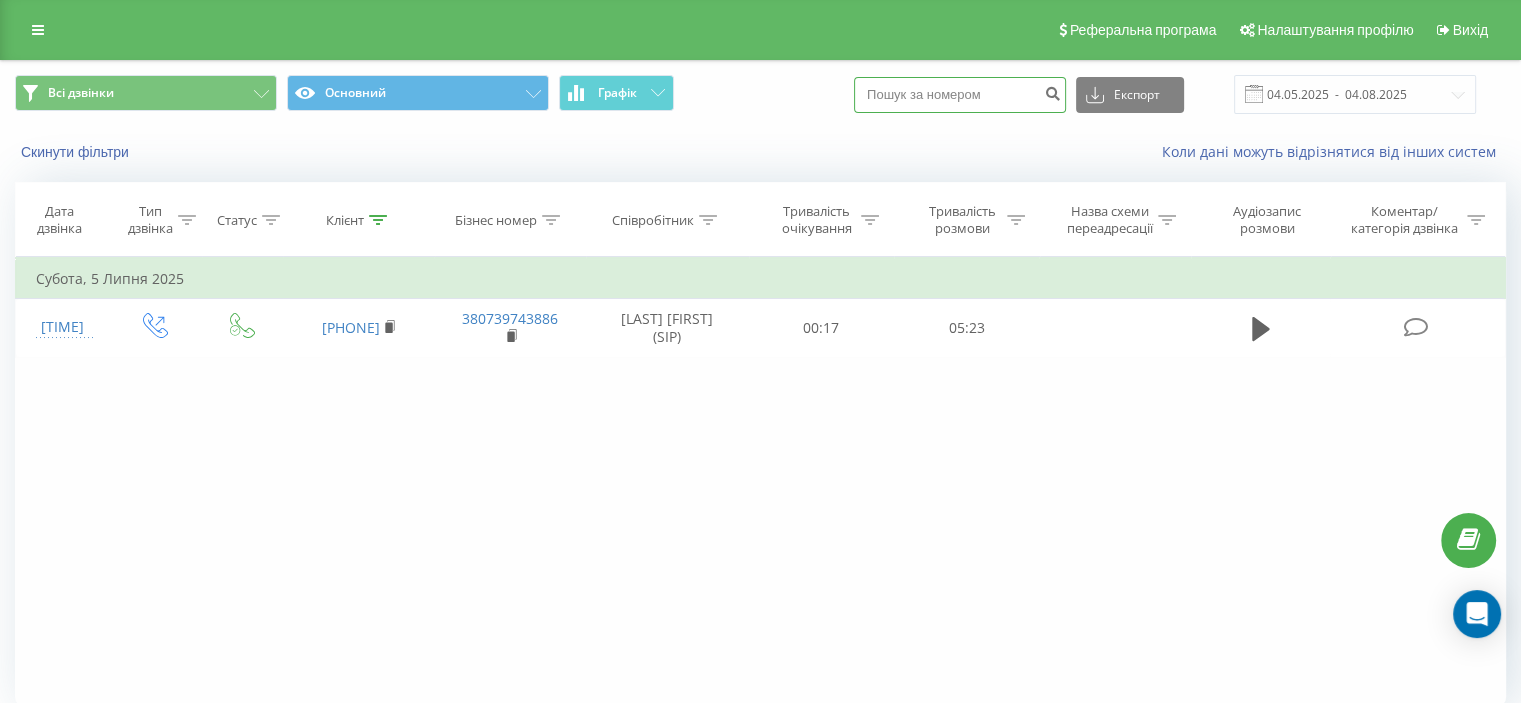 paste on "0502742295" 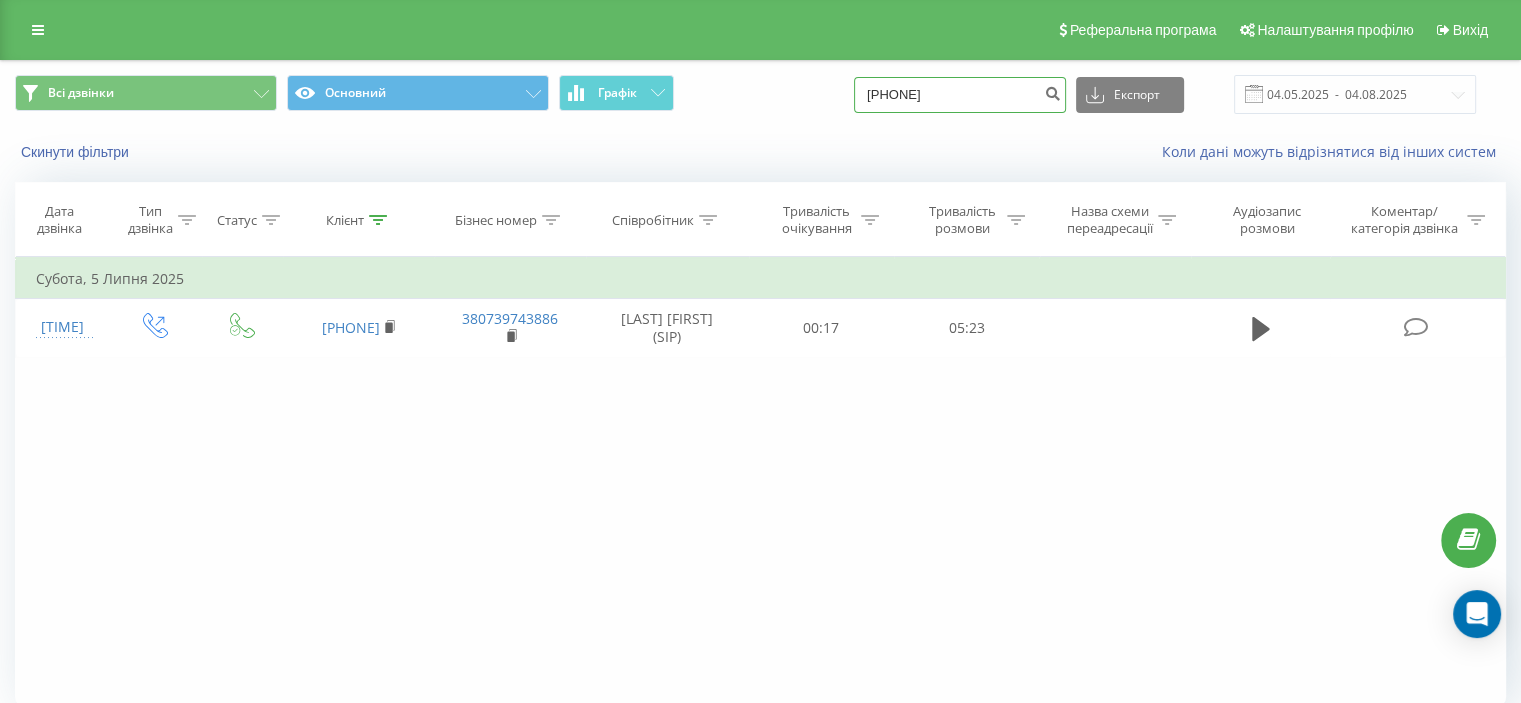 type on "0502742295" 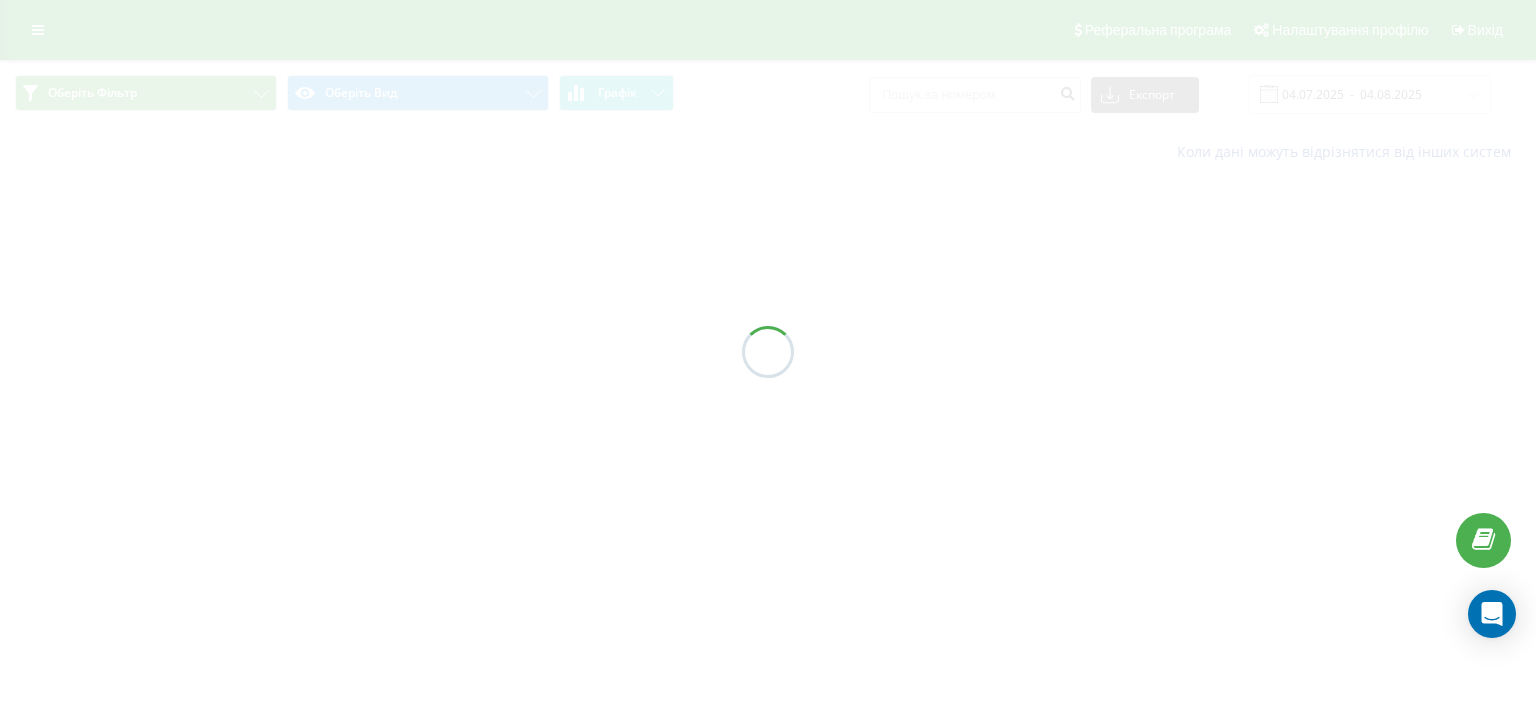scroll, scrollTop: 0, scrollLeft: 0, axis: both 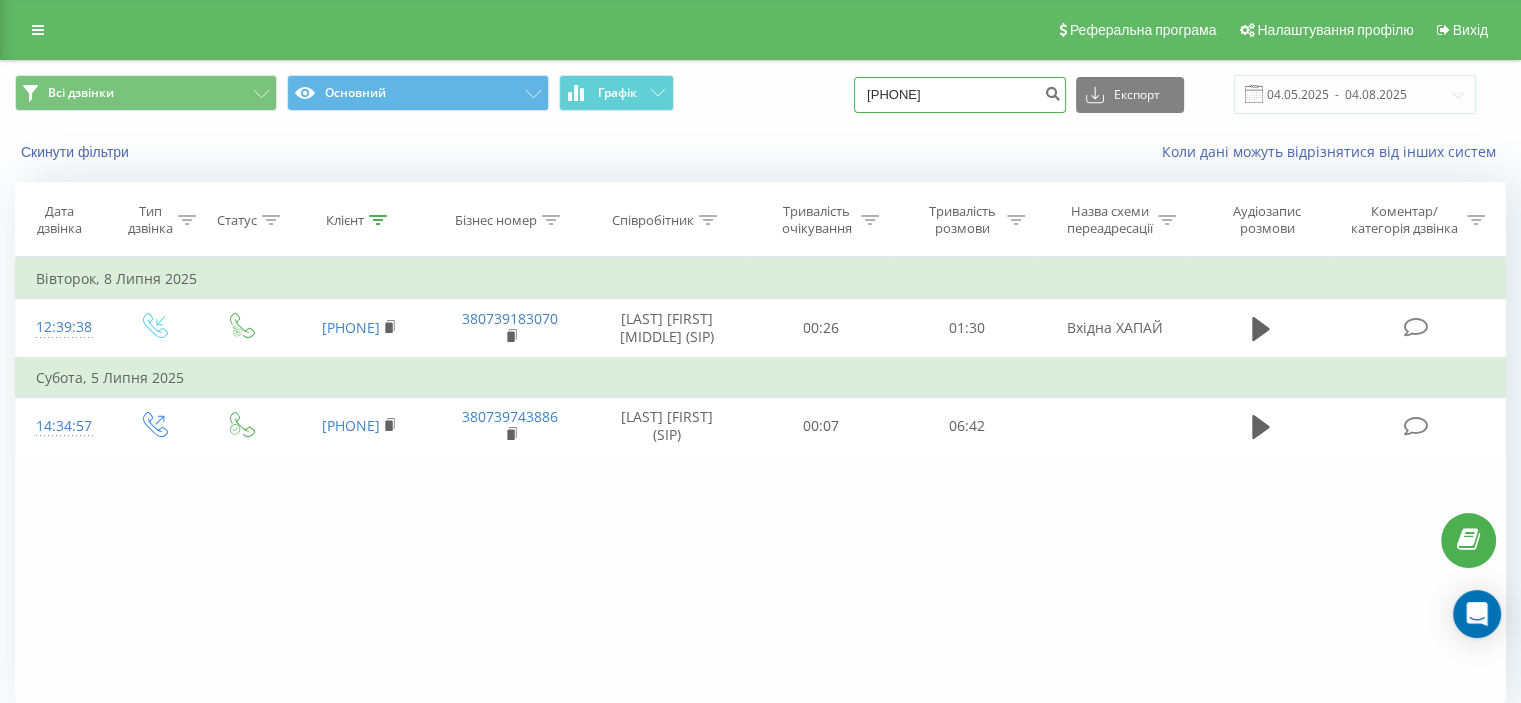 drag, startPoint x: 924, startPoint y: 96, endPoint x: 760, endPoint y: 67, distance: 166.54428 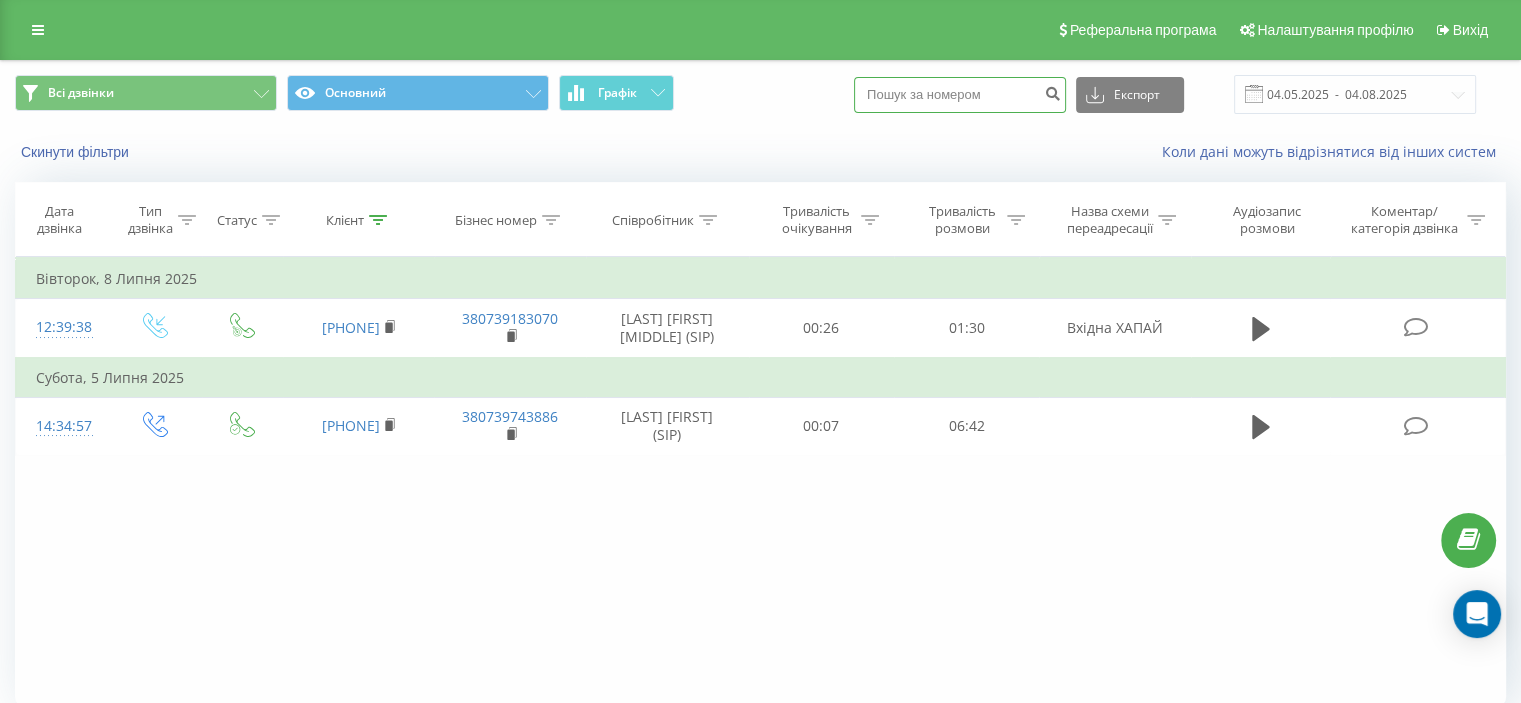 paste on "0632964506" 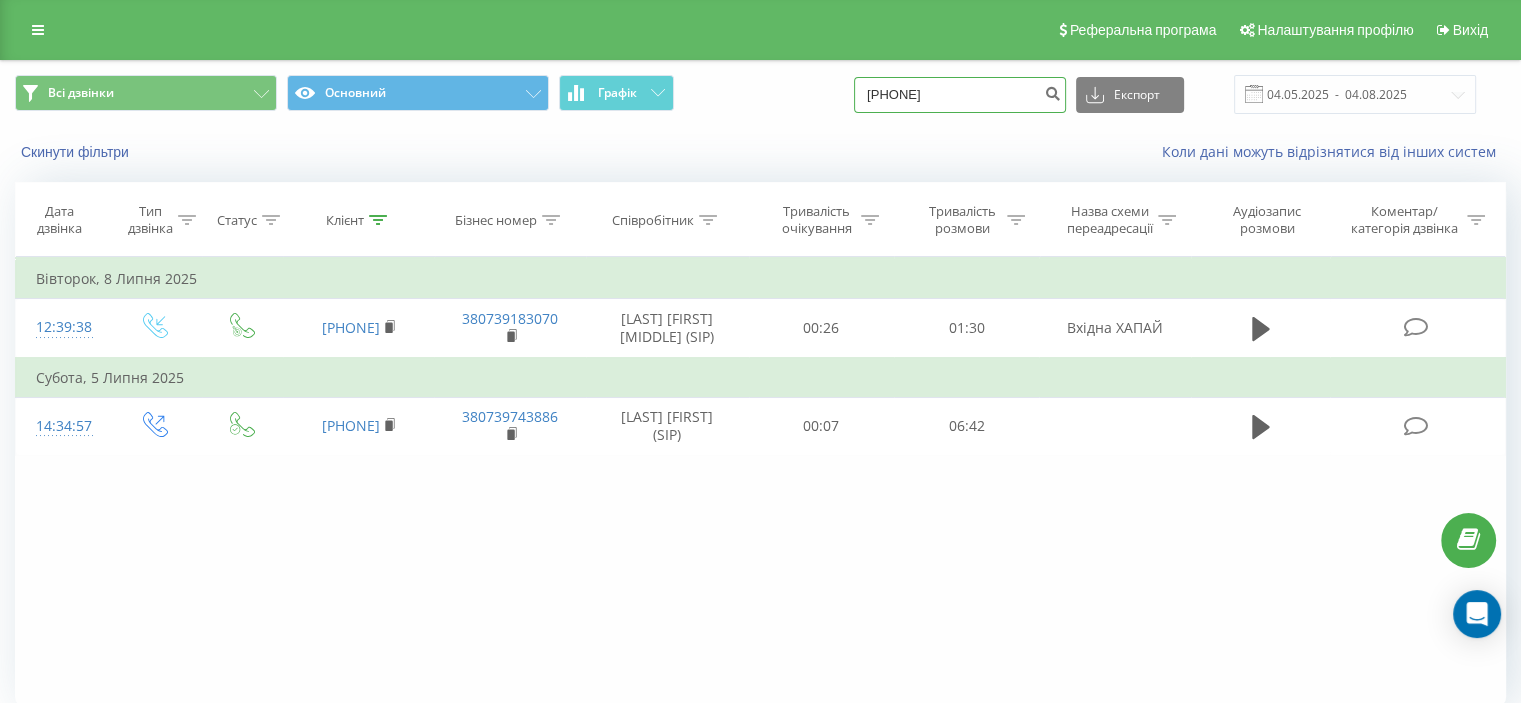 type on "0632964506" 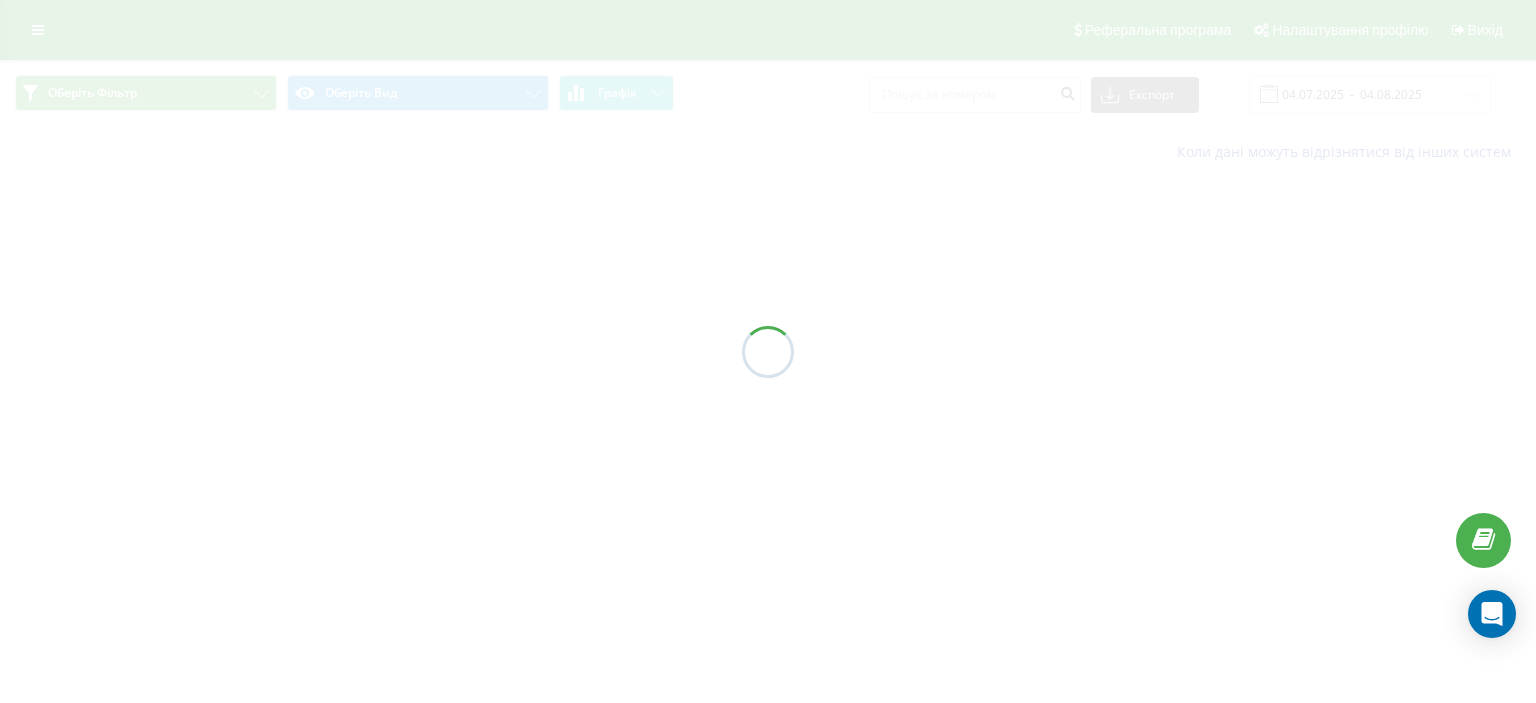scroll, scrollTop: 0, scrollLeft: 0, axis: both 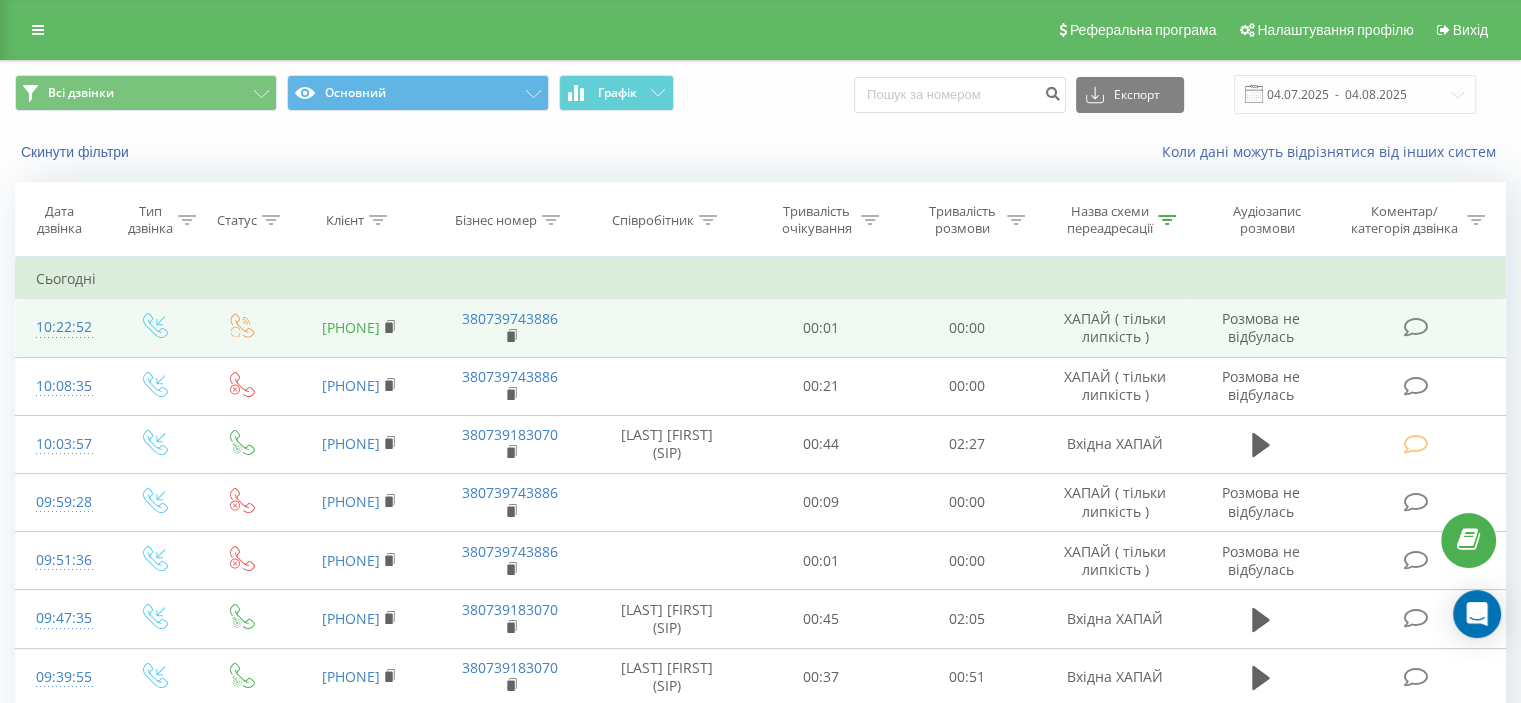 drag, startPoint x: 340, startPoint y: 321, endPoint x: 328, endPoint y: 320, distance: 12.0415945 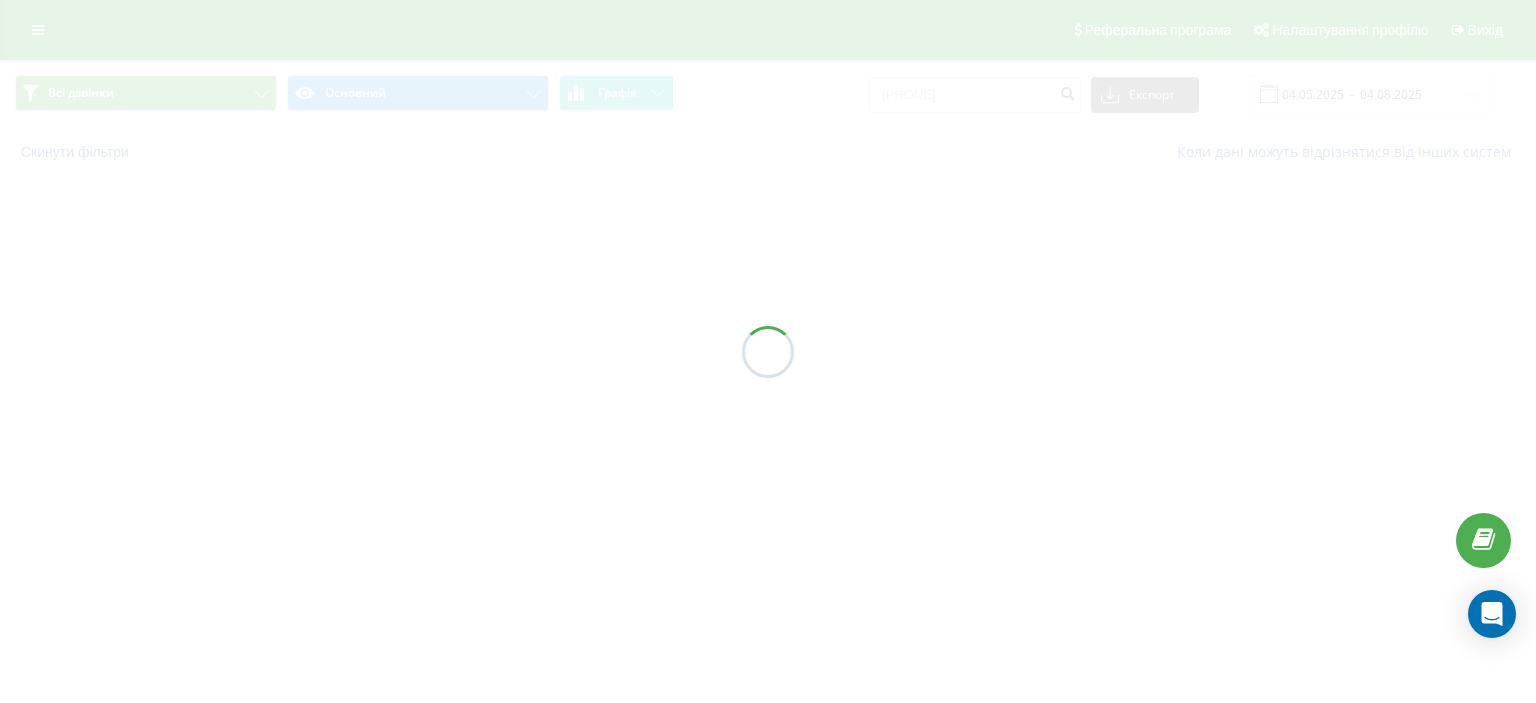 scroll, scrollTop: 0, scrollLeft: 0, axis: both 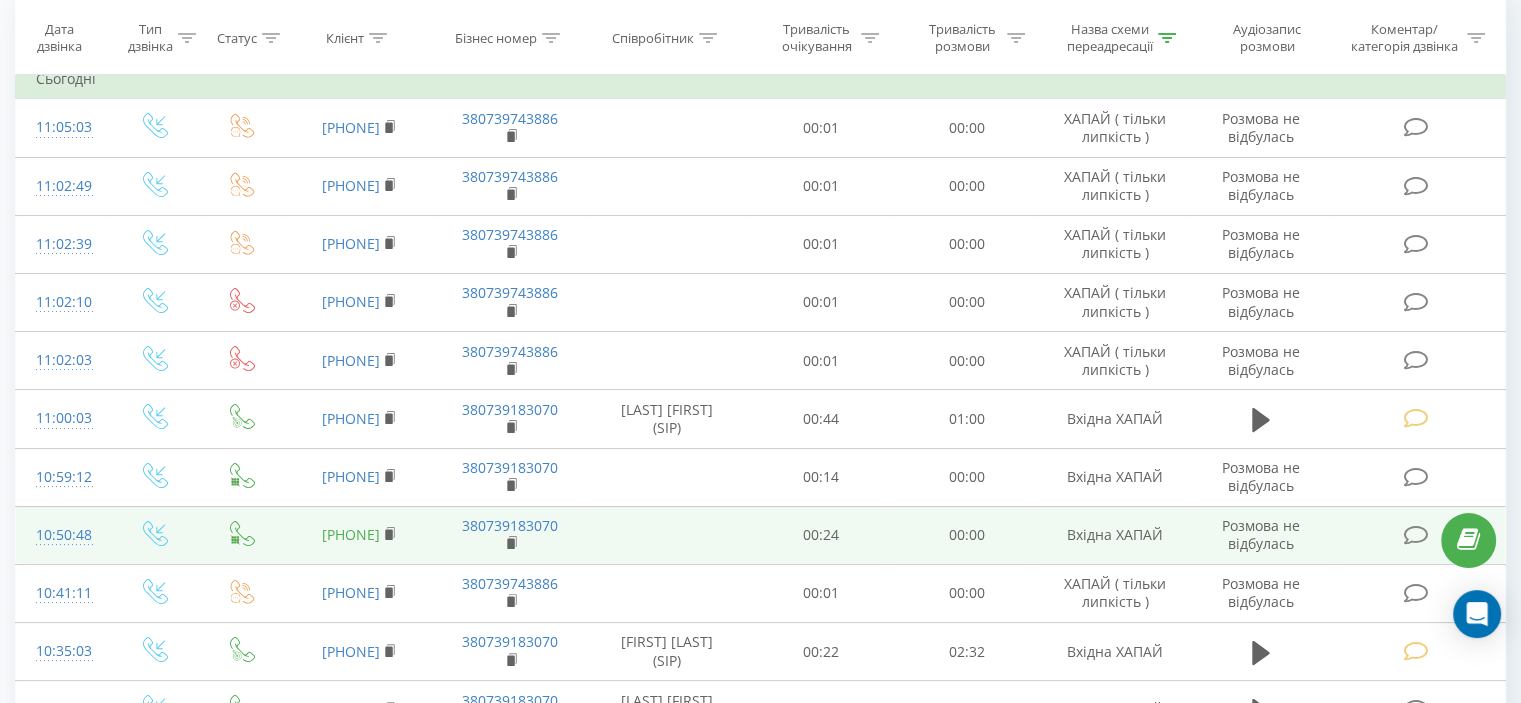 copy on "677307671" 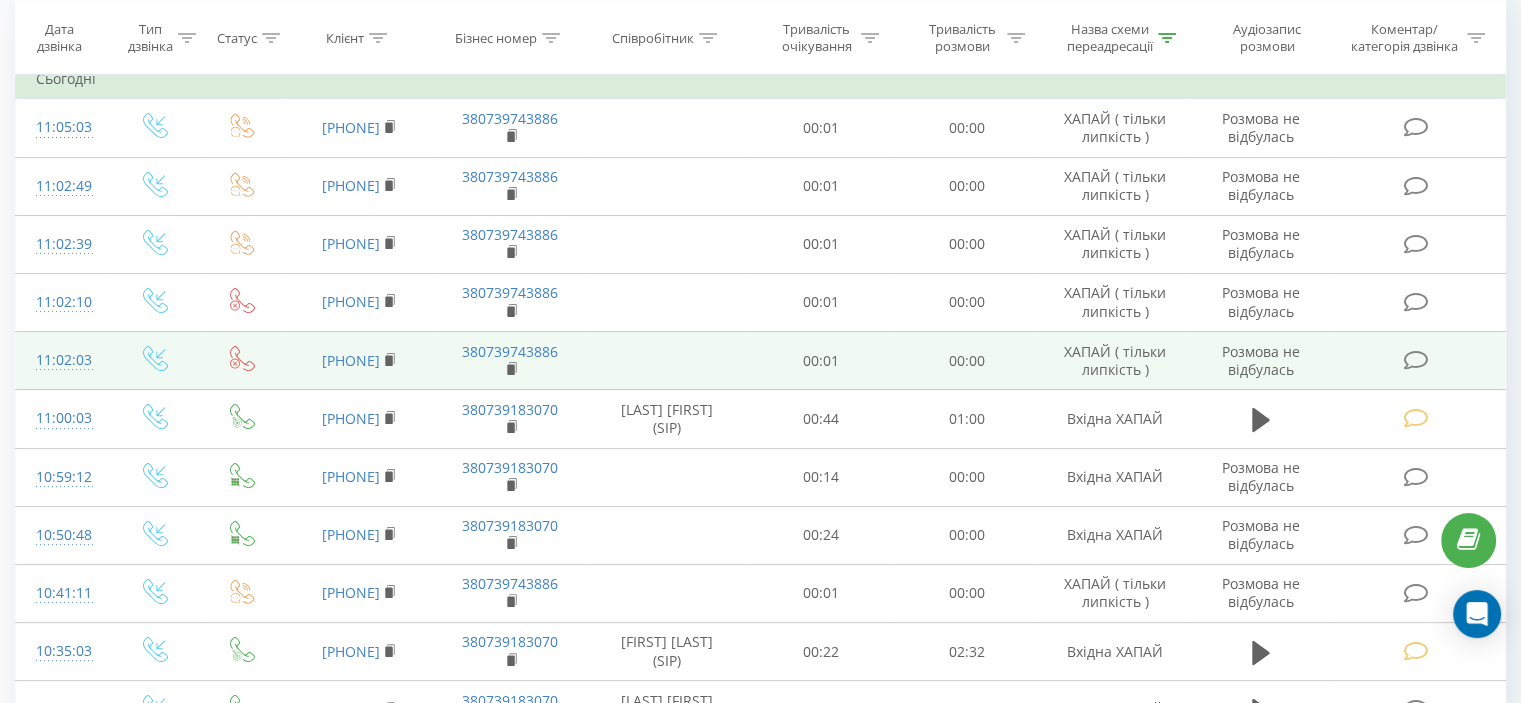 drag, startPoint x: 409, startPoint y: 407, endPoint x: 418, endPoint y: 367, distance: 41 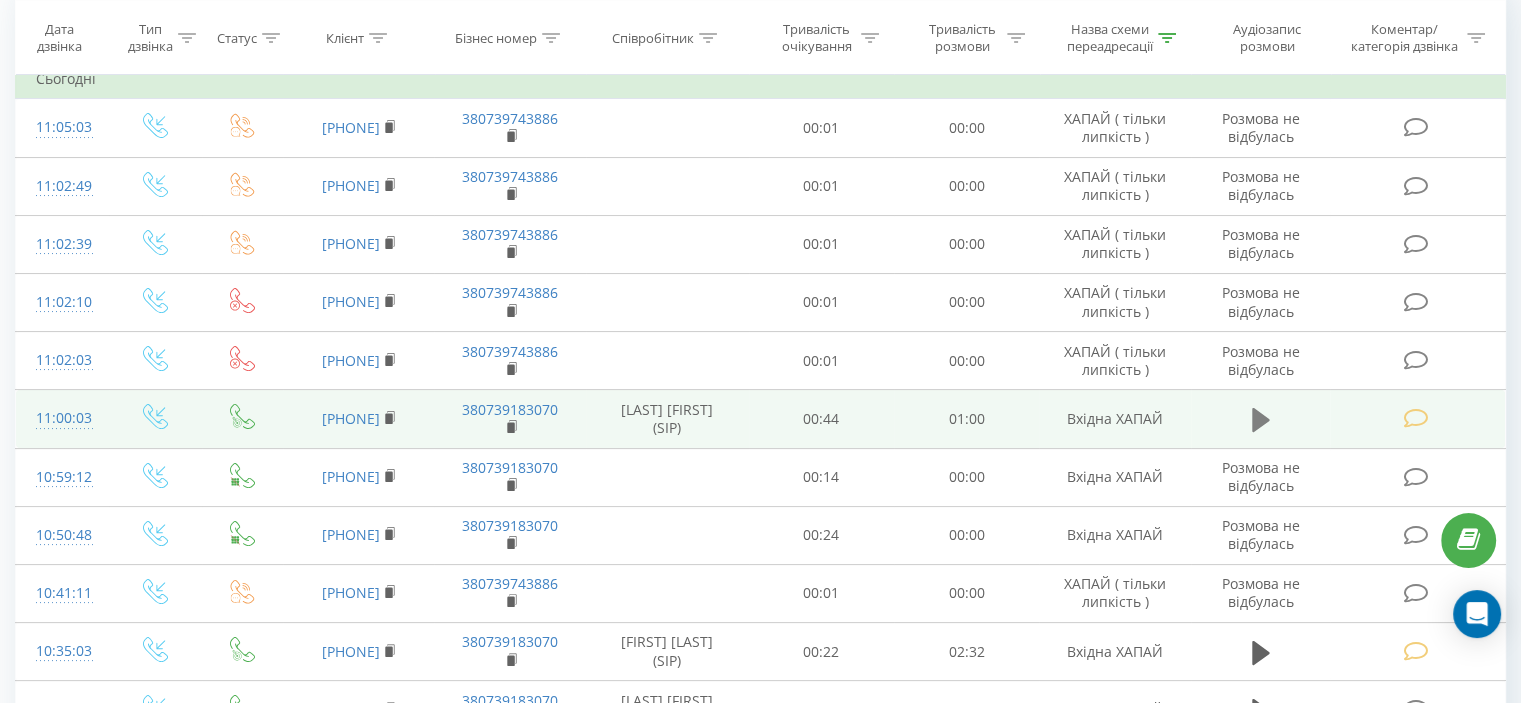 click 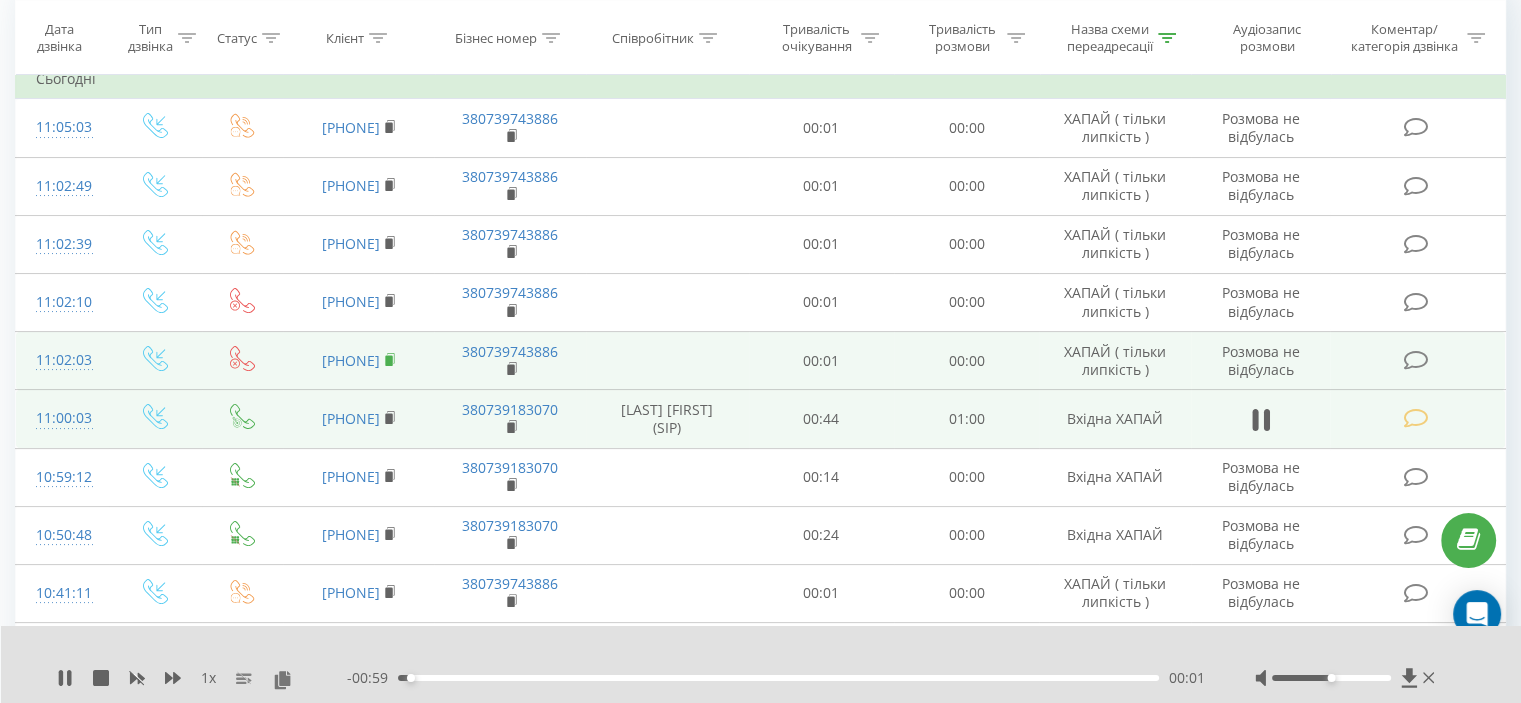 click 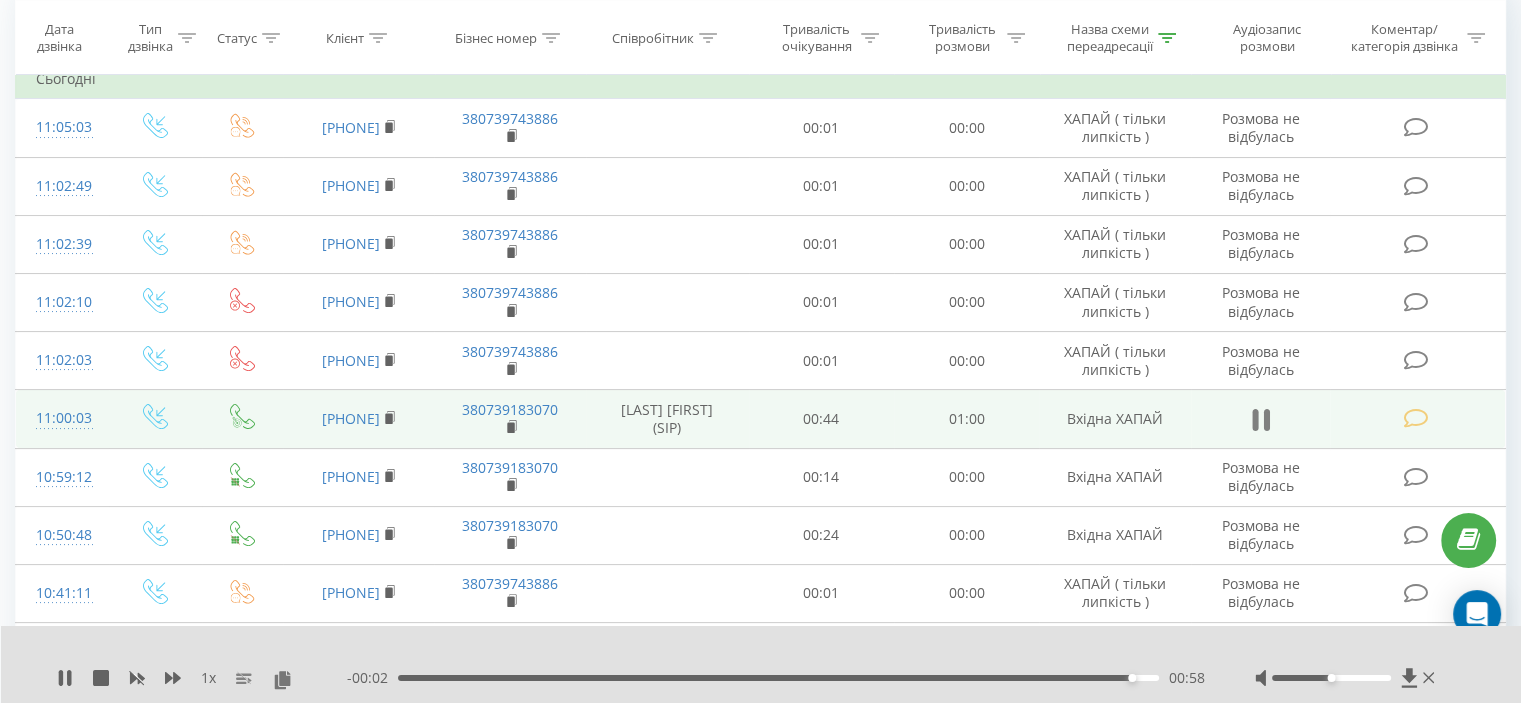 click 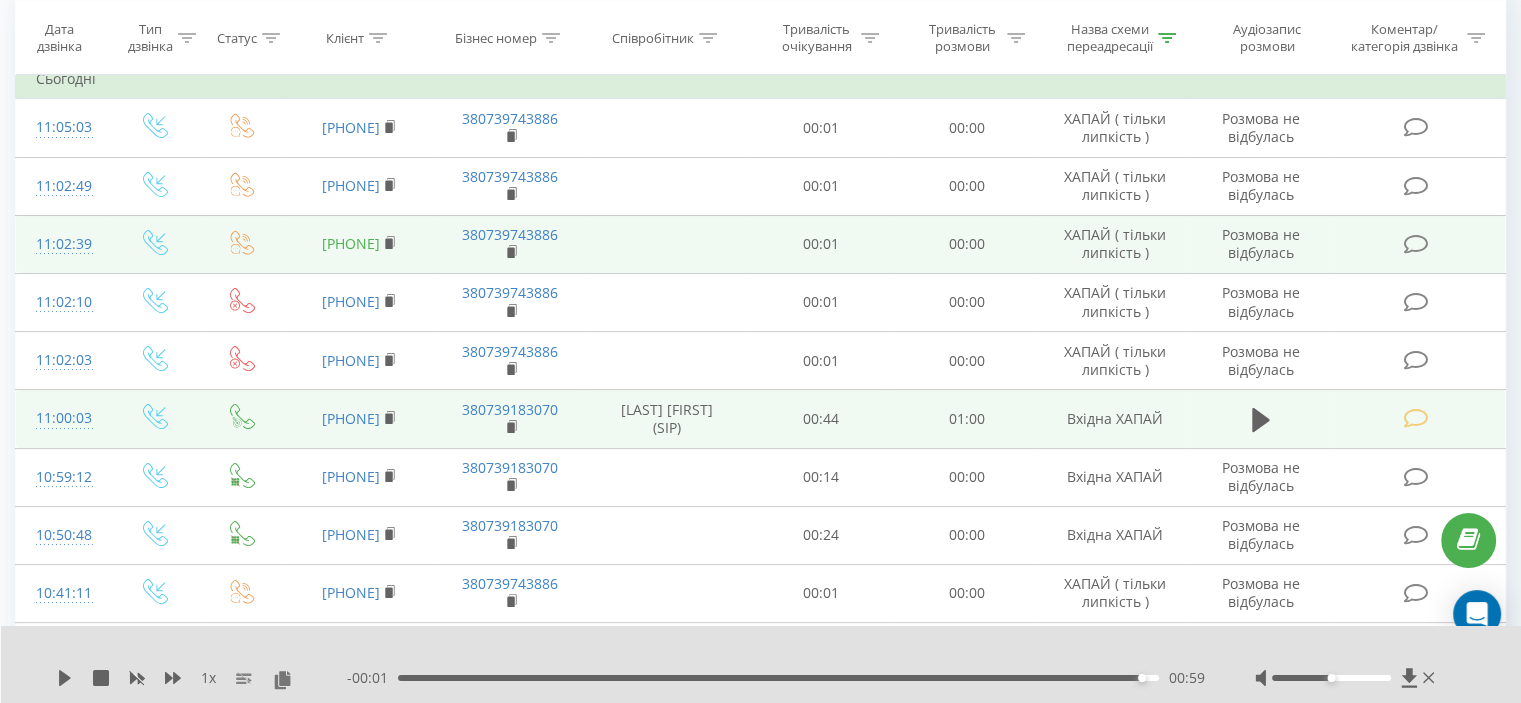 copy on "0969862094" 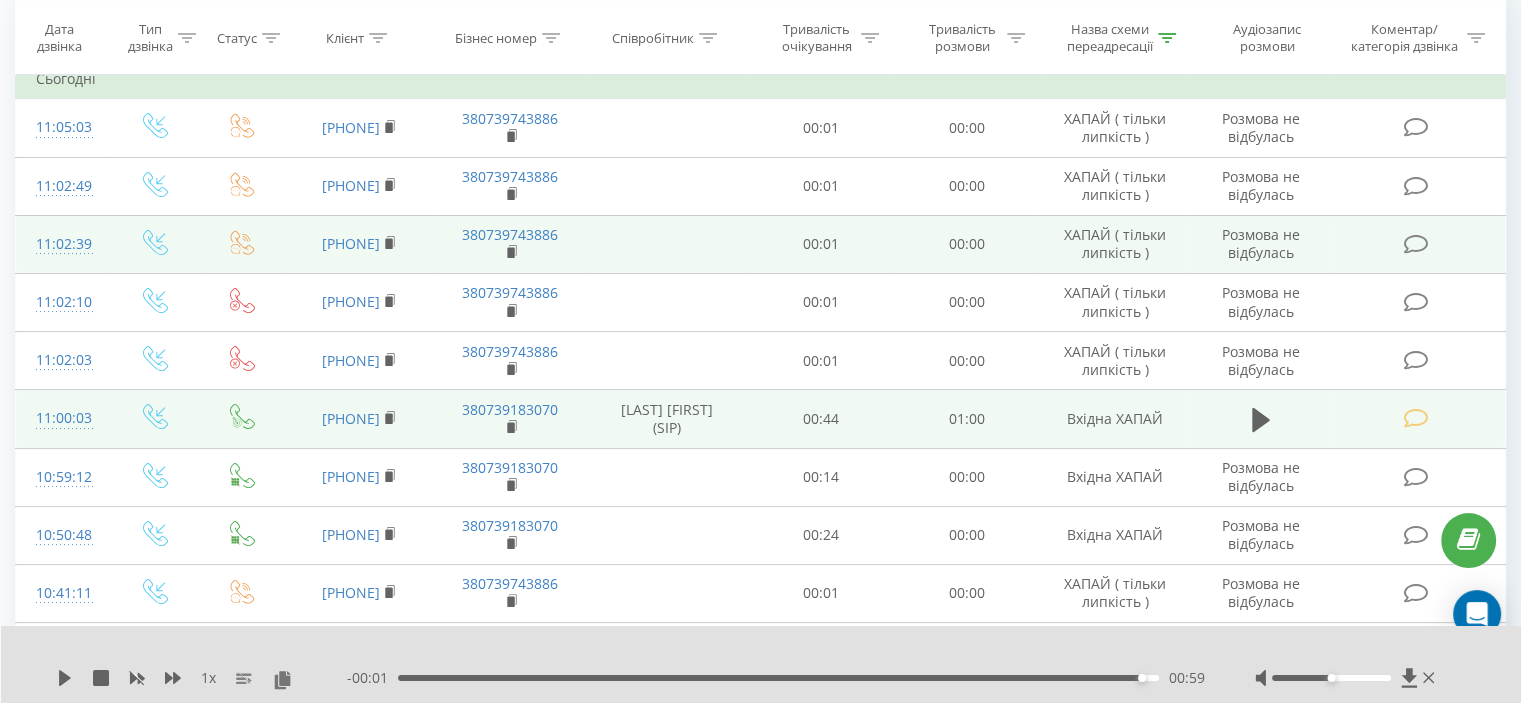 drag, startPoint x: 415, startPoint y: 226, endPoint x: 344, endPoint y: 222, distance: 71.11259 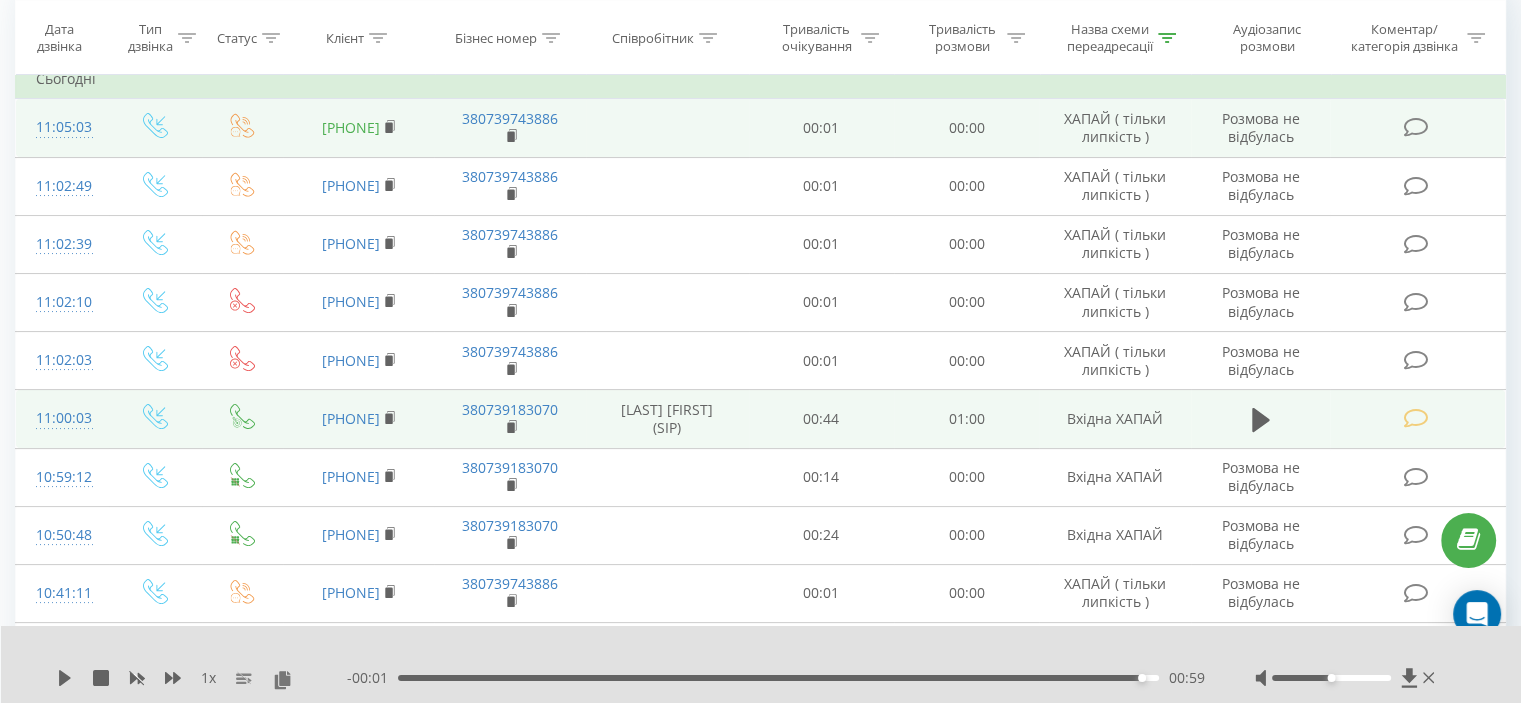 copy on "0509135695" 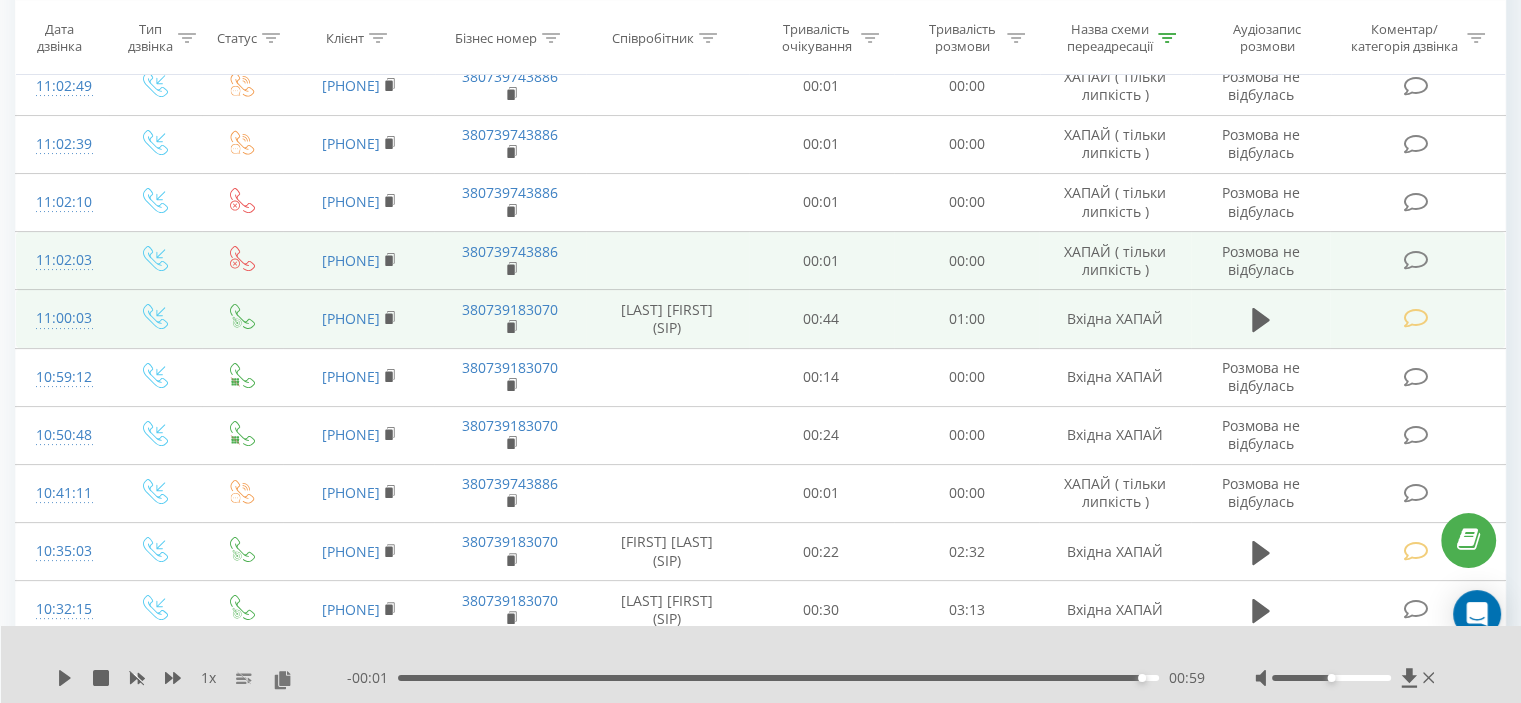scroll, scrollTop: 0, scrollLeft: 0, axis: both 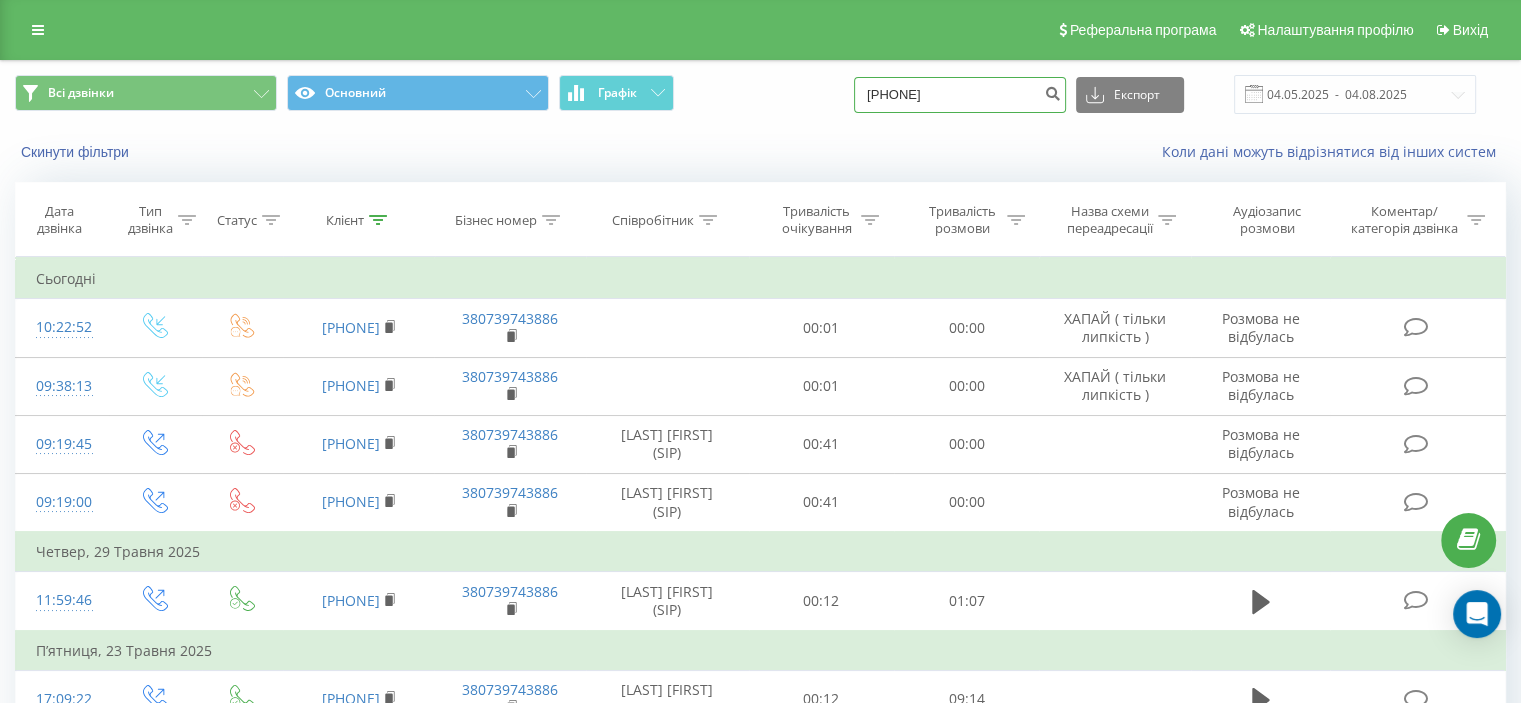 drag, startPoint x: 993, startPoint y: 103, endPoint x: 829, endPoint y: 114, distance: 164.36848 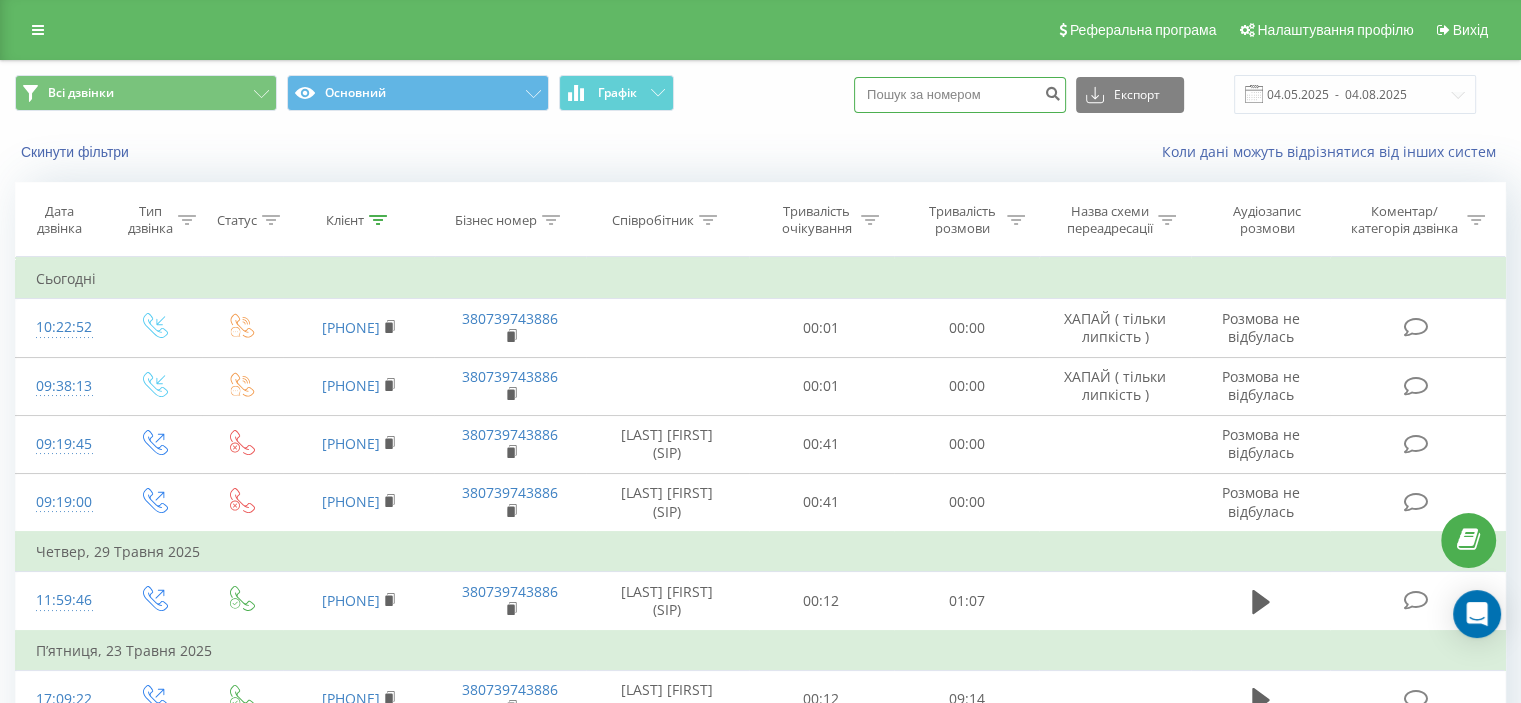 paste on "0677307671" 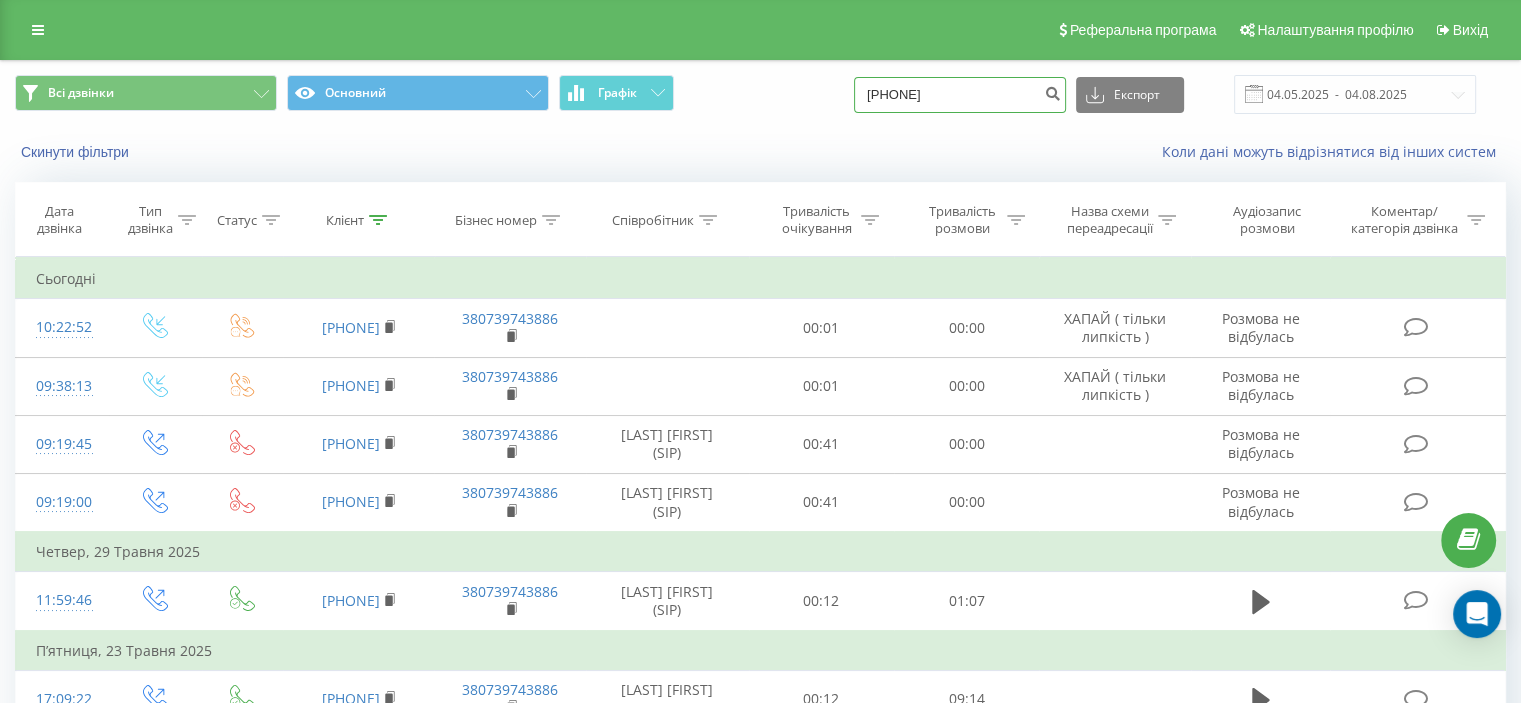 type on "0677307671" 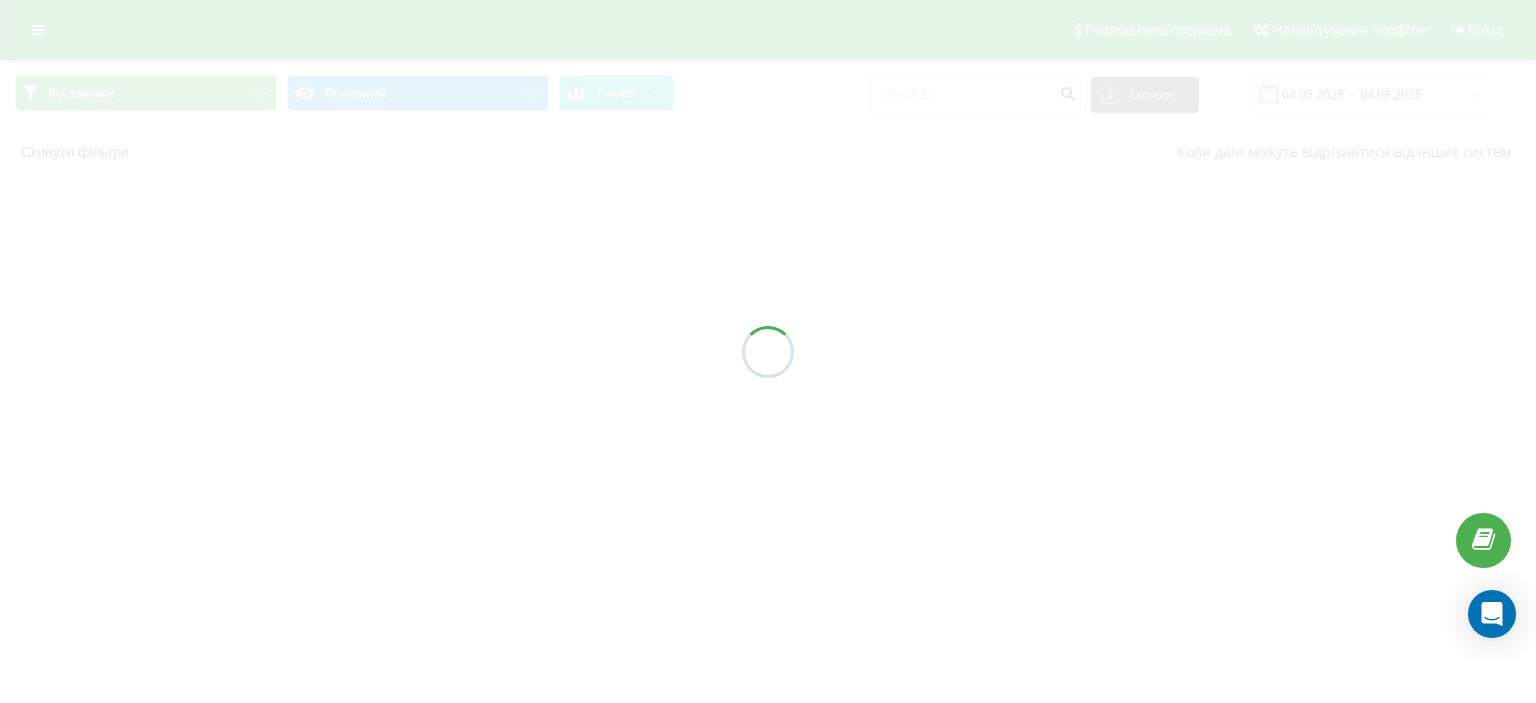 scroll, scrollTop: 0, scrollLeft: 0, axis: both 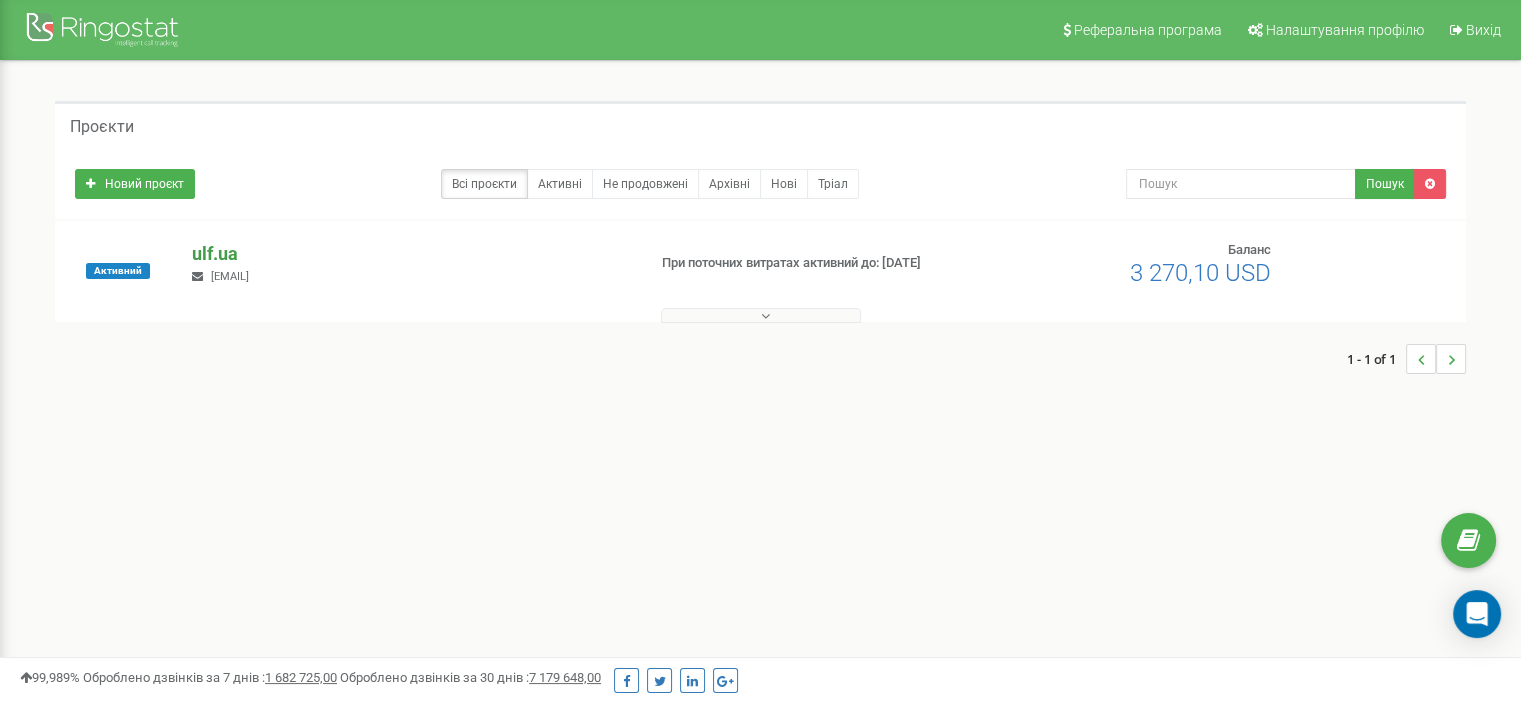 click on "ulf.ua" at bounding box center (410, 254) 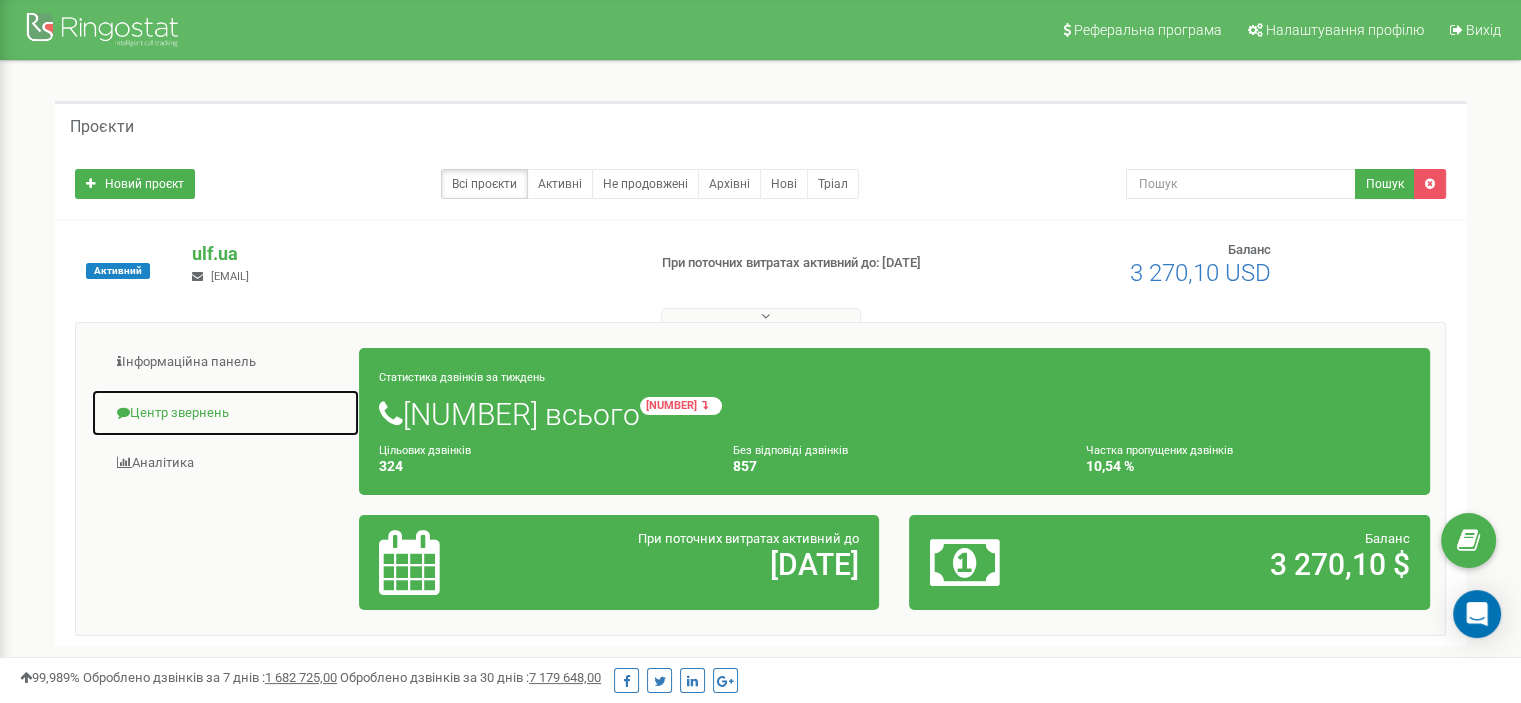 click on "Центр звернень" at bounding box center (225, 413) 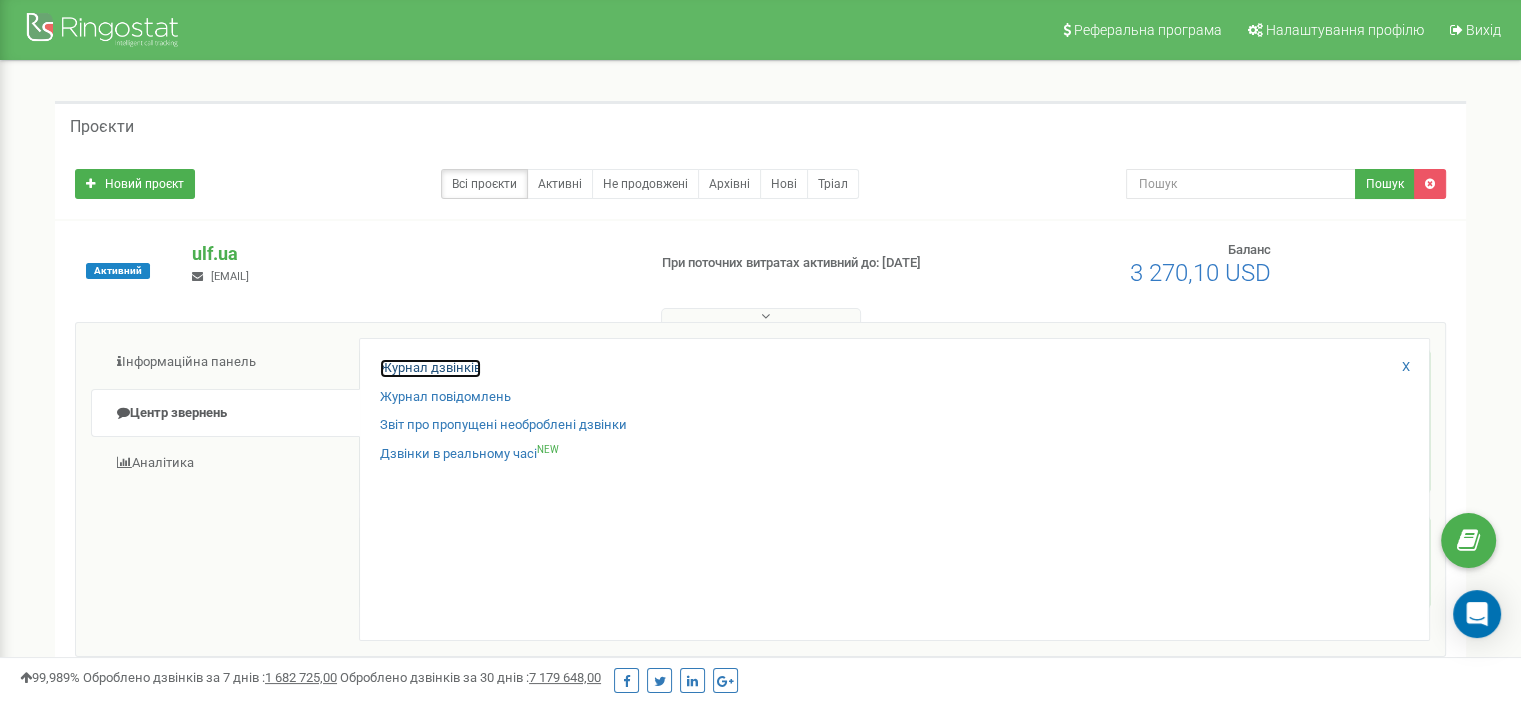 click on "Журнал дзвінків" at bounding box center [430, 368] 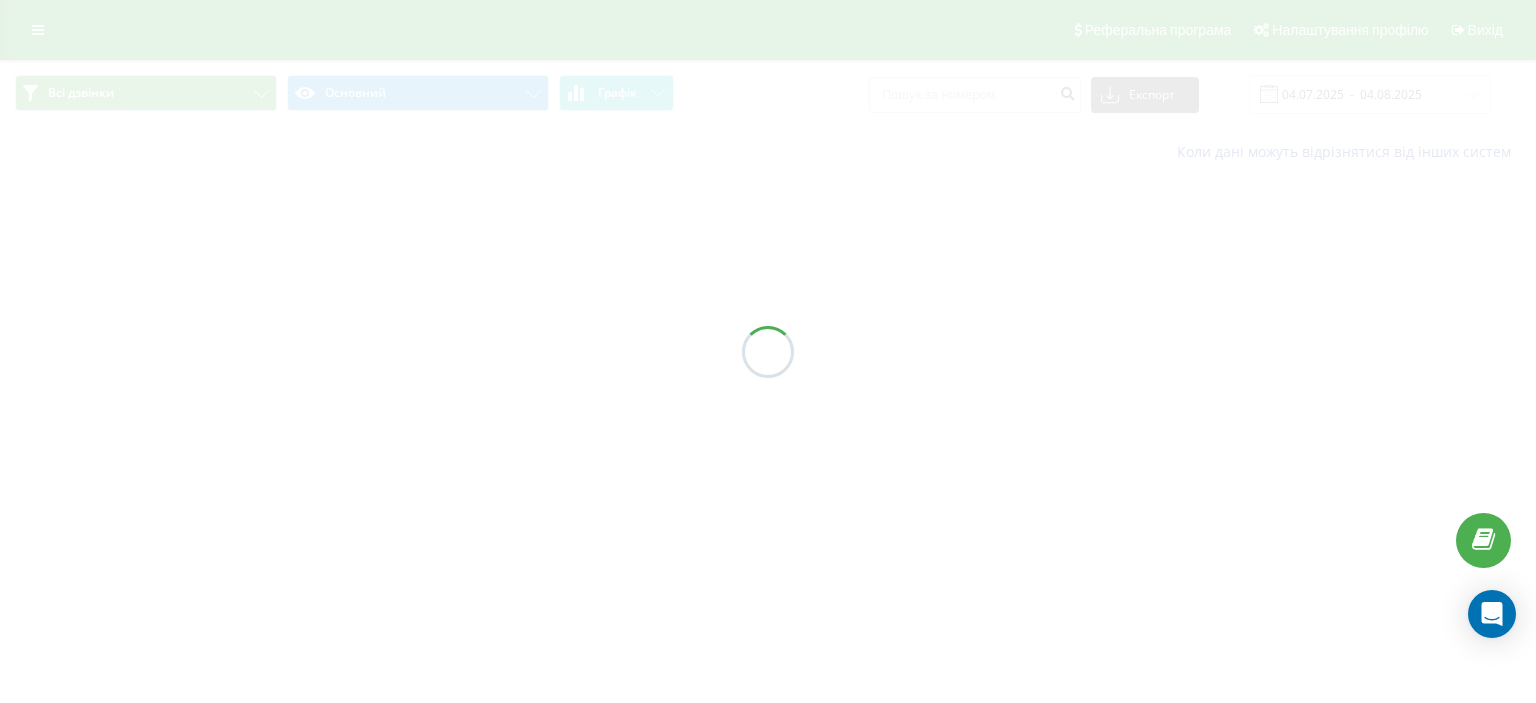 scroll, scrollTop: 0, scrollLeft: 0, axis: both 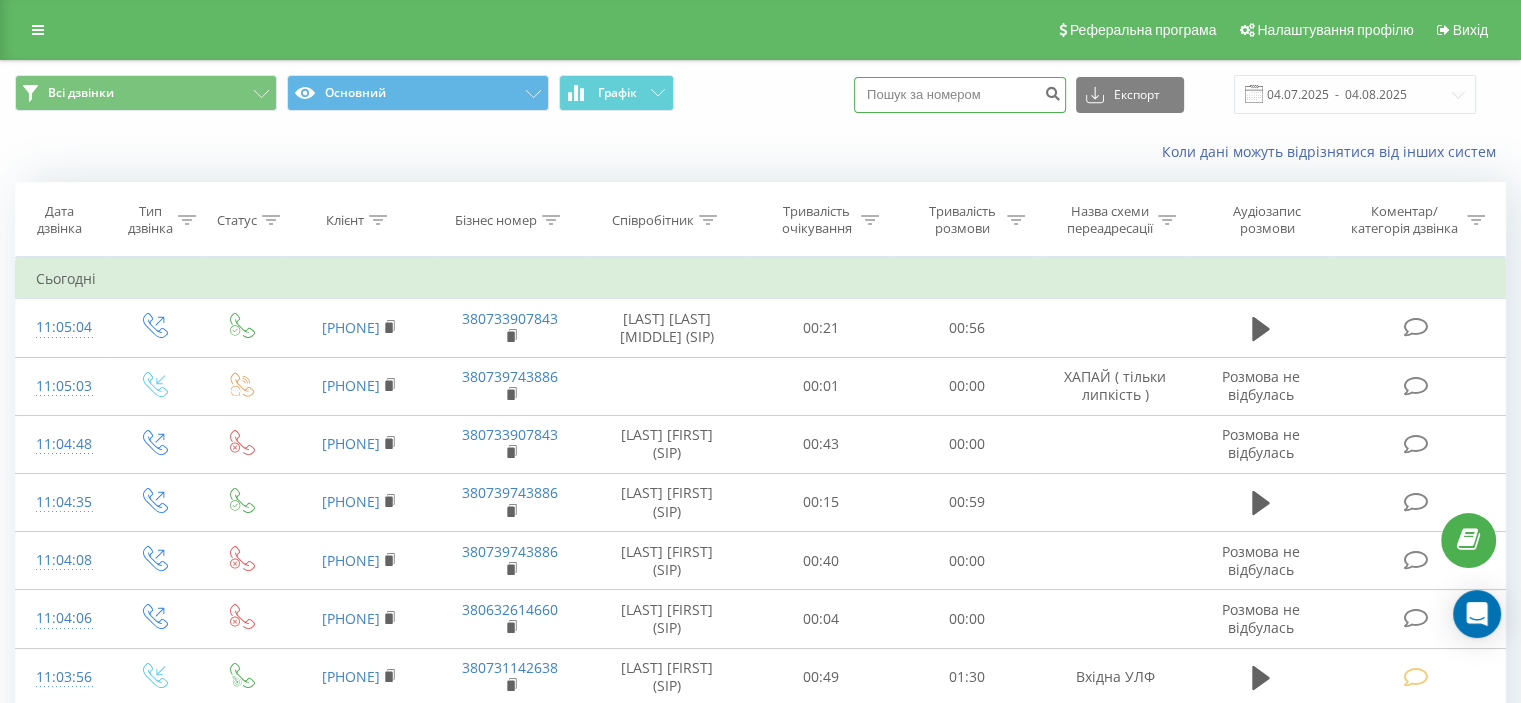 click at bounding box center [960, 95] 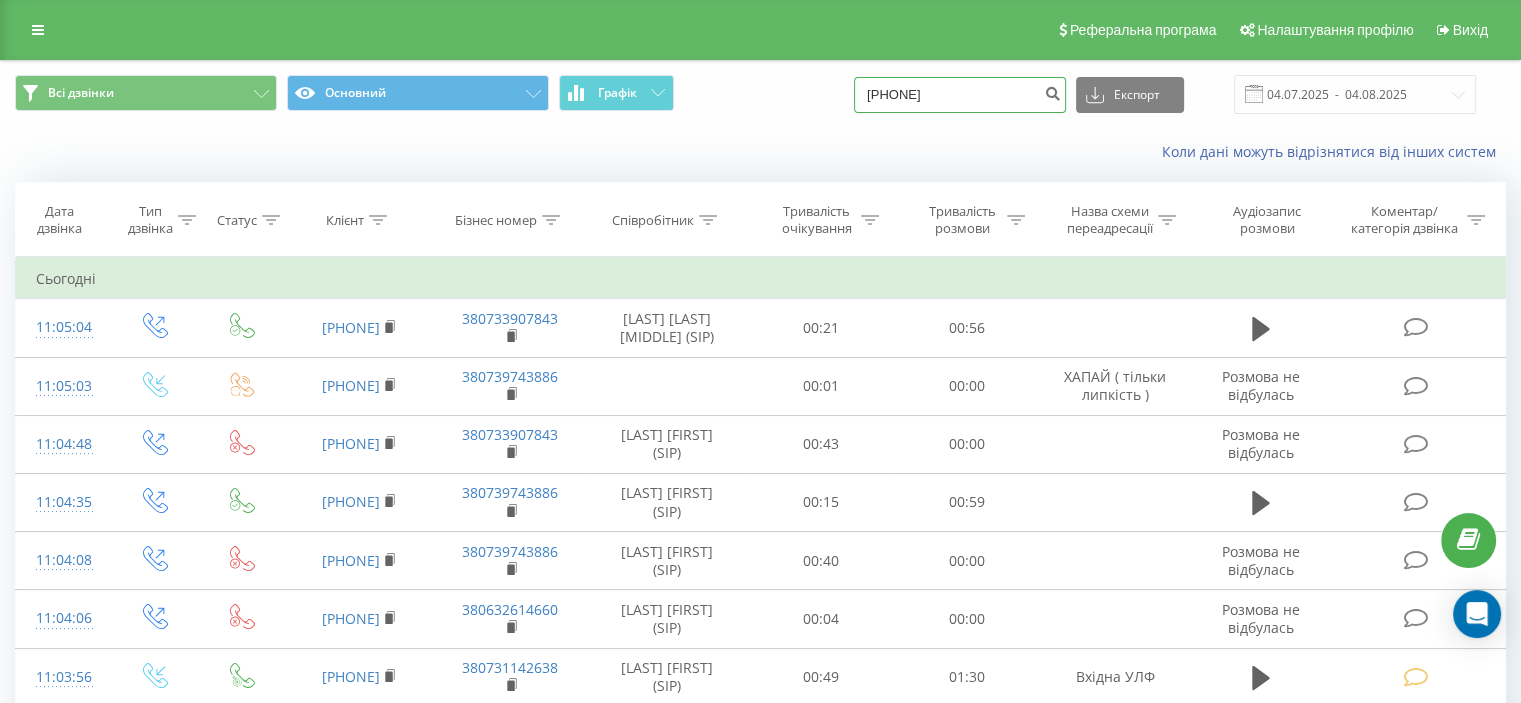drag, startPoint x: 912, startPoint y: 97, endPoint x: 880, endPoint y: 96, distance: 32.01562 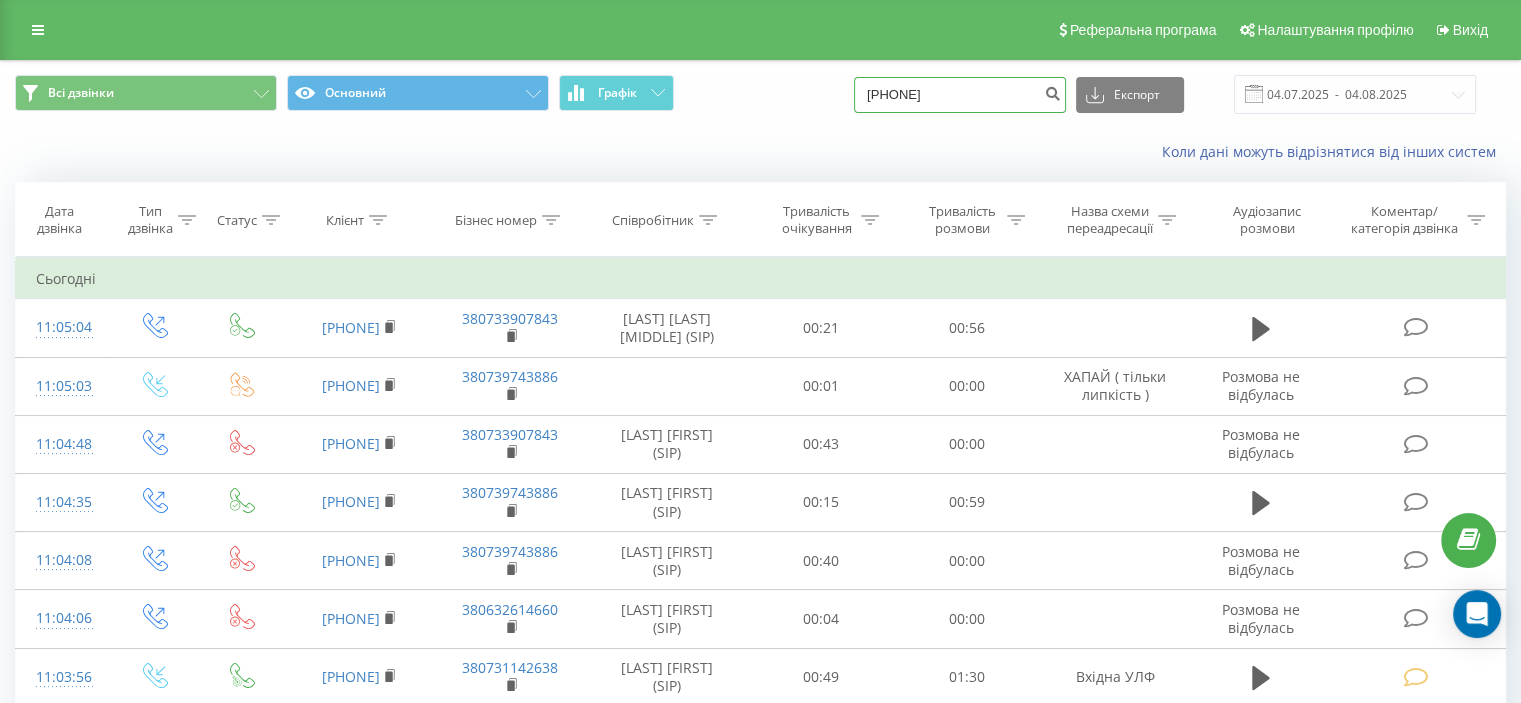 type on "0638032467" 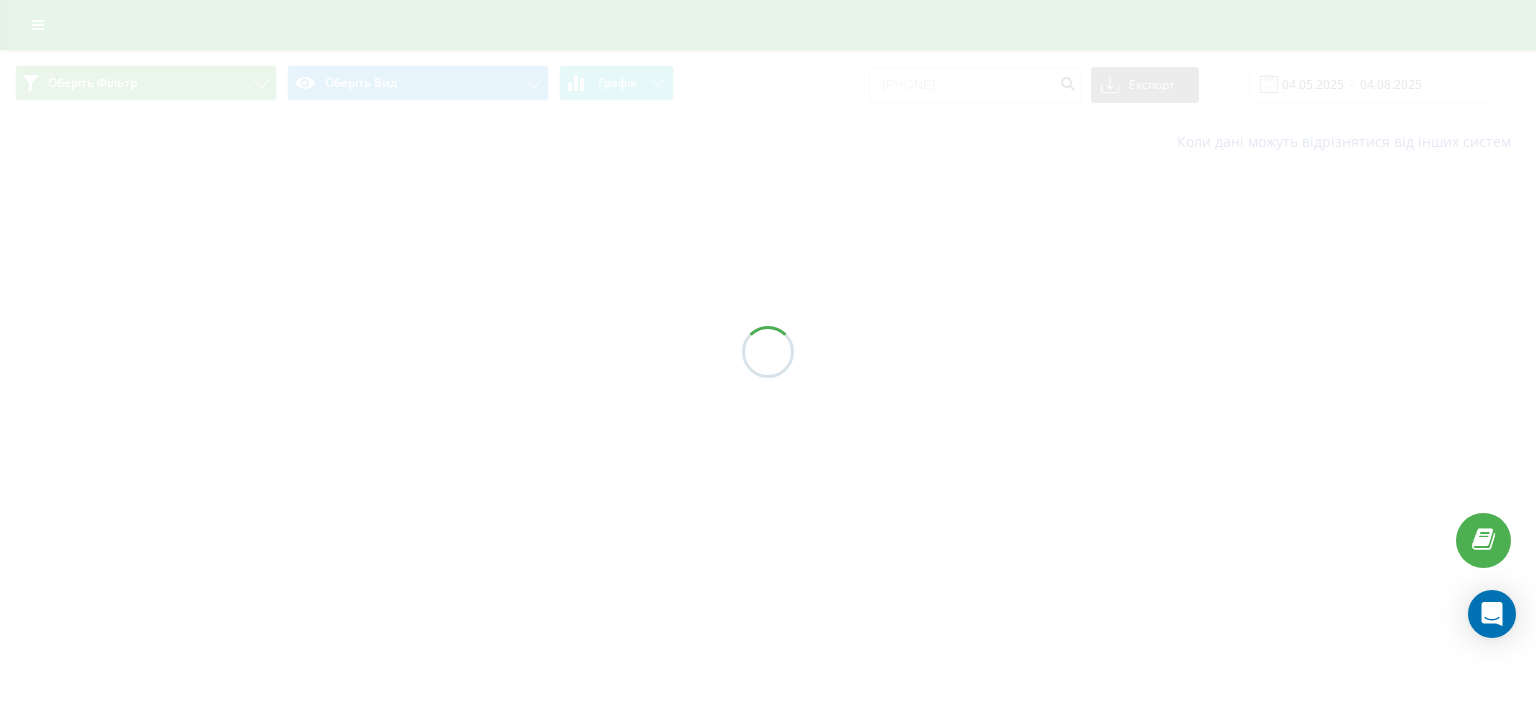scroll, scrollTop: 0, scrollLeft: 0, axis: both 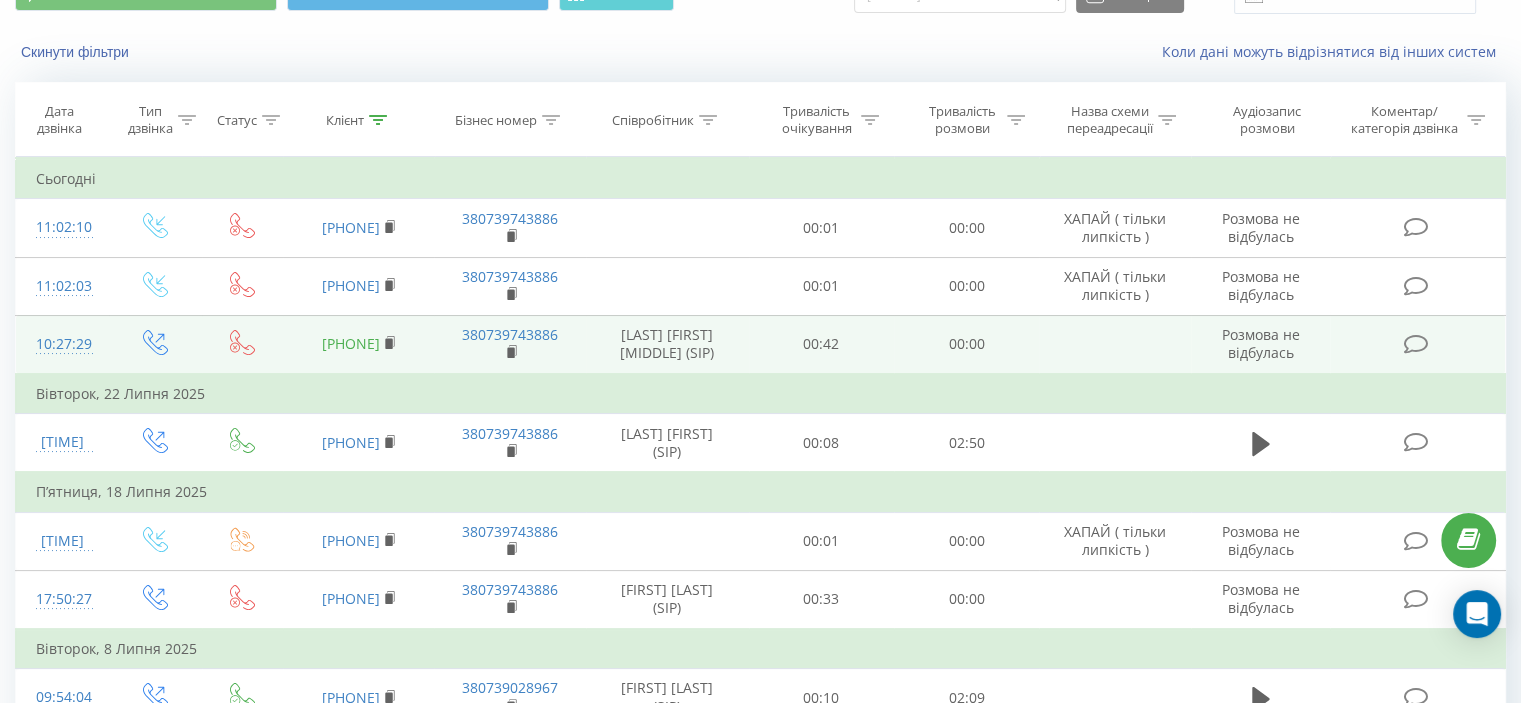 copy on "0638032467" 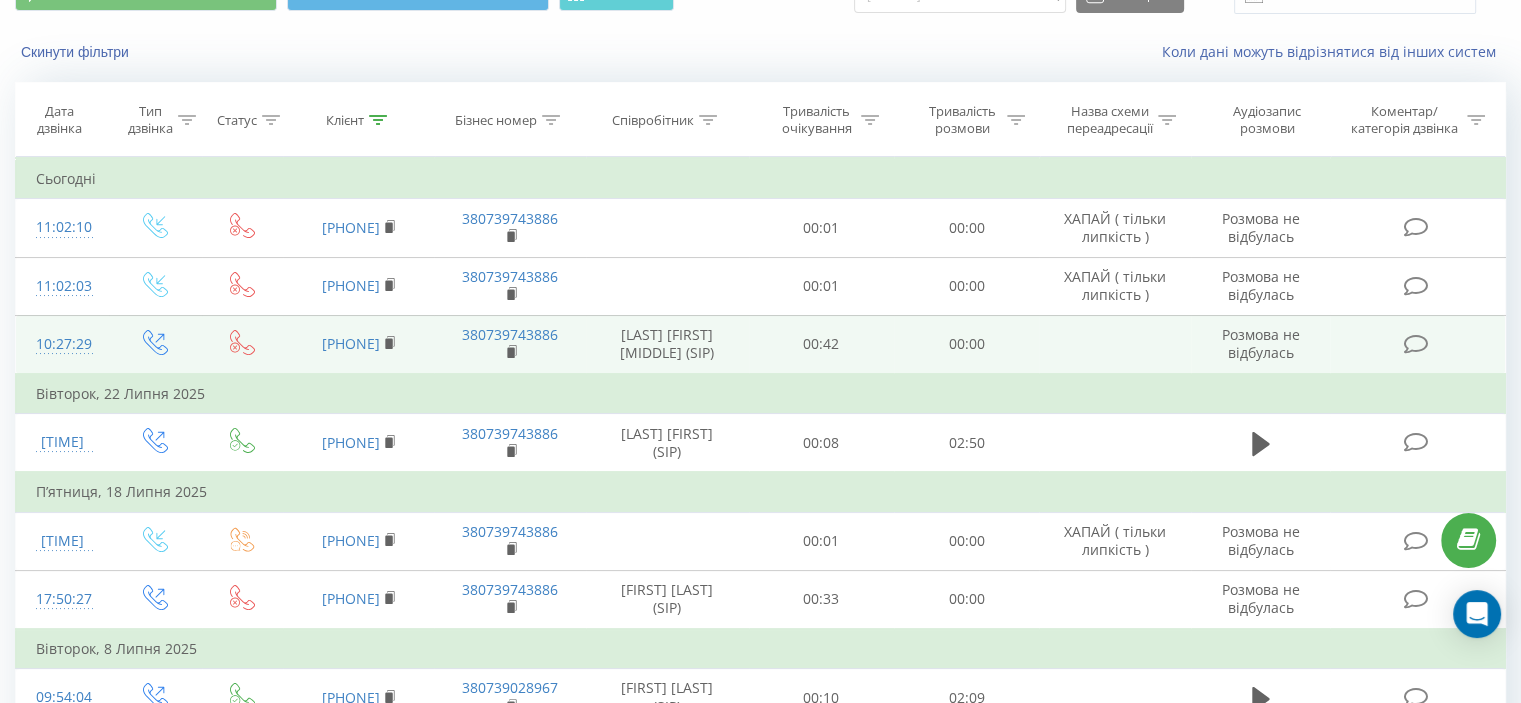 drag, startPoint x: 368, startPoint y: 357, endPoint x: 343, endPoint y: 368, distance: 27.313 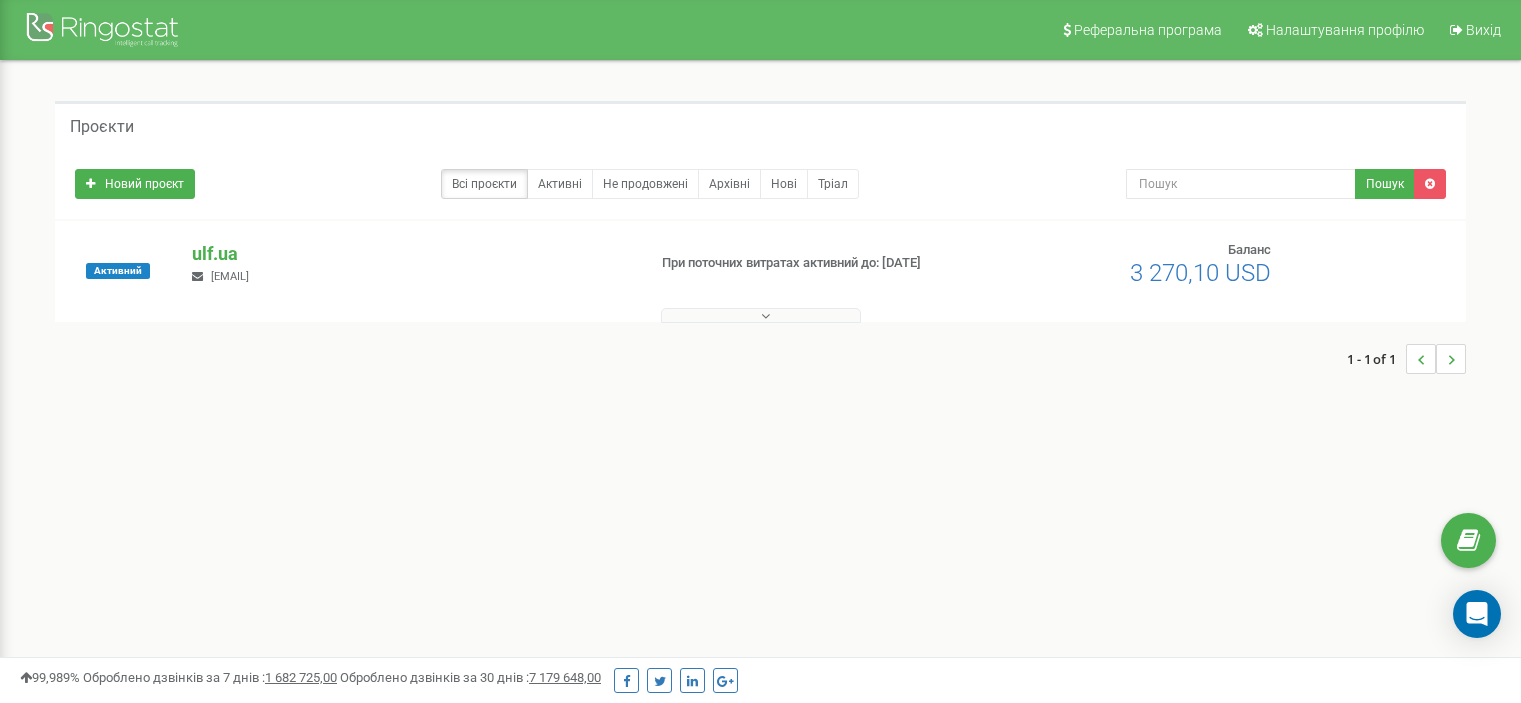 scroll, scrollTop: 0, scrollLeft: 0, axis: both 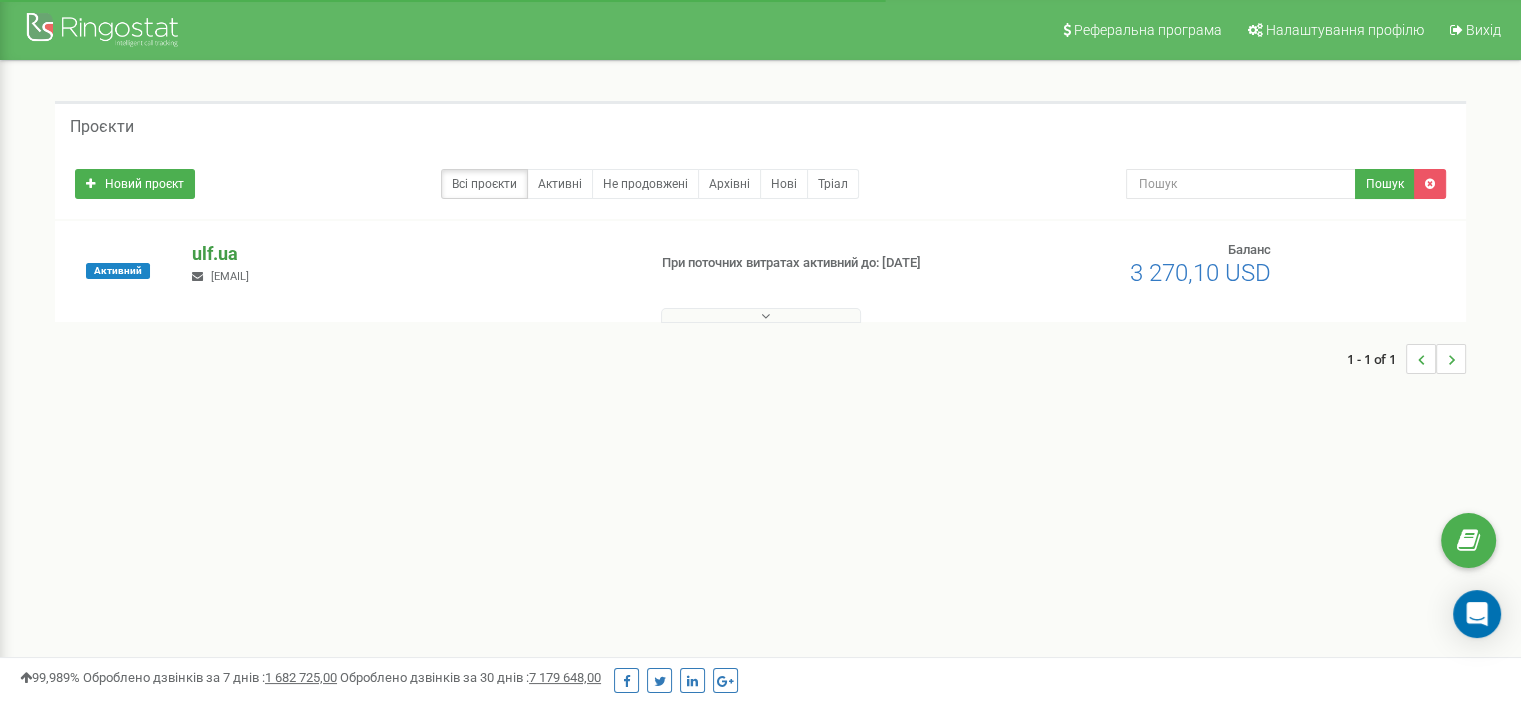 click on "Активний
ulf.ua
[EMAIL]
При поточних витратах активний до: [DATE]
Баланс" at bounding box center [760, 271] 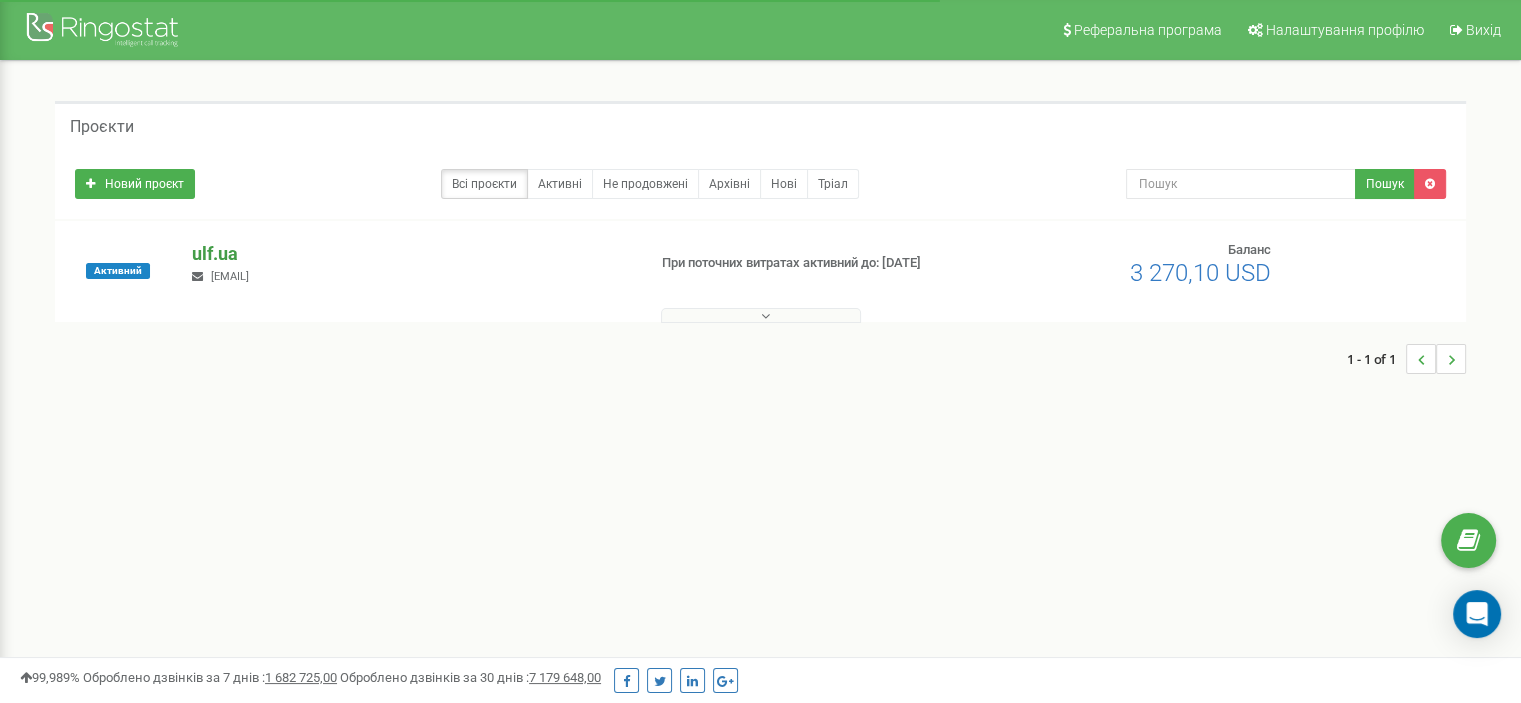 click on "ulf.ua" at bounding box center [410, 254] 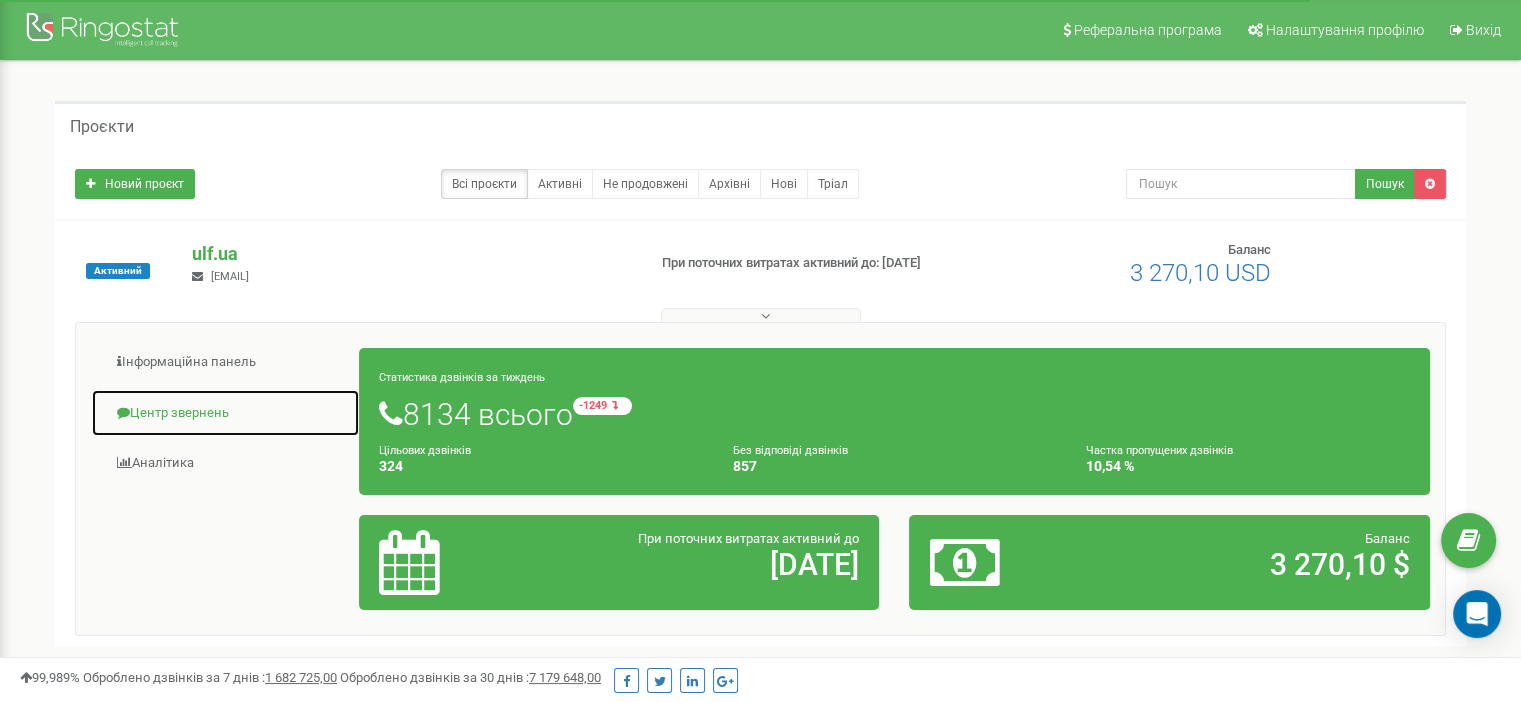 click on "Центр звернень" at bounding box center (225, 413) 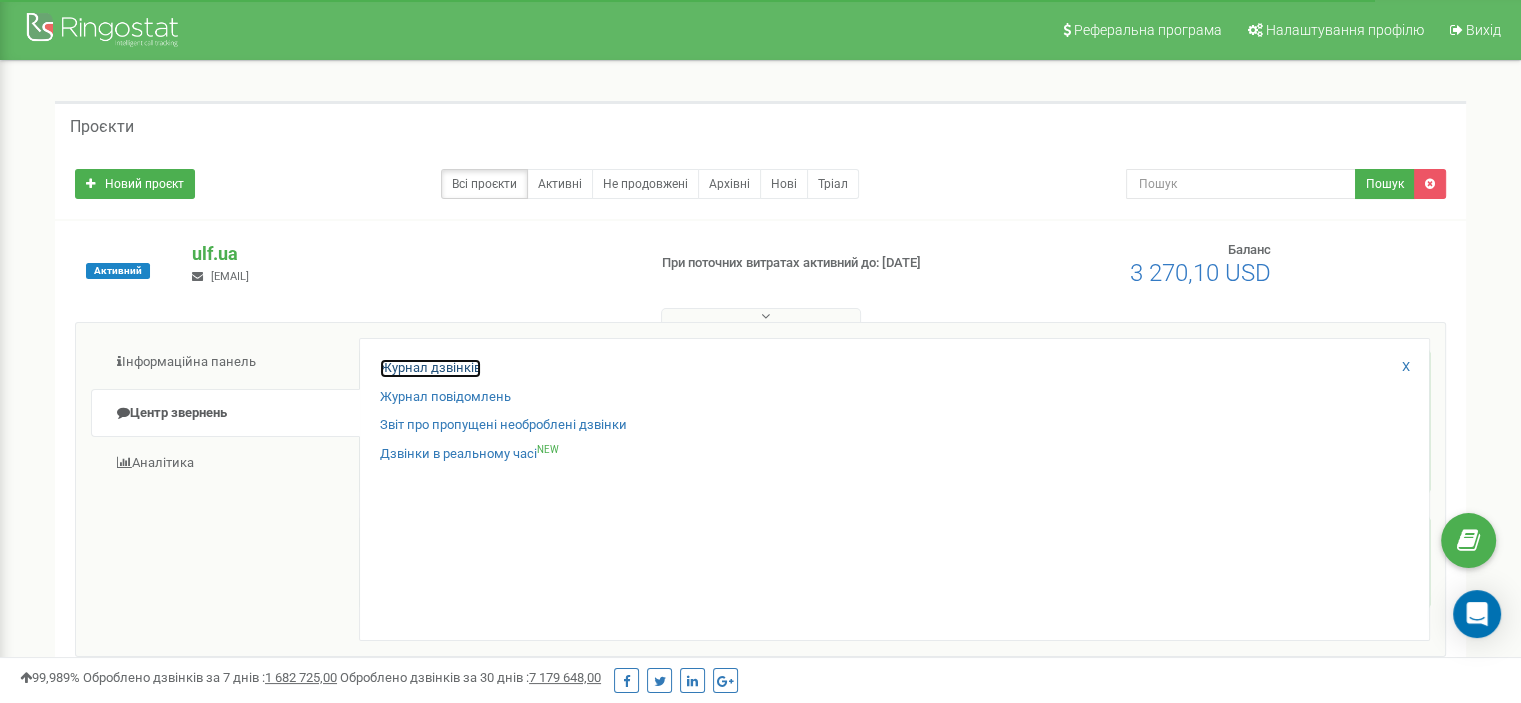 click on "Журнал дзвінків" at bounding box center [430, 368] 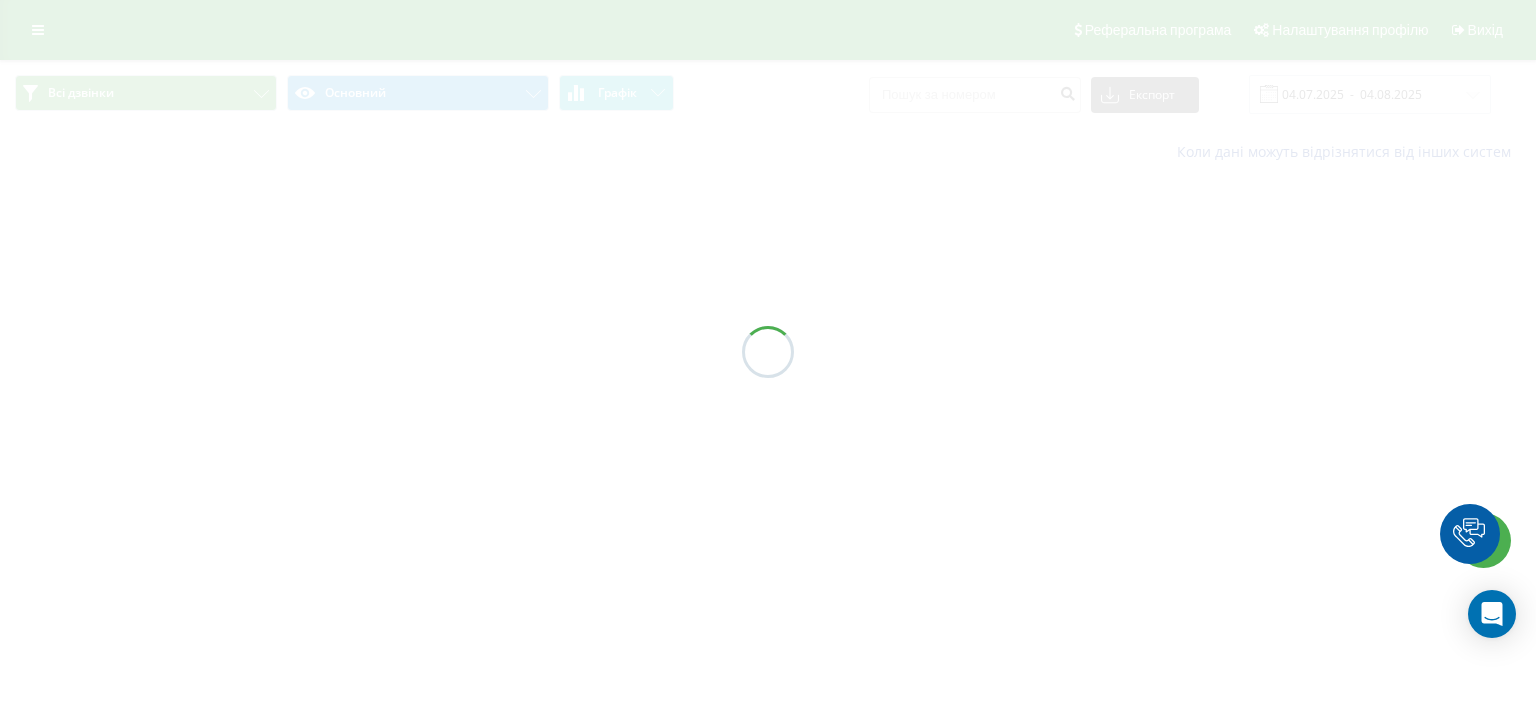 scroll, scrollTop: 0, scrollLeft: 0, axis: both 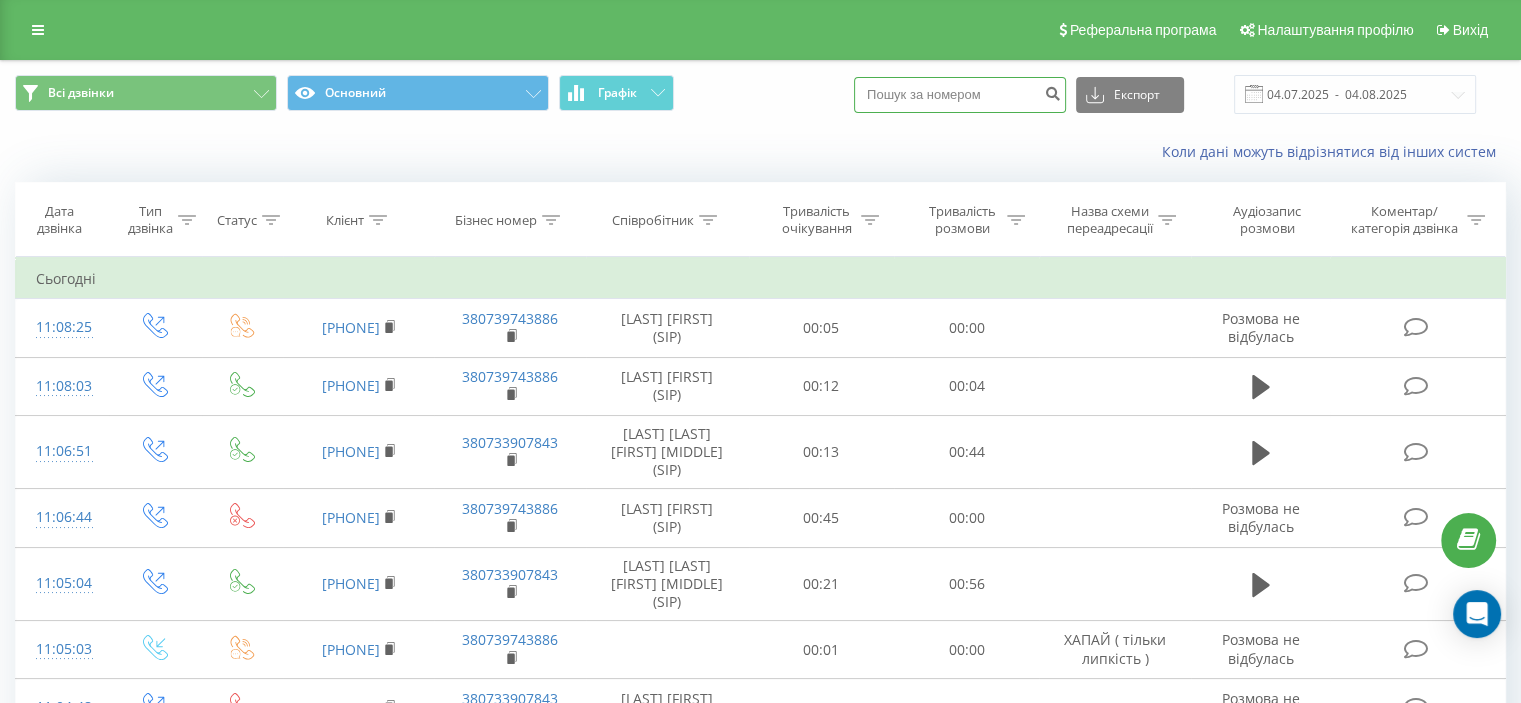 drag, startPoint x: 944, startPoint y: 94, endPoint x: 860, endPoint y: 118, distance: 87.36132 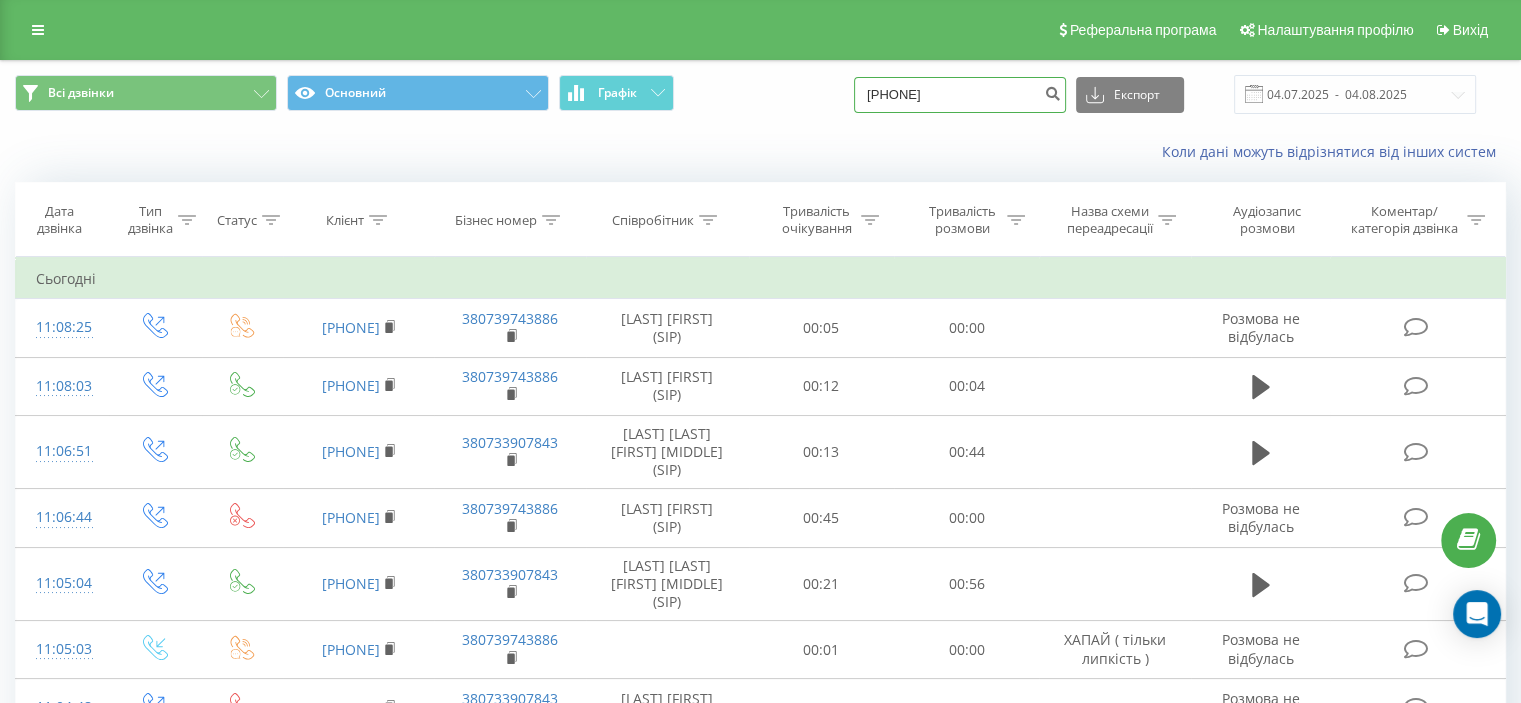 type on "[PHONE]" 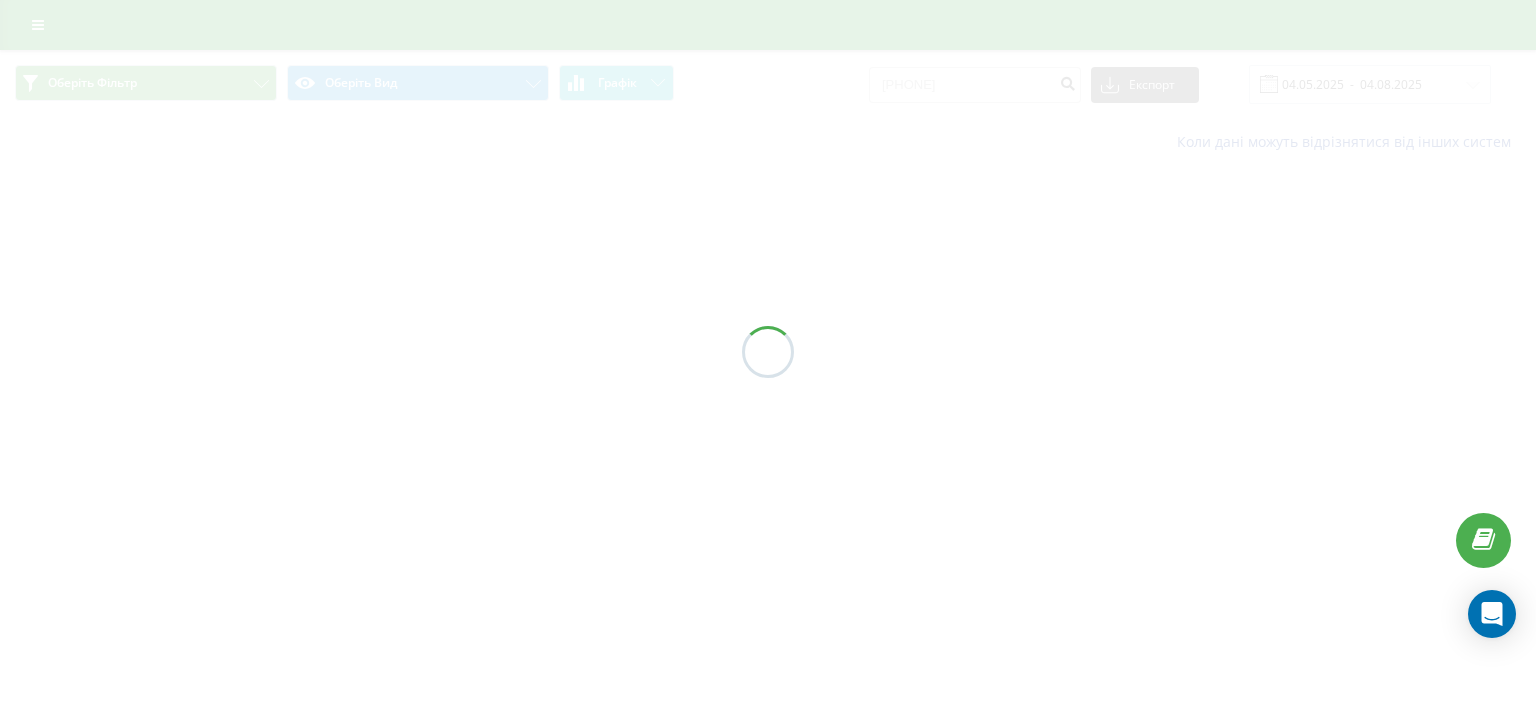 scroll, scrollTop: 0, scrollLeft: 0, axis: both 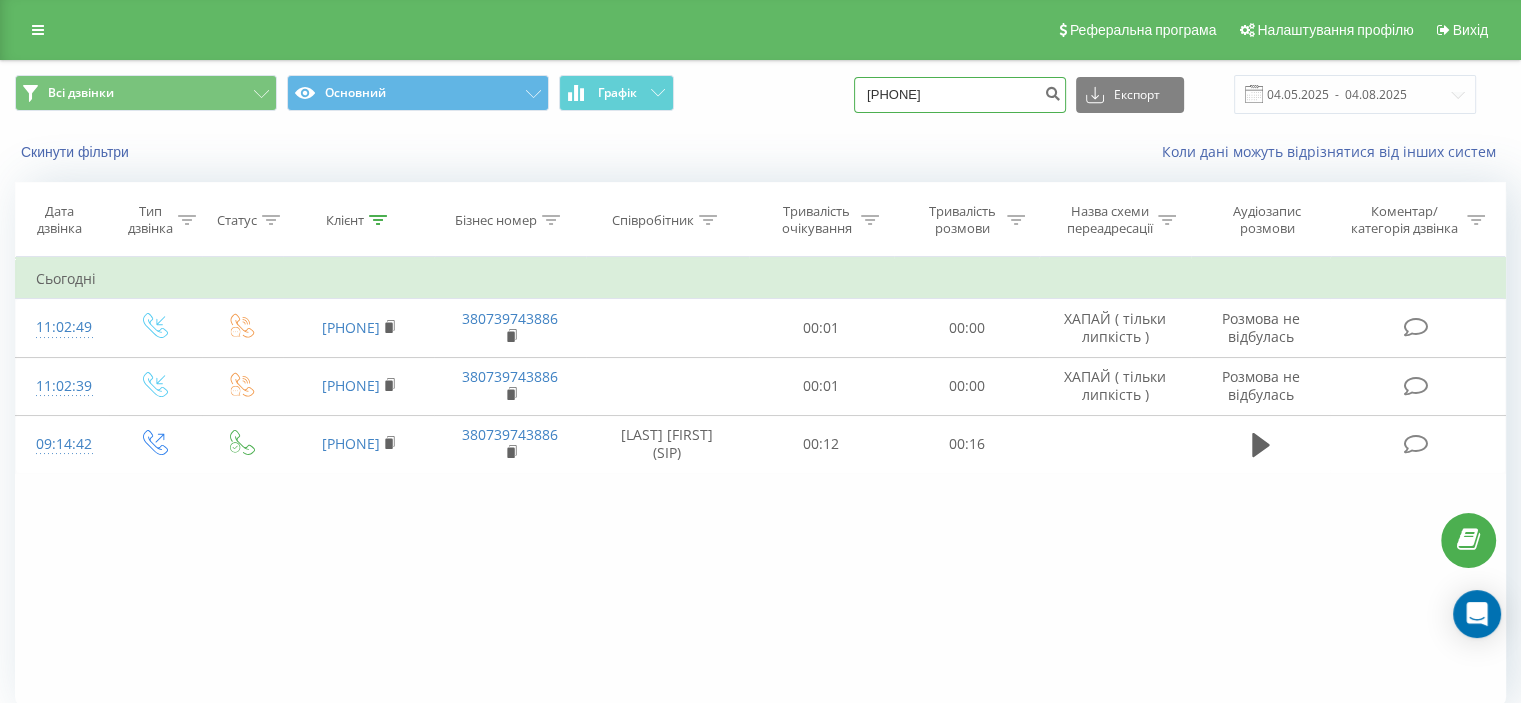 drag, startPoint x: 856, startPoint y: 84, endPoint x: 832, endPoint y: 76, distance: 25.298222 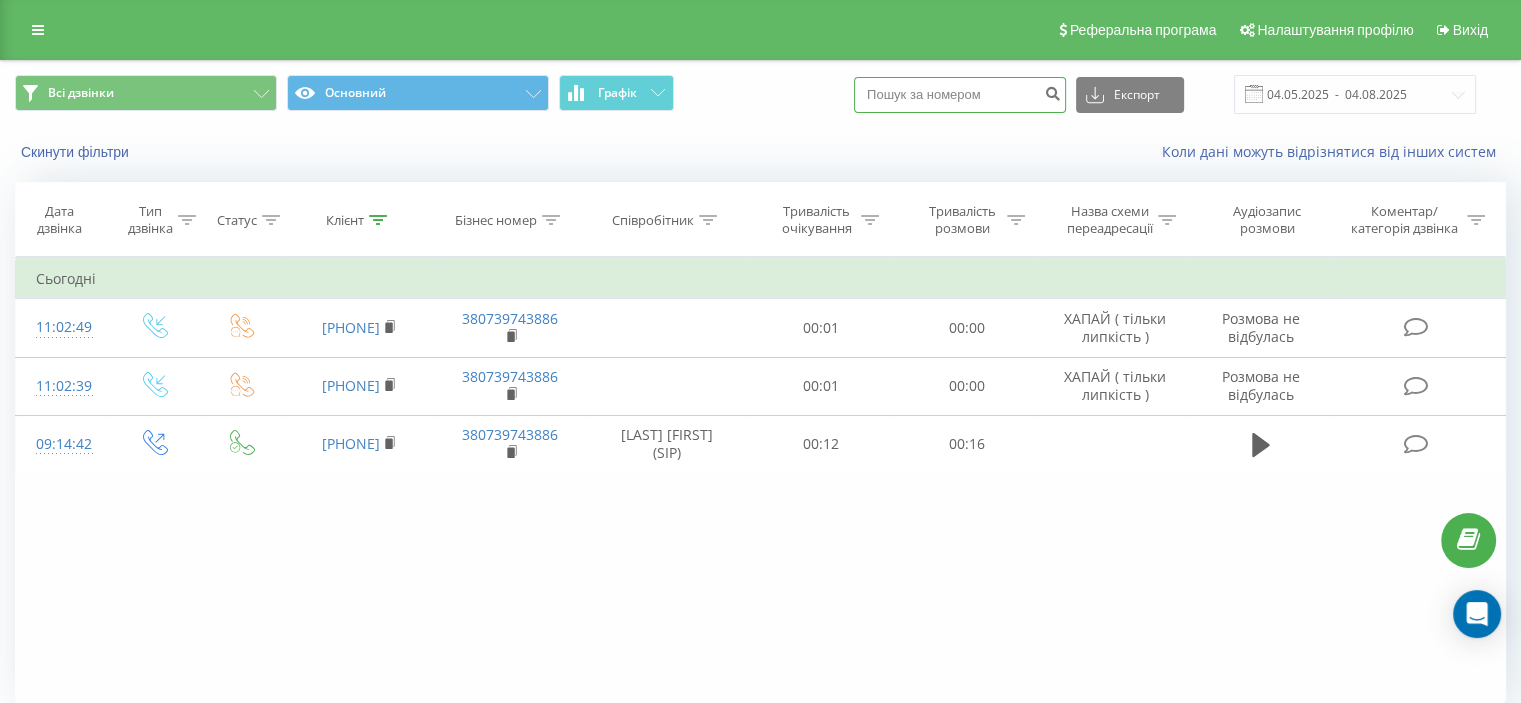 paste on "0509135695" 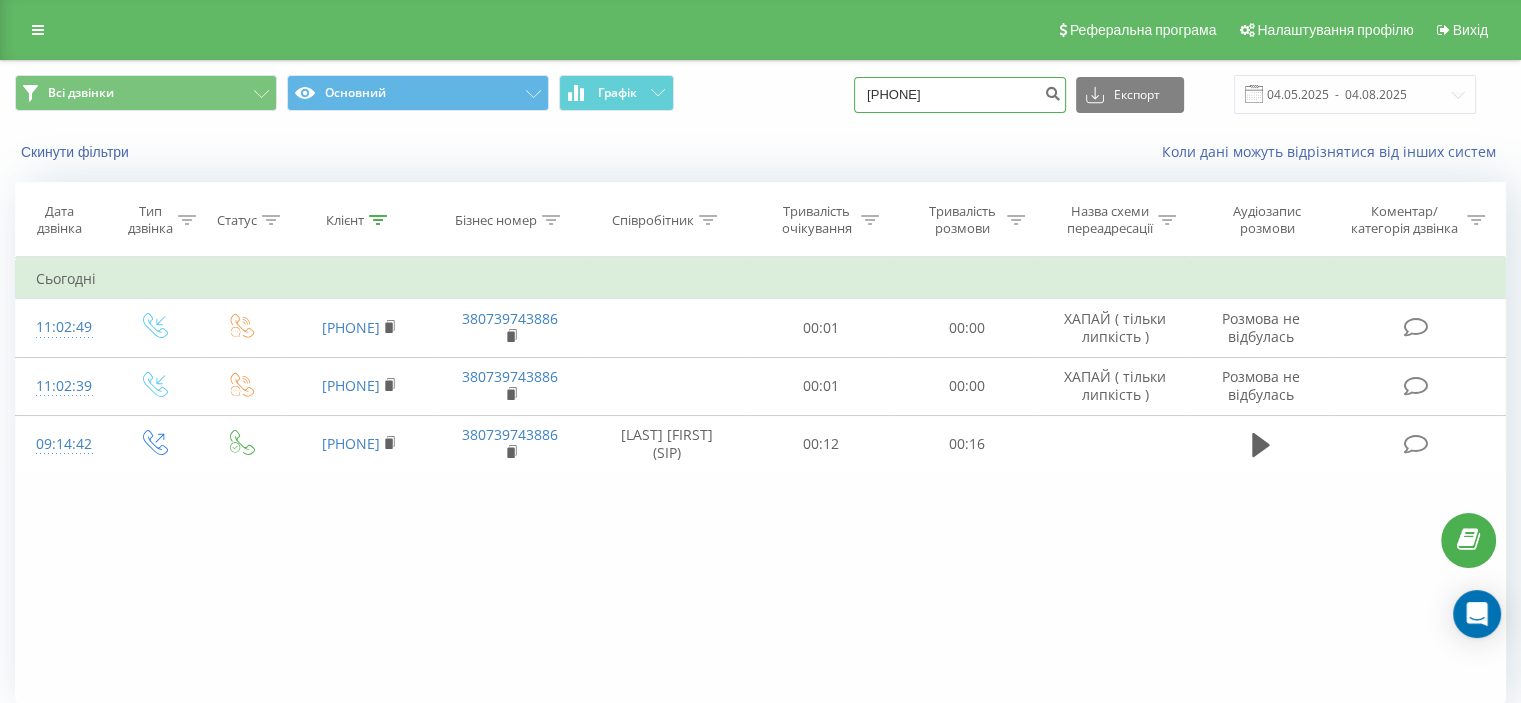 type on "0509135695" 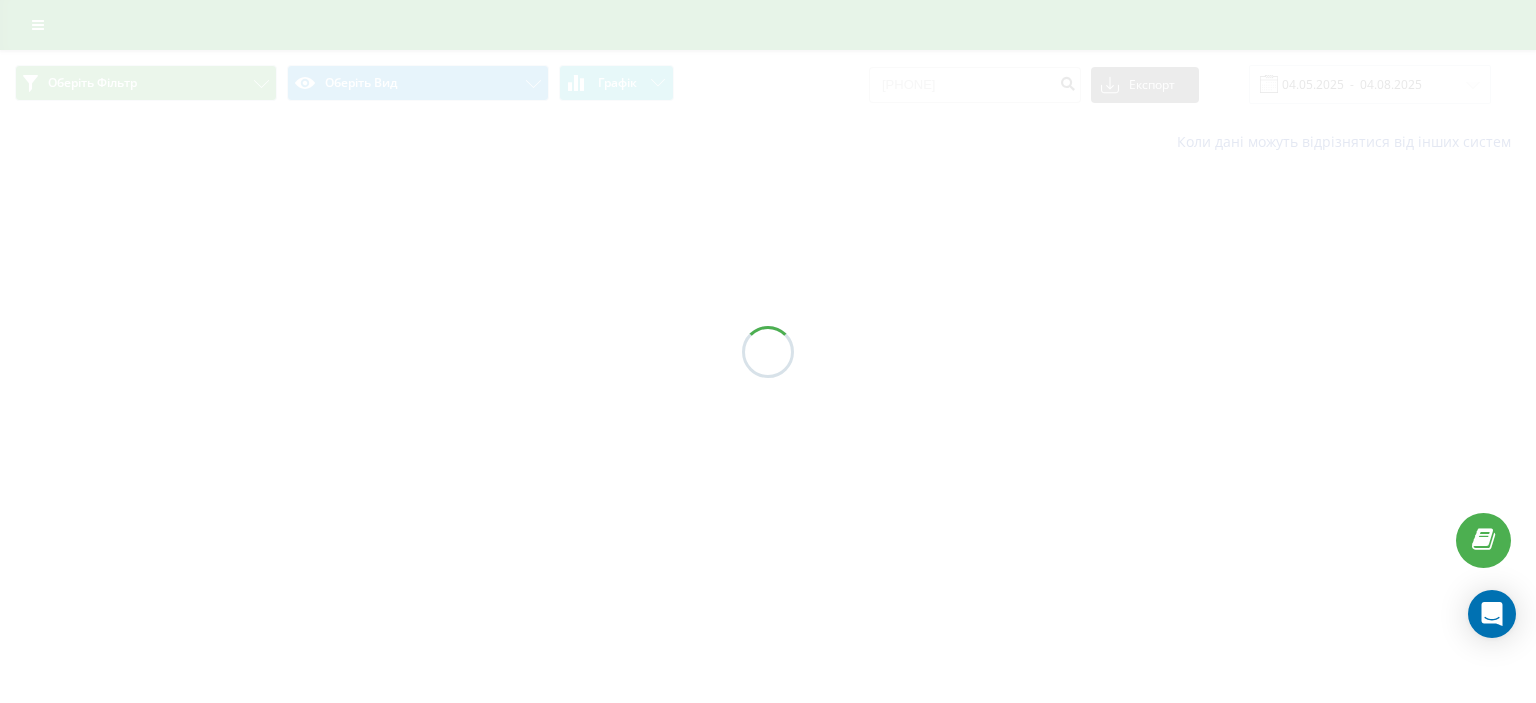 scroll, scrollTop: 0, scrollLeft: 0, axis: both 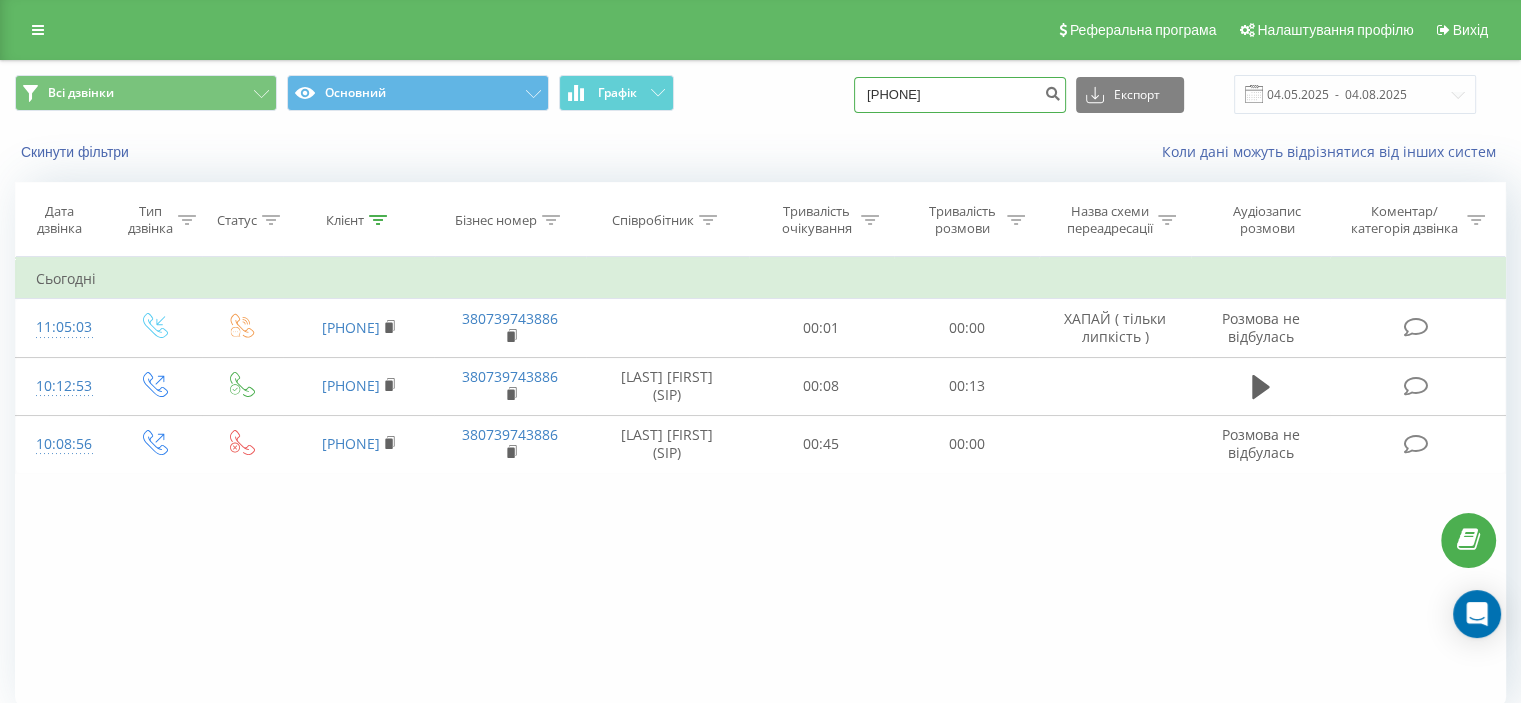 drag, startPoint x: 987, startPoint y: 91, endPoint x: 856, endPoint y: 79, distance: 131.54848 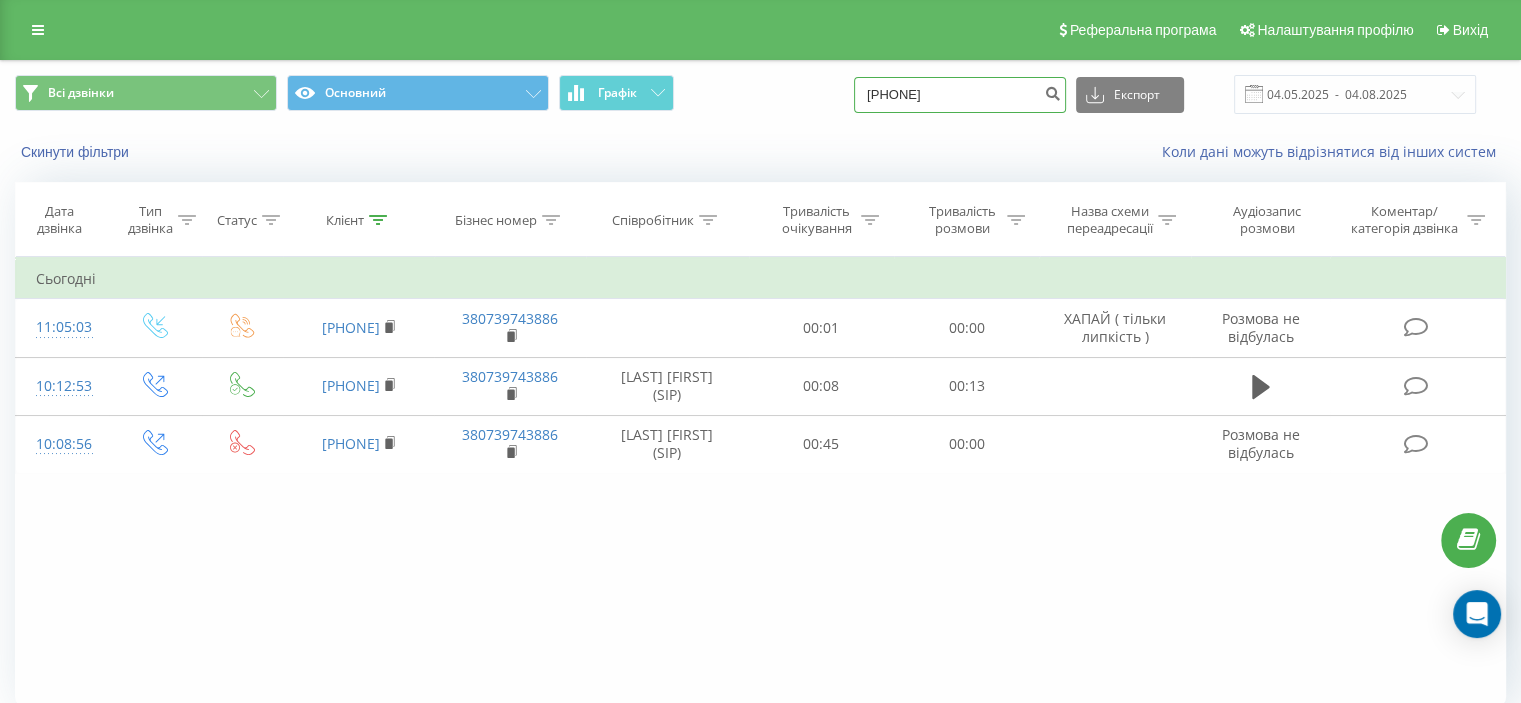 drag, startPoint x: 911, startPoint y: 89, endPoint x: 878, endPoint y: 87, distance: 33.06055 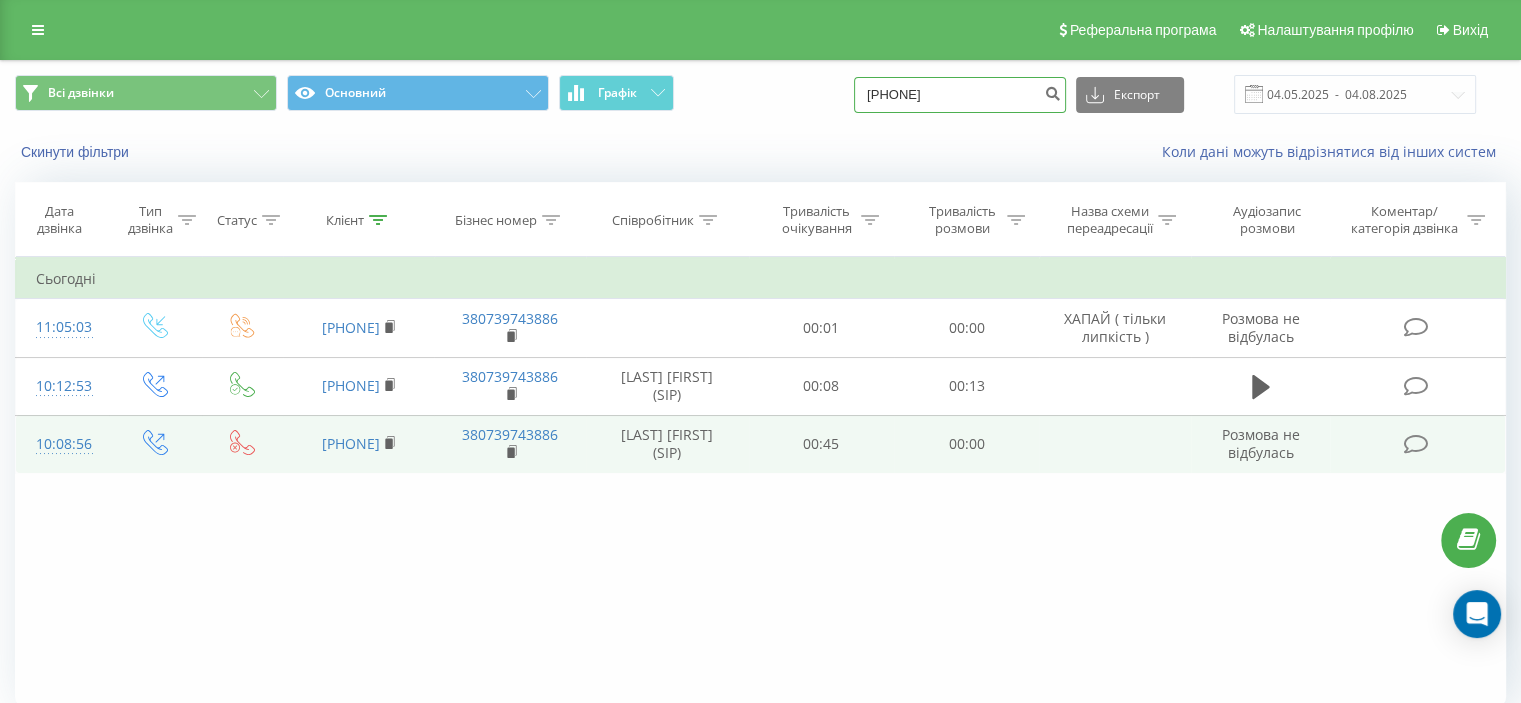 type on "0969519277" 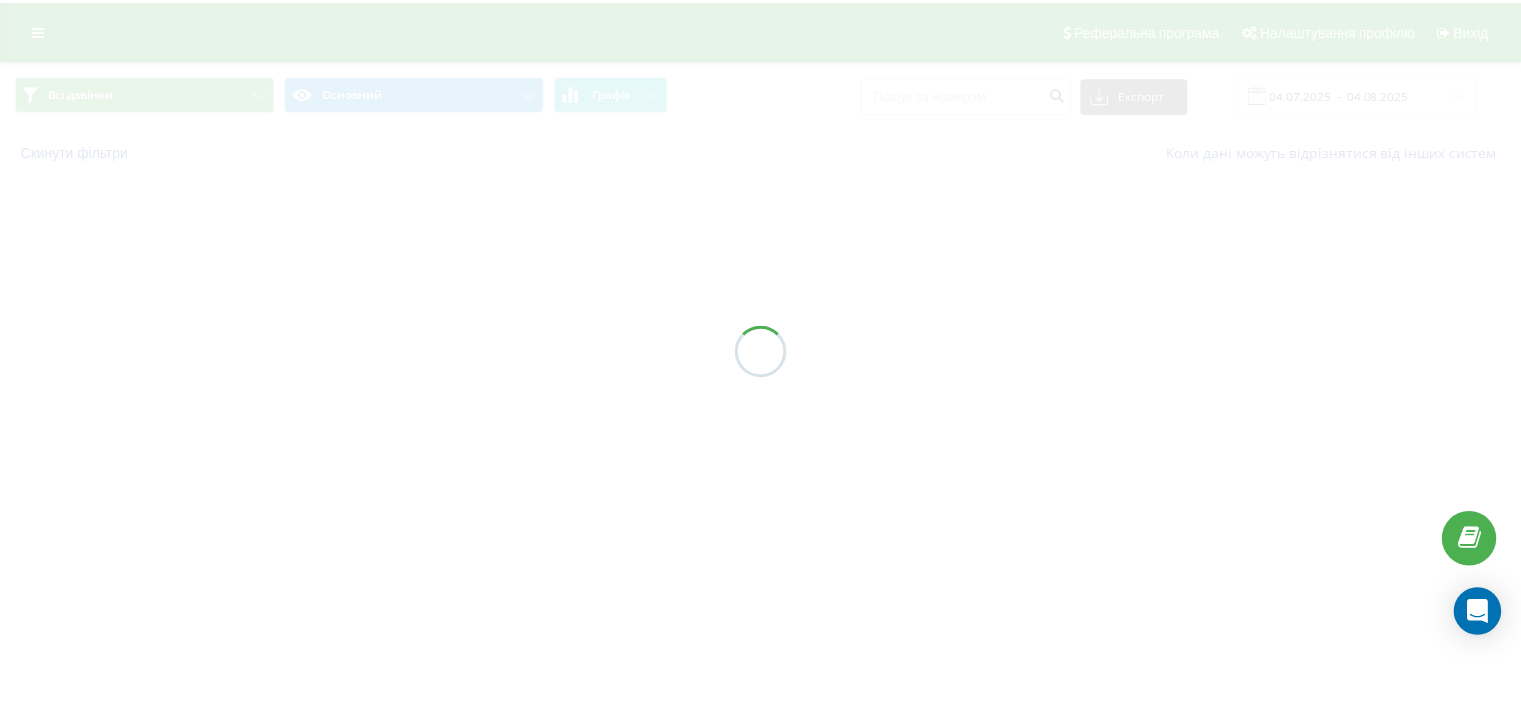 scroll, scrollTop: 0, scrollLeft: 0, axis: both 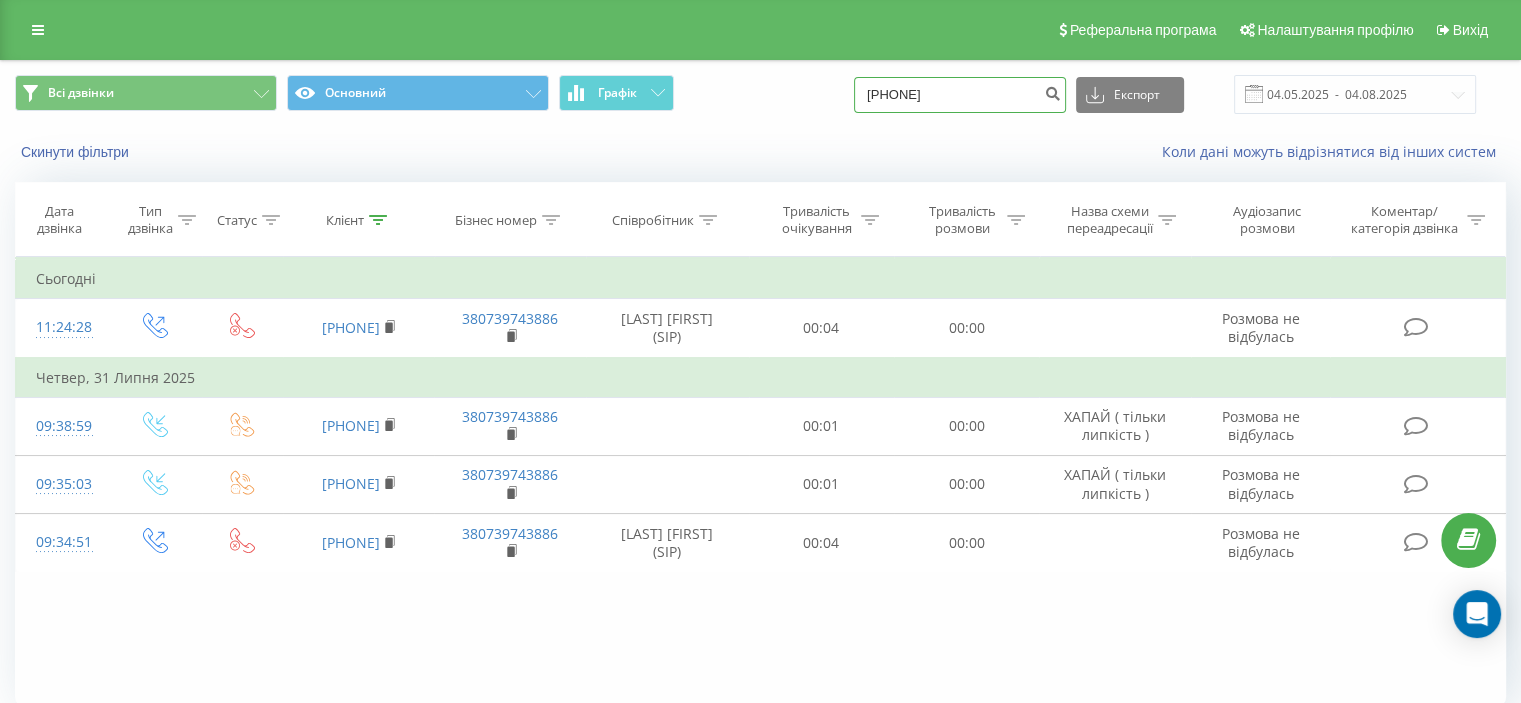 drag, startPoint x: 1013, startPoint y: 99, endPoint x: 758, endPoint y: 92, distance: 255.09605 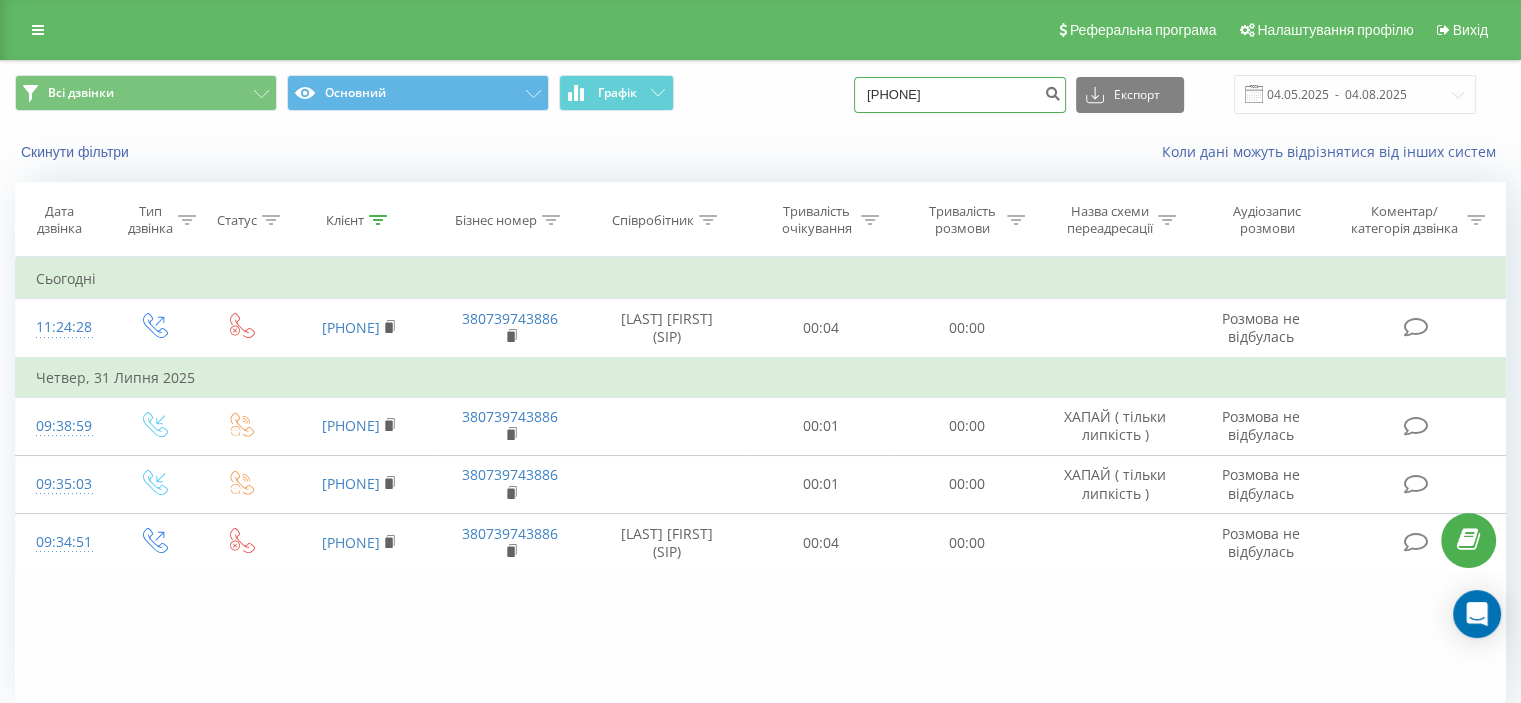 type on "[PHONE]" 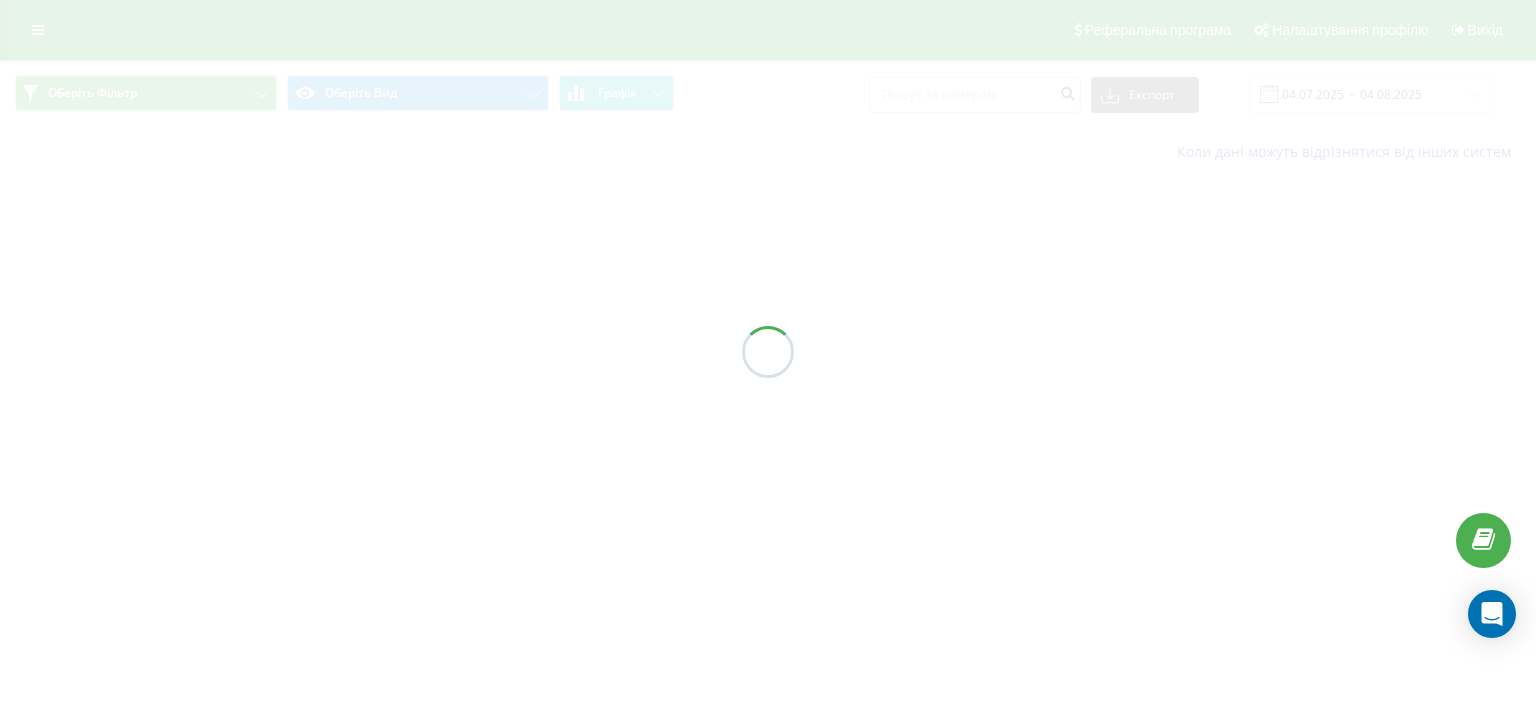 scroll, scrollTop: 0, scrollLeft: 0, axis: both 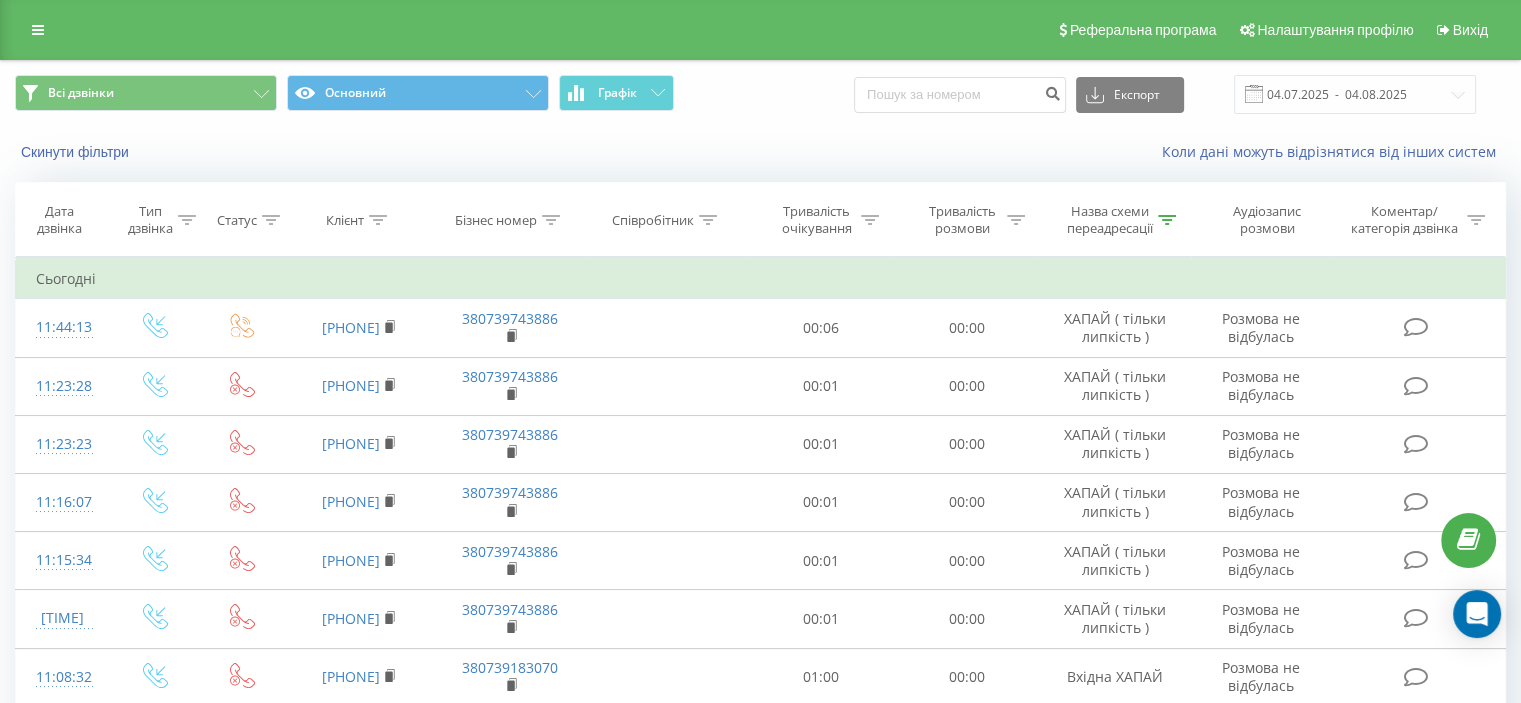 drag, startPoint x: 416, startPoint y: 323, endPoint x: 546, endPoint y: 280, distance: 136.92699 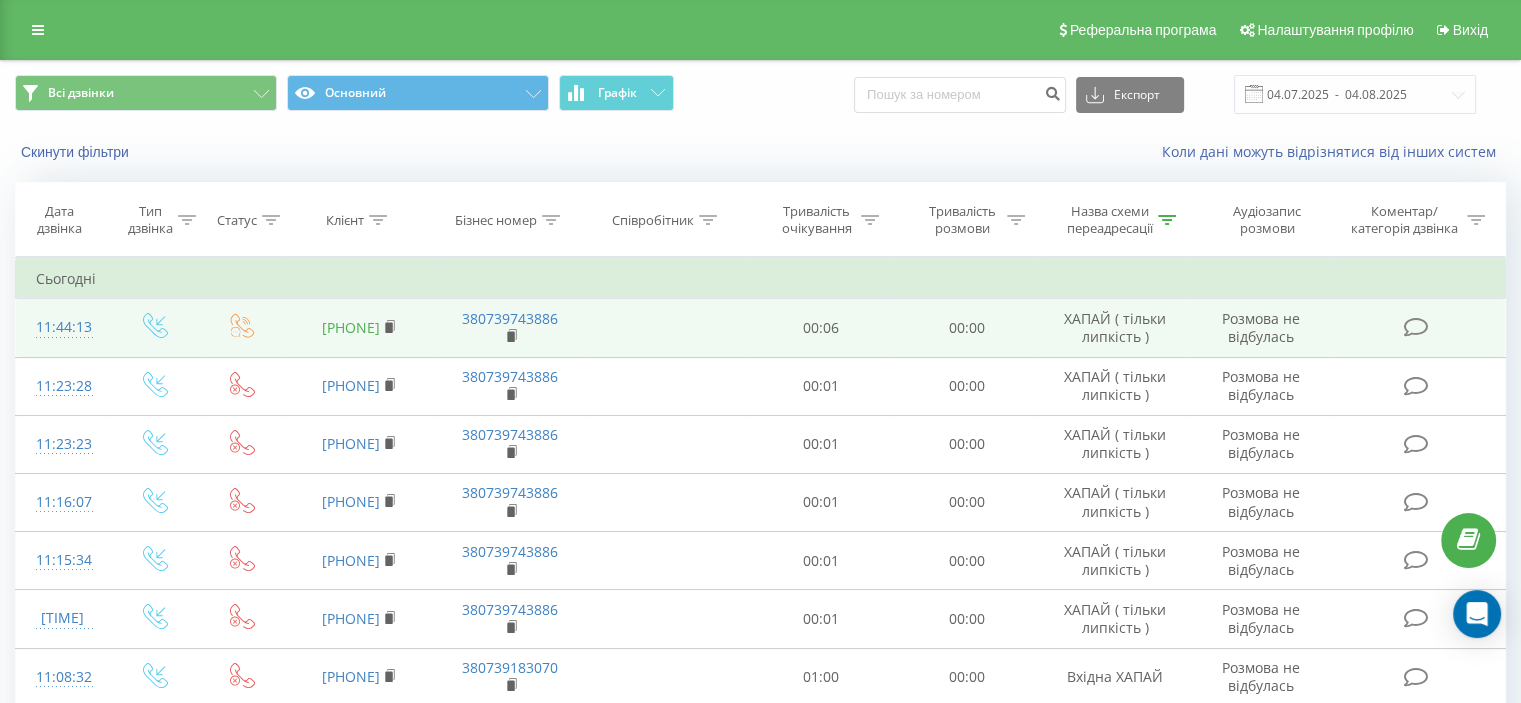 copy on "[PHONE]" 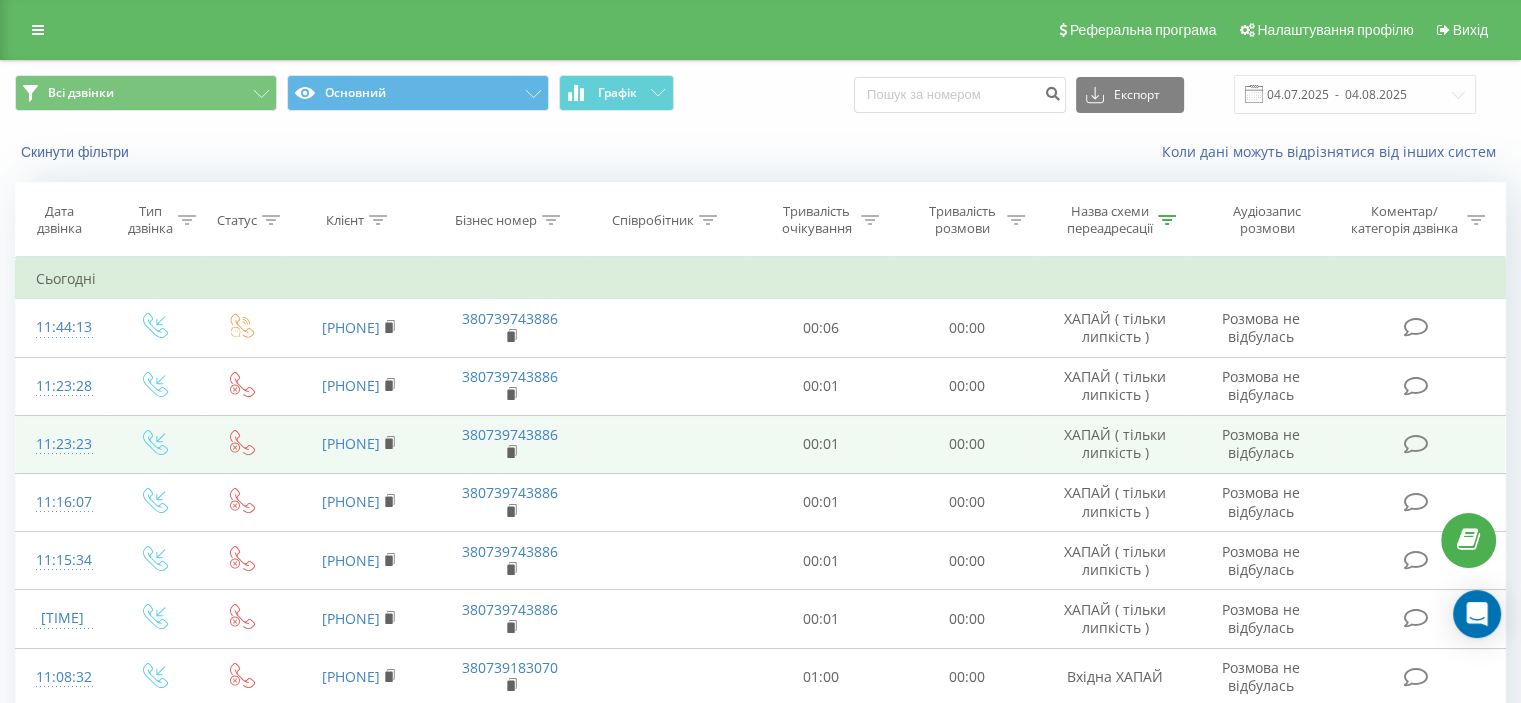 copy on "0681225192" 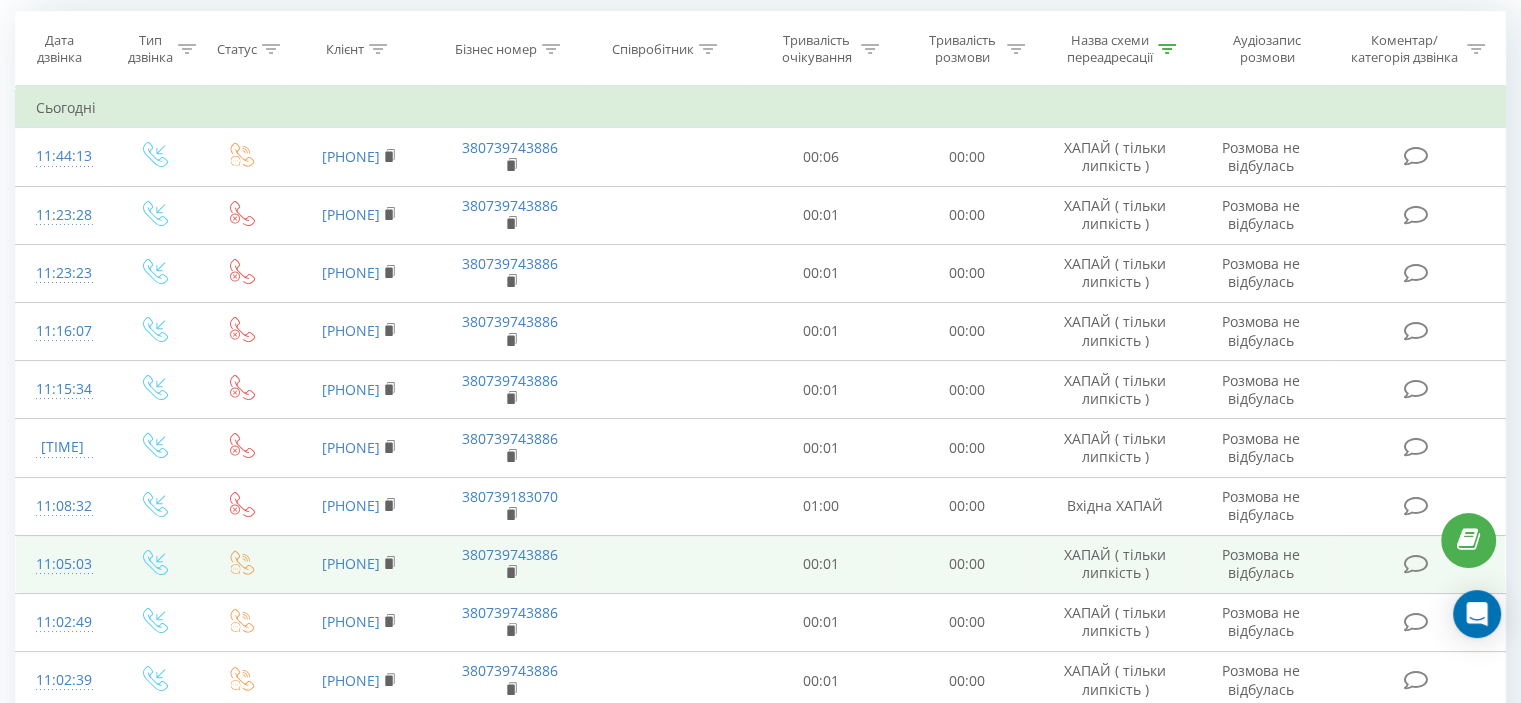 scroll, scrollTop: 200, scrollLeft: 0, axis: vertical 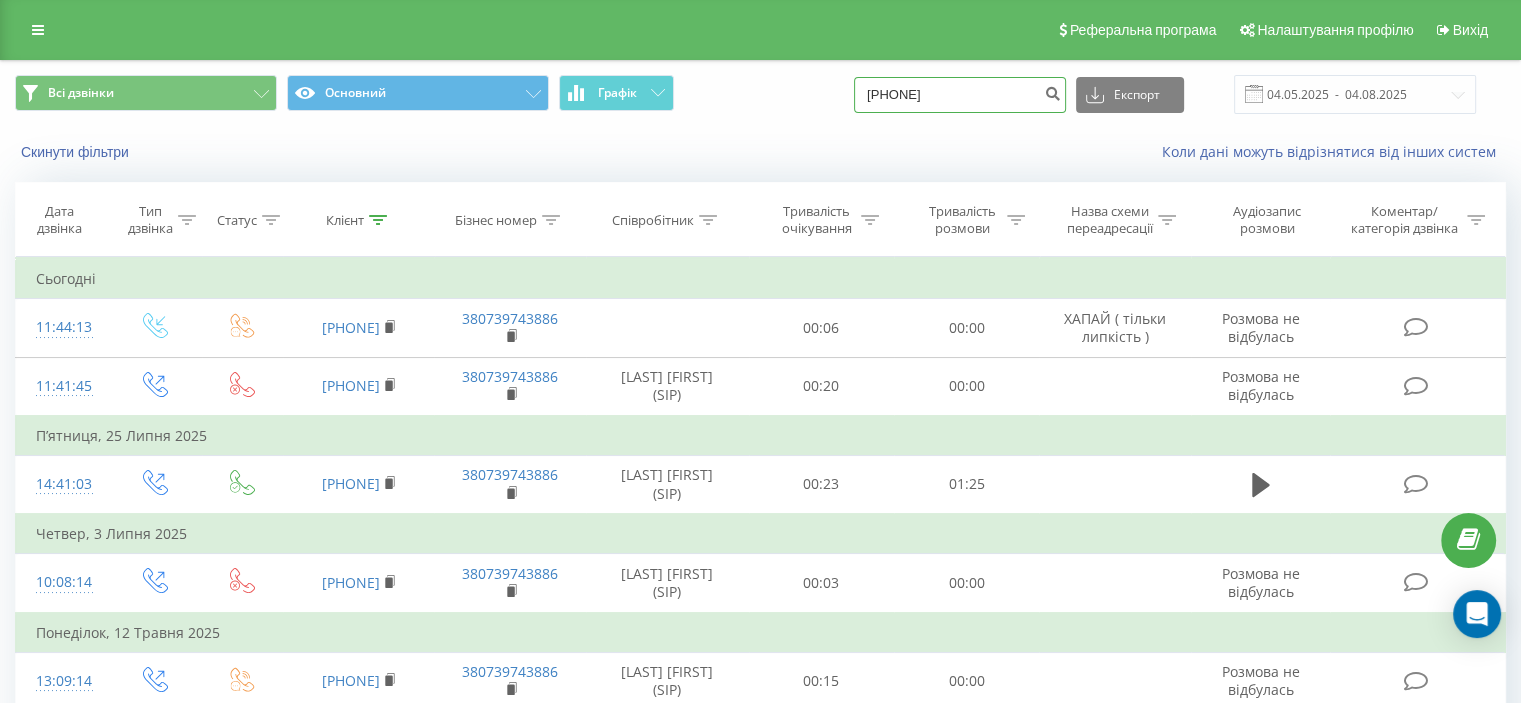 drag, startPoint x: 971, startPoint y: 94, endPoint x: 767, endPoint y: 69, distance: 205.52615 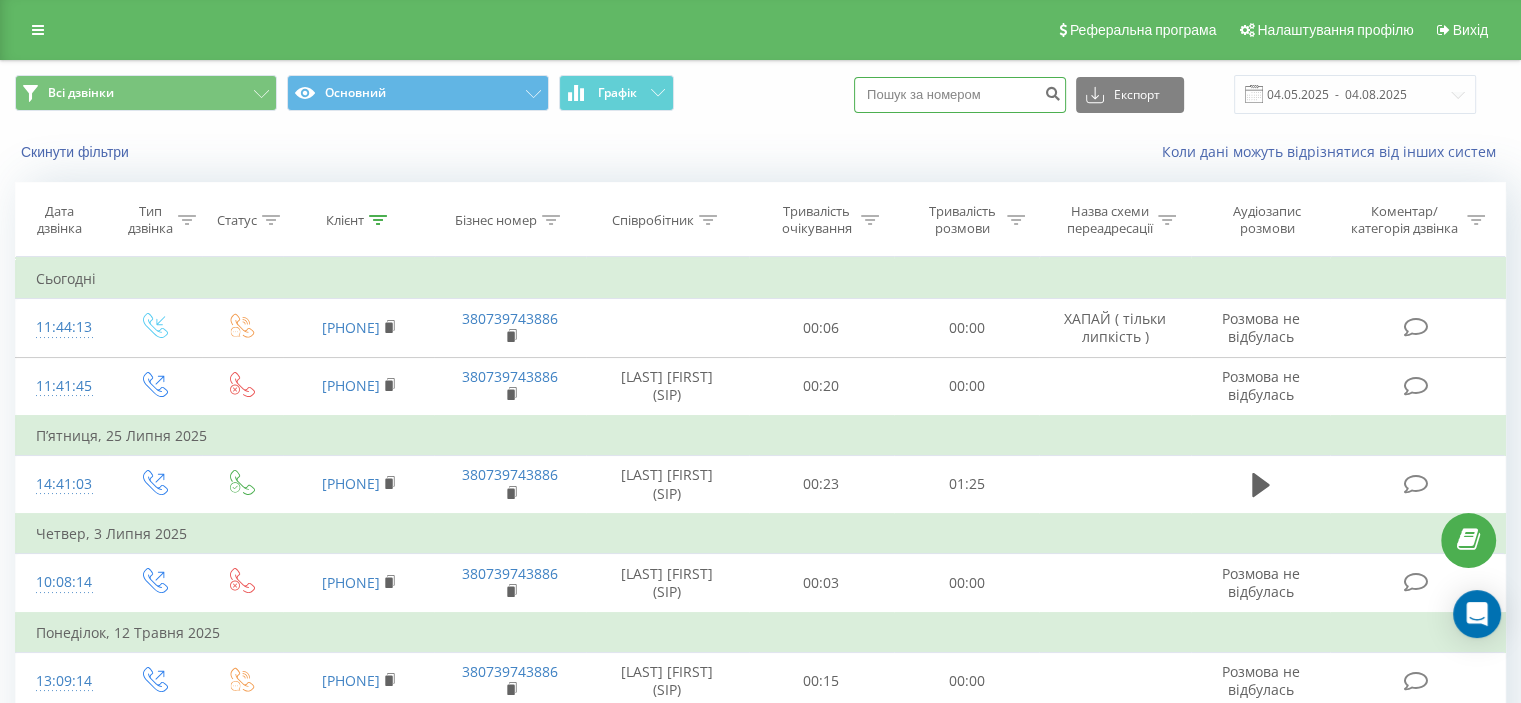 paste on "0984060563" 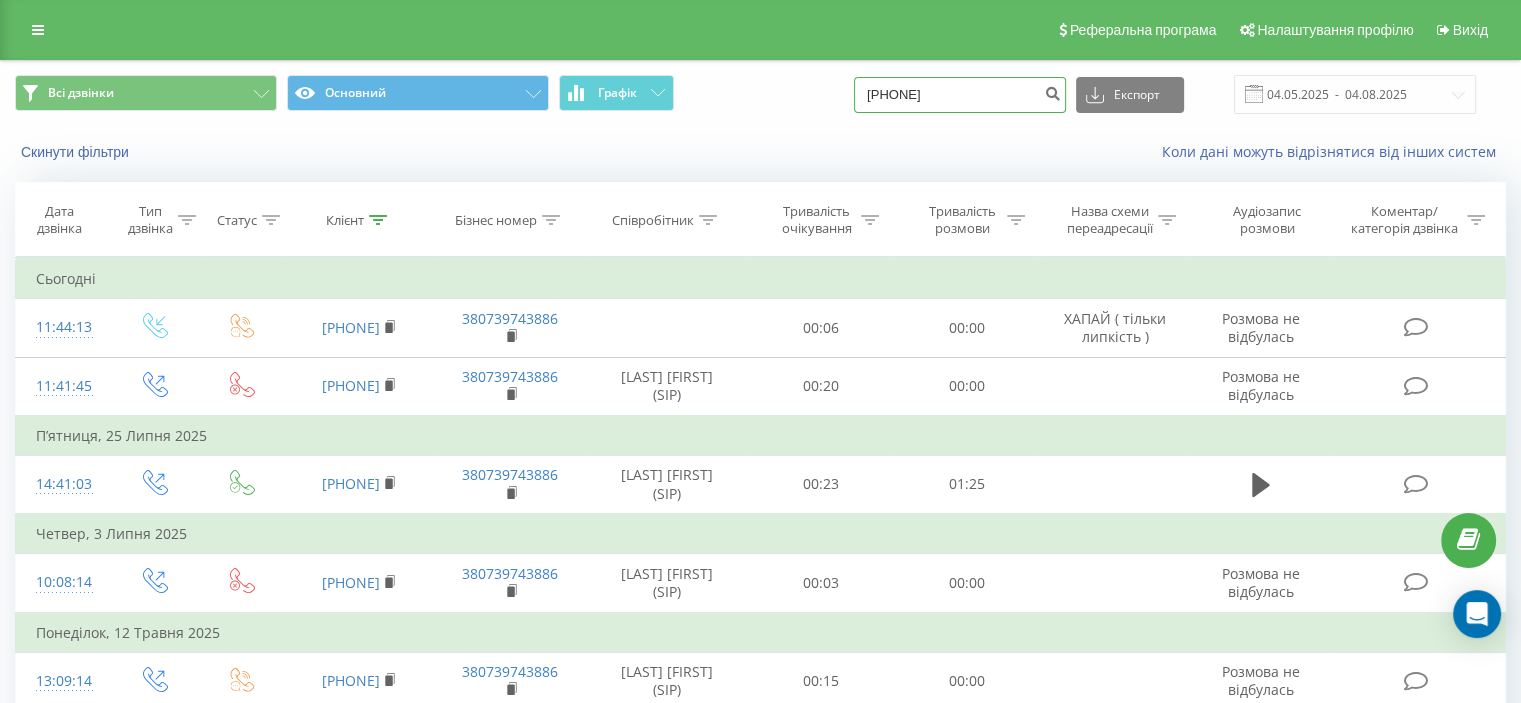 type on "0984060563" 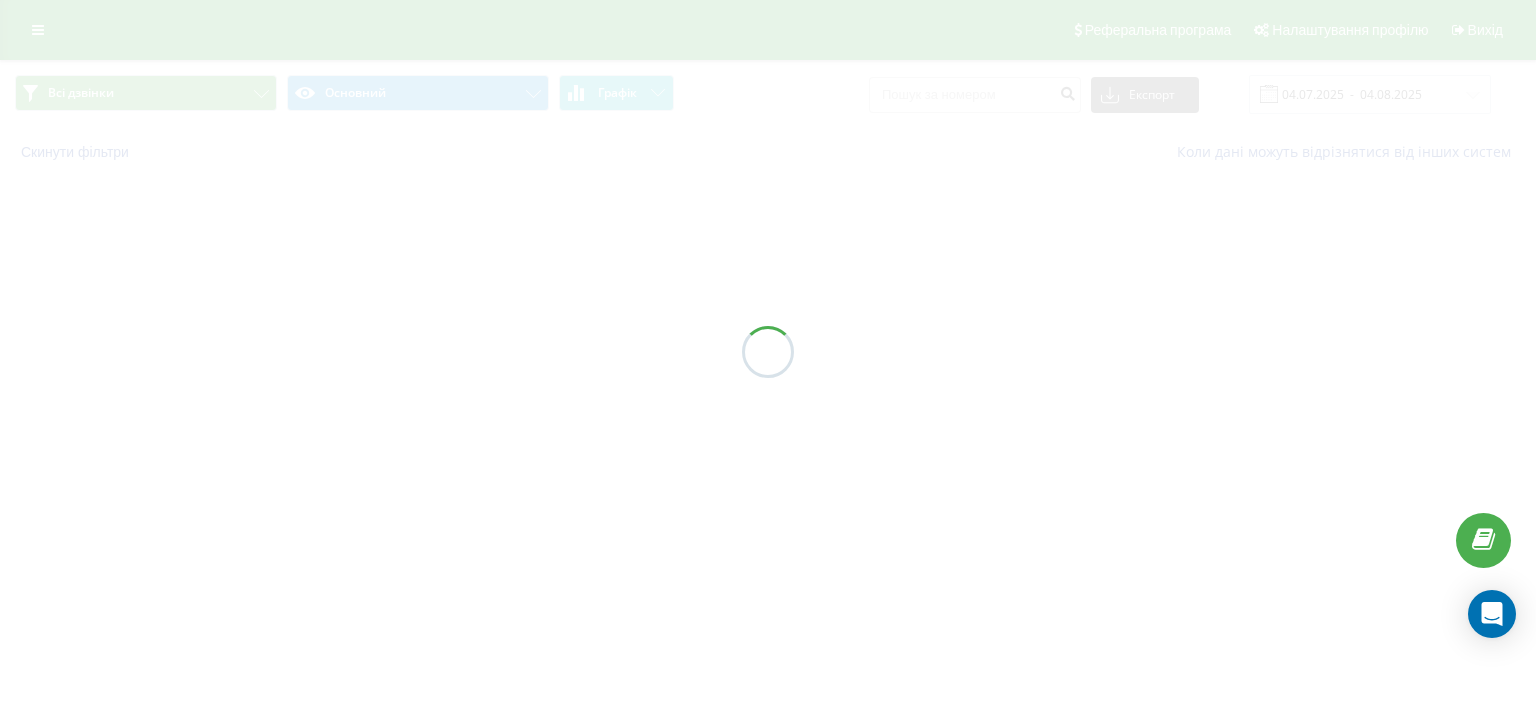 scroll, scrollTop: 0, scrollLeft: 0, axis: both 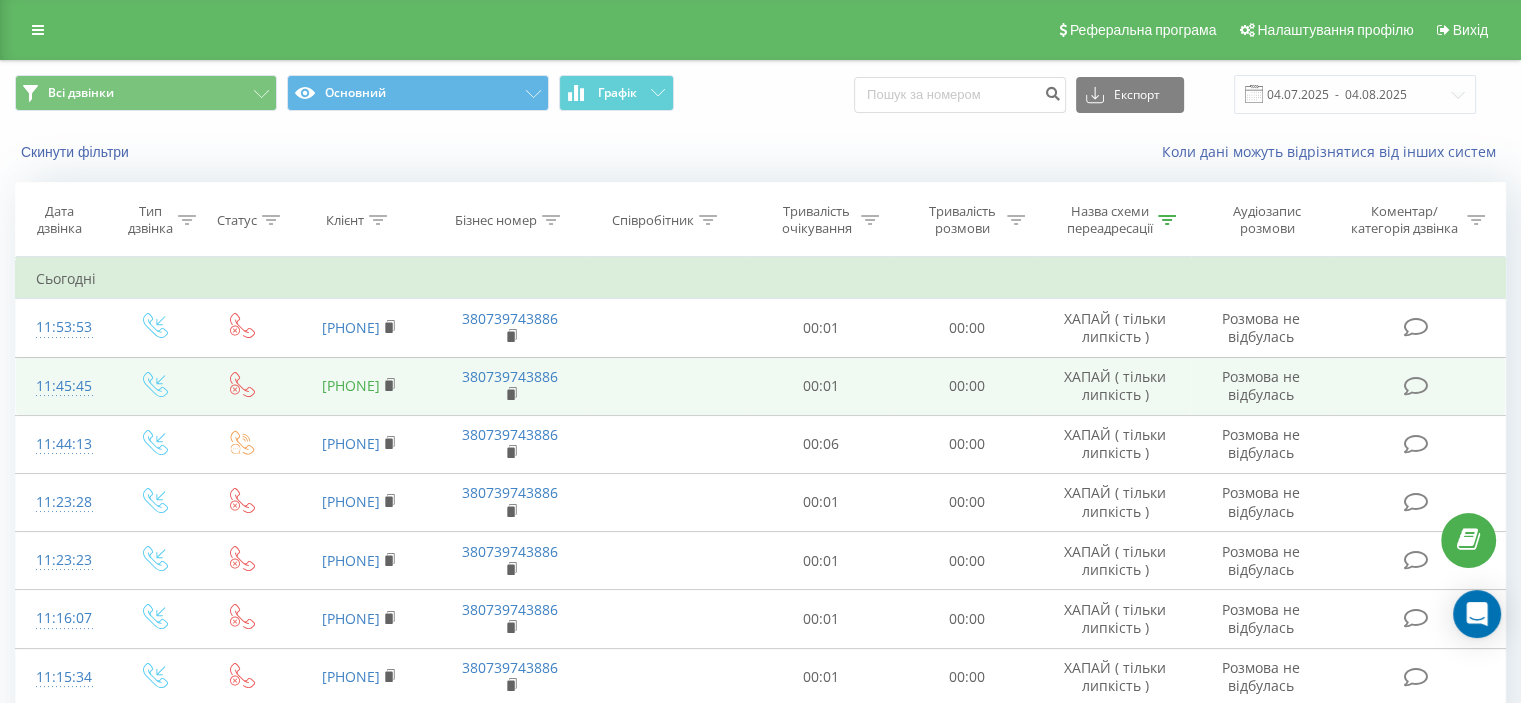 copy on "[PHONE]" 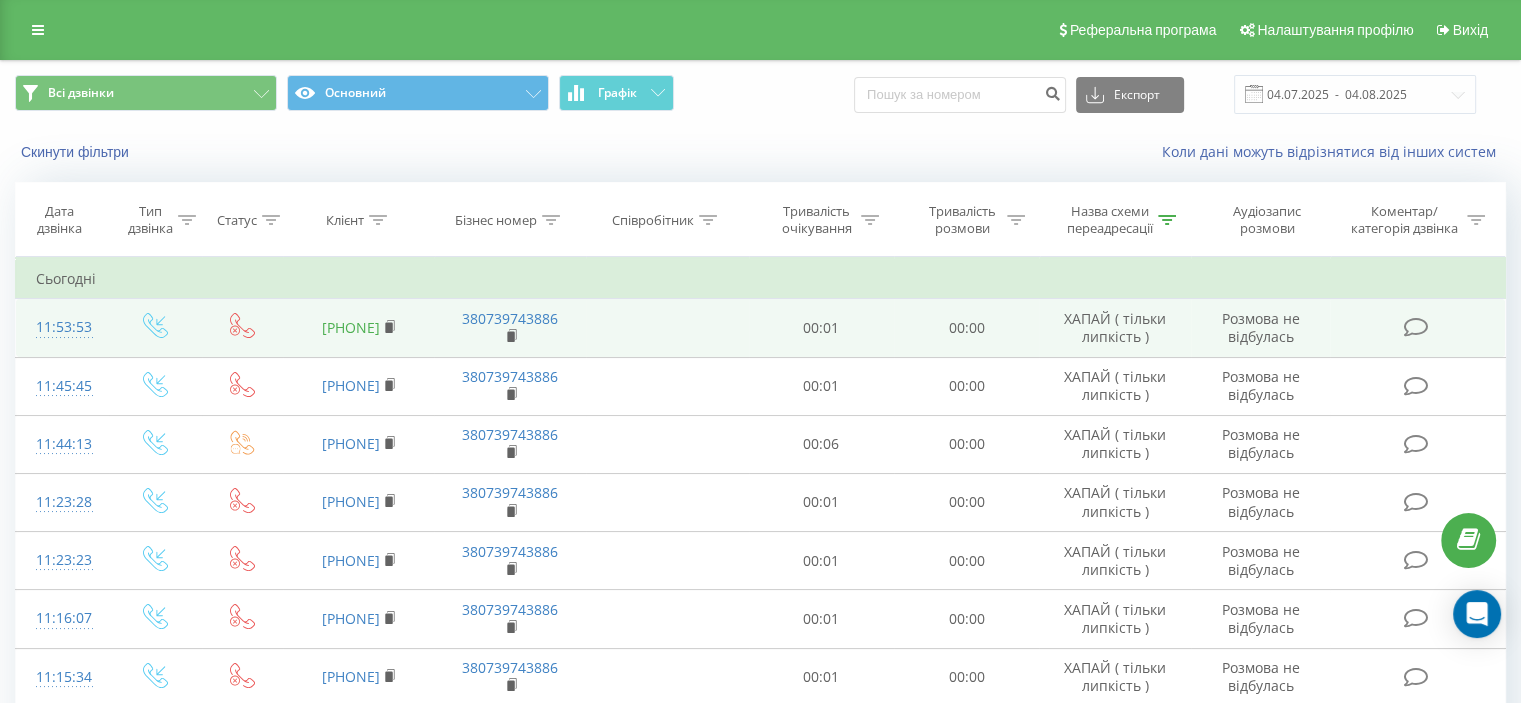 copy on "[PHONE]" 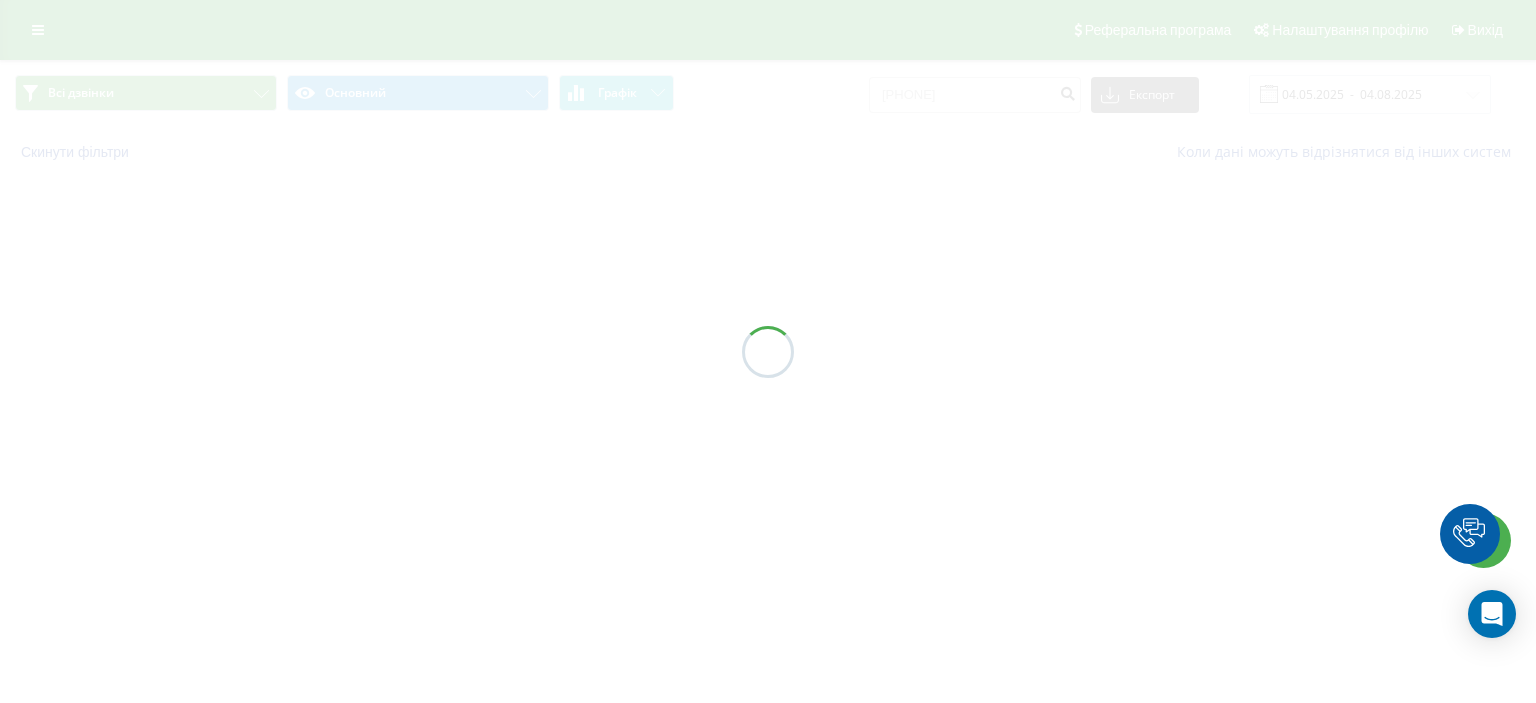 scroll, scrollTop: 0, scrollLeft: 0, axis: both 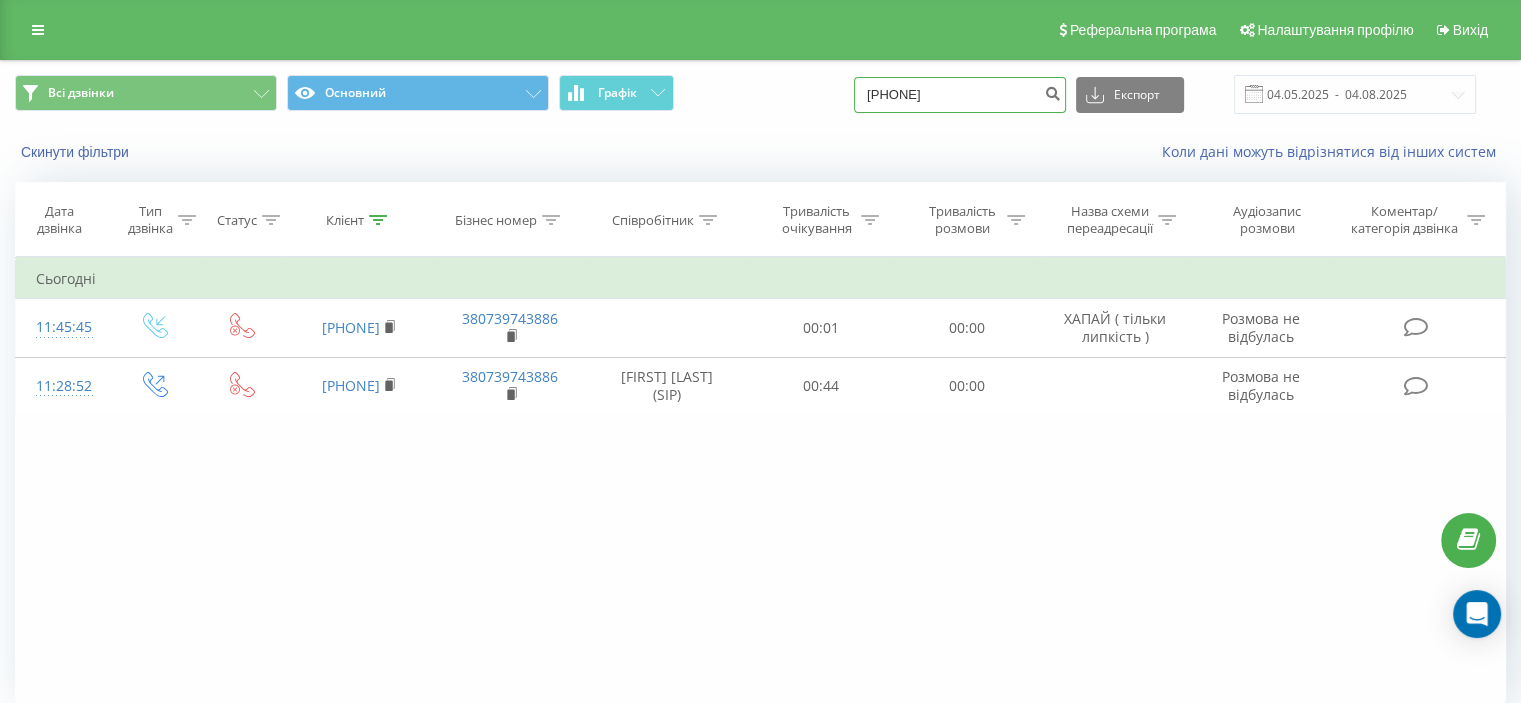 drag, startPoint x: 1012, startPoint y: 100, endPoint x: 596, endPoint y: 70, distance: 417.08032 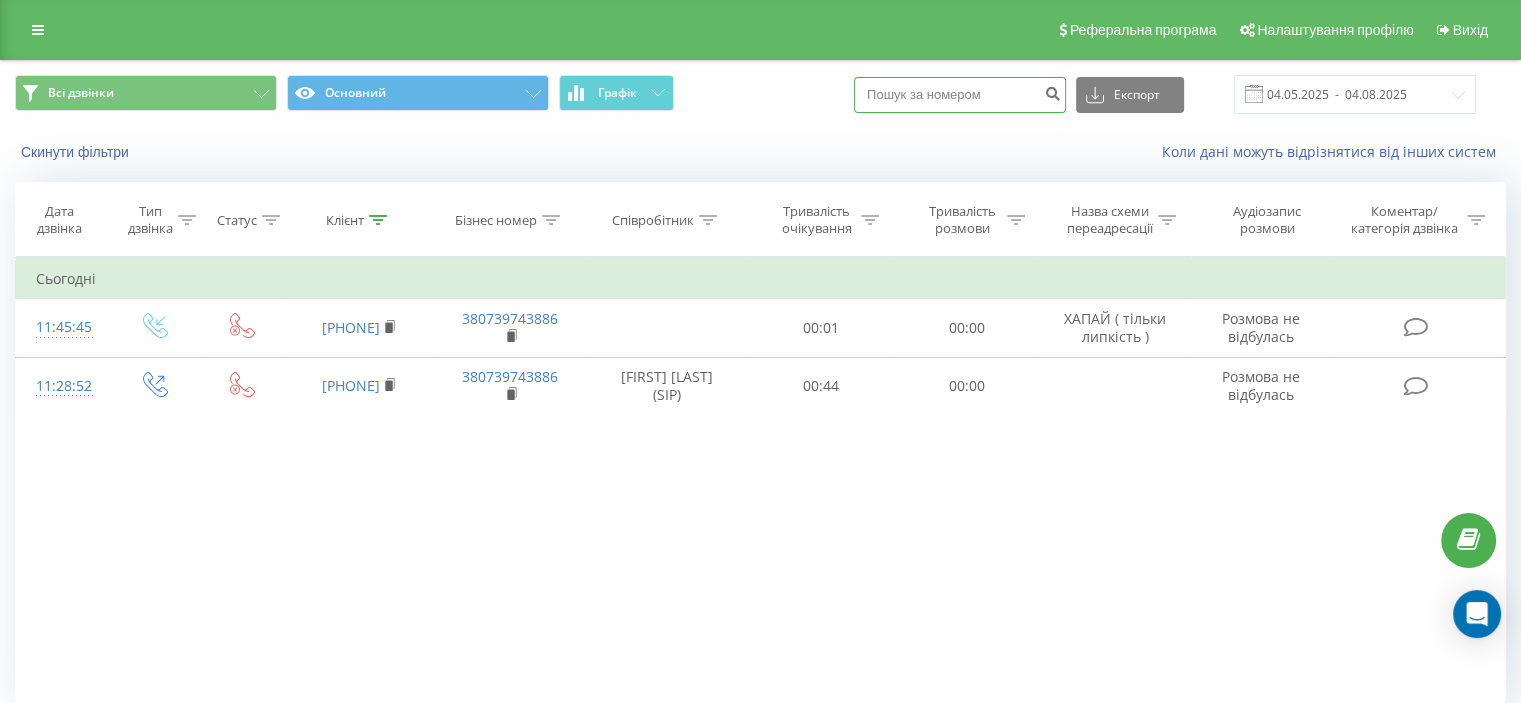 paste on "[PHONE]" 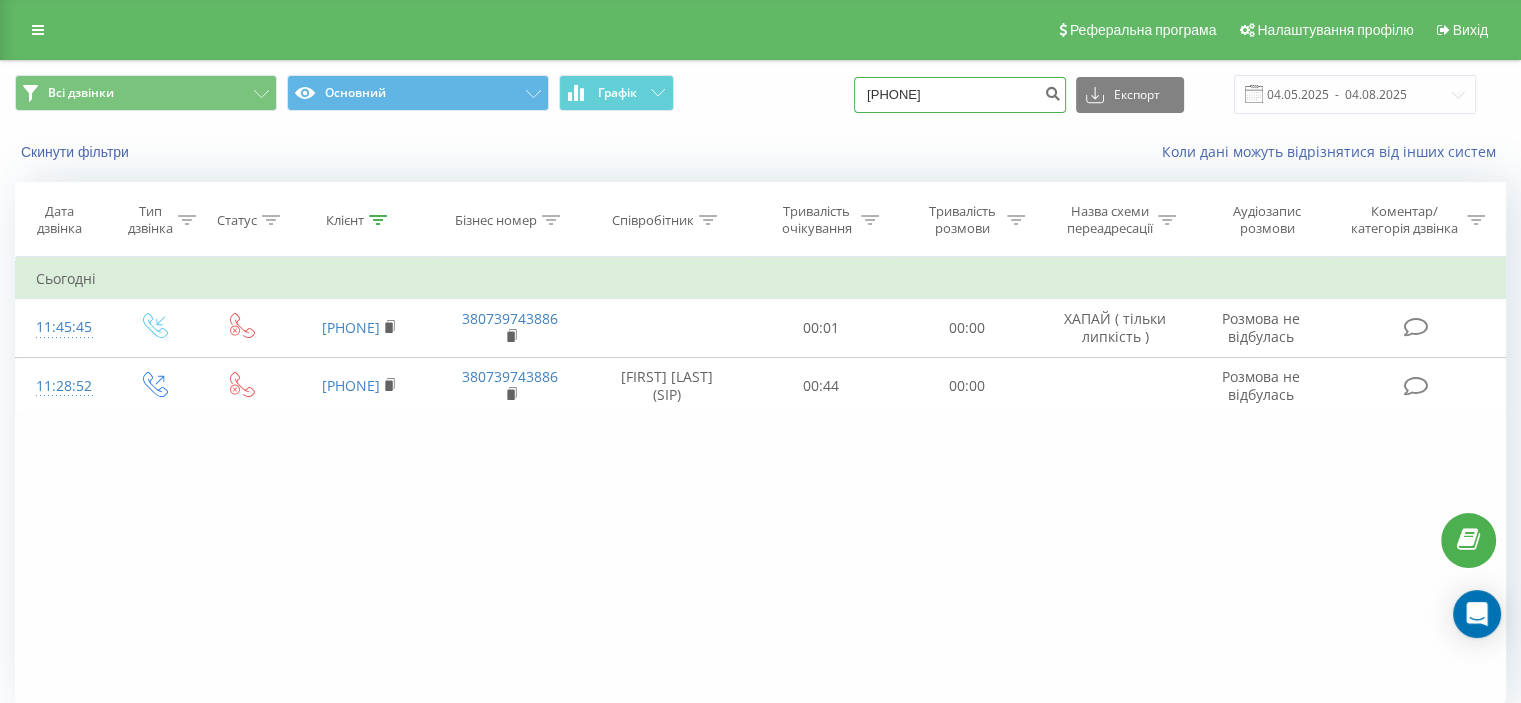 type on "[PHONE]" 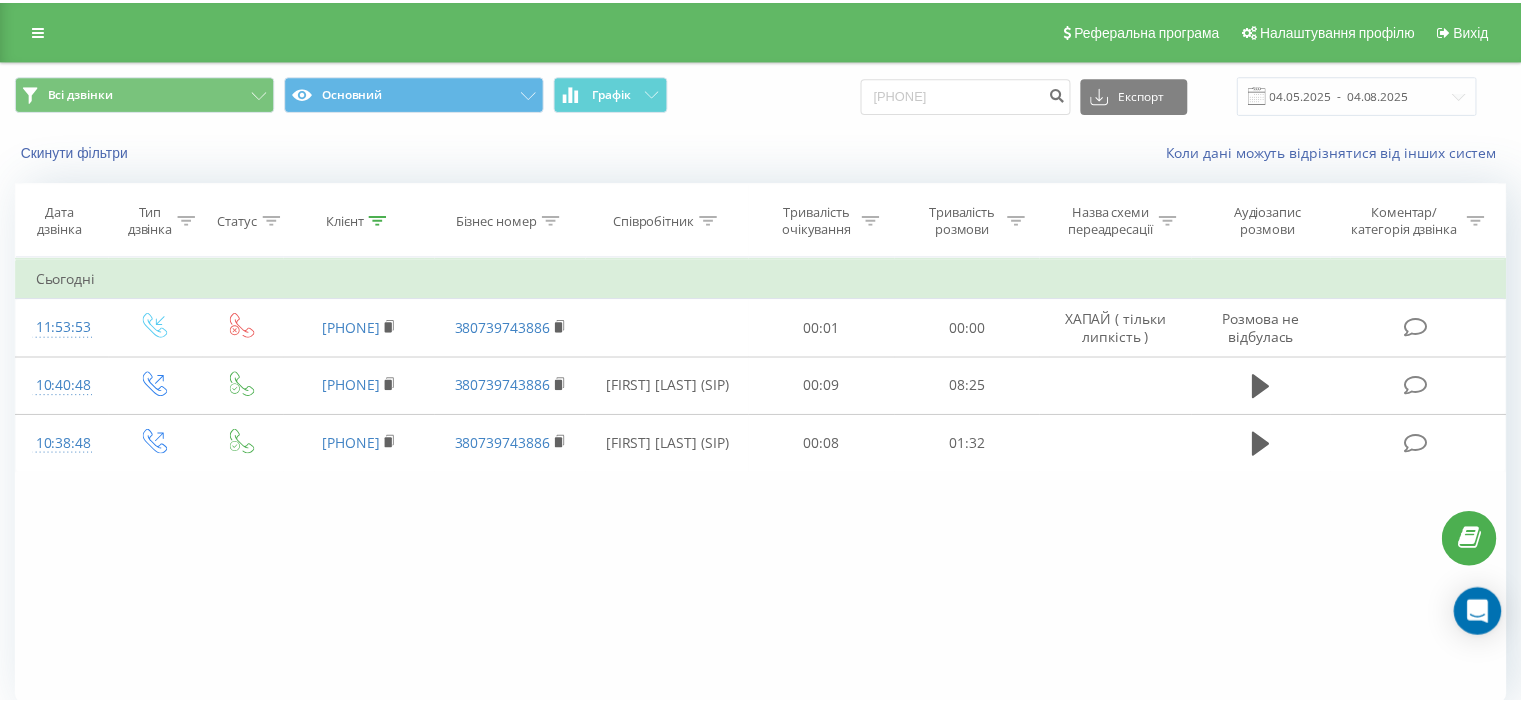 scroll, scrollTop: 0, scrollLeft: 0, axis: both 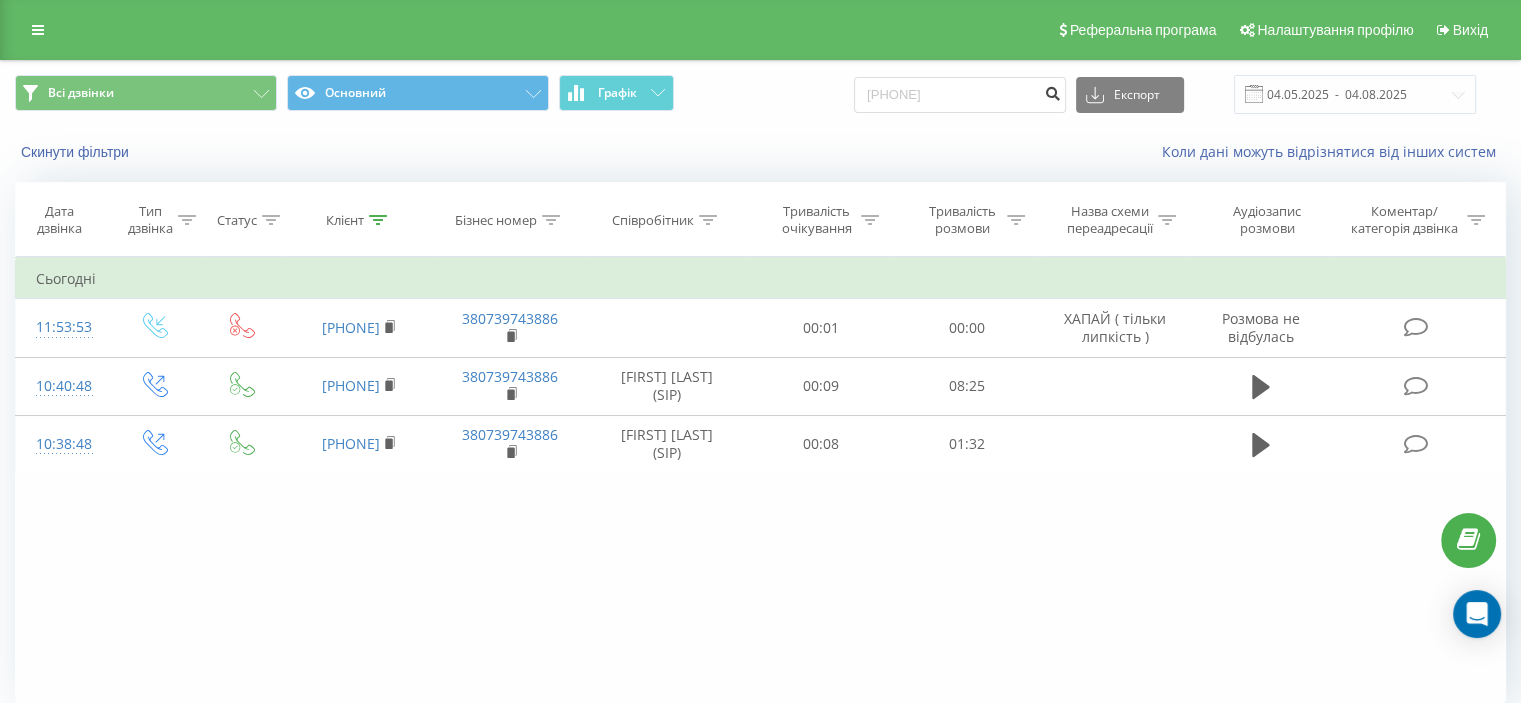 drag, startPoint x: 1051, startPoint y: 103, endPoint x: 880, endPoint y: 90, distance: 171.49344 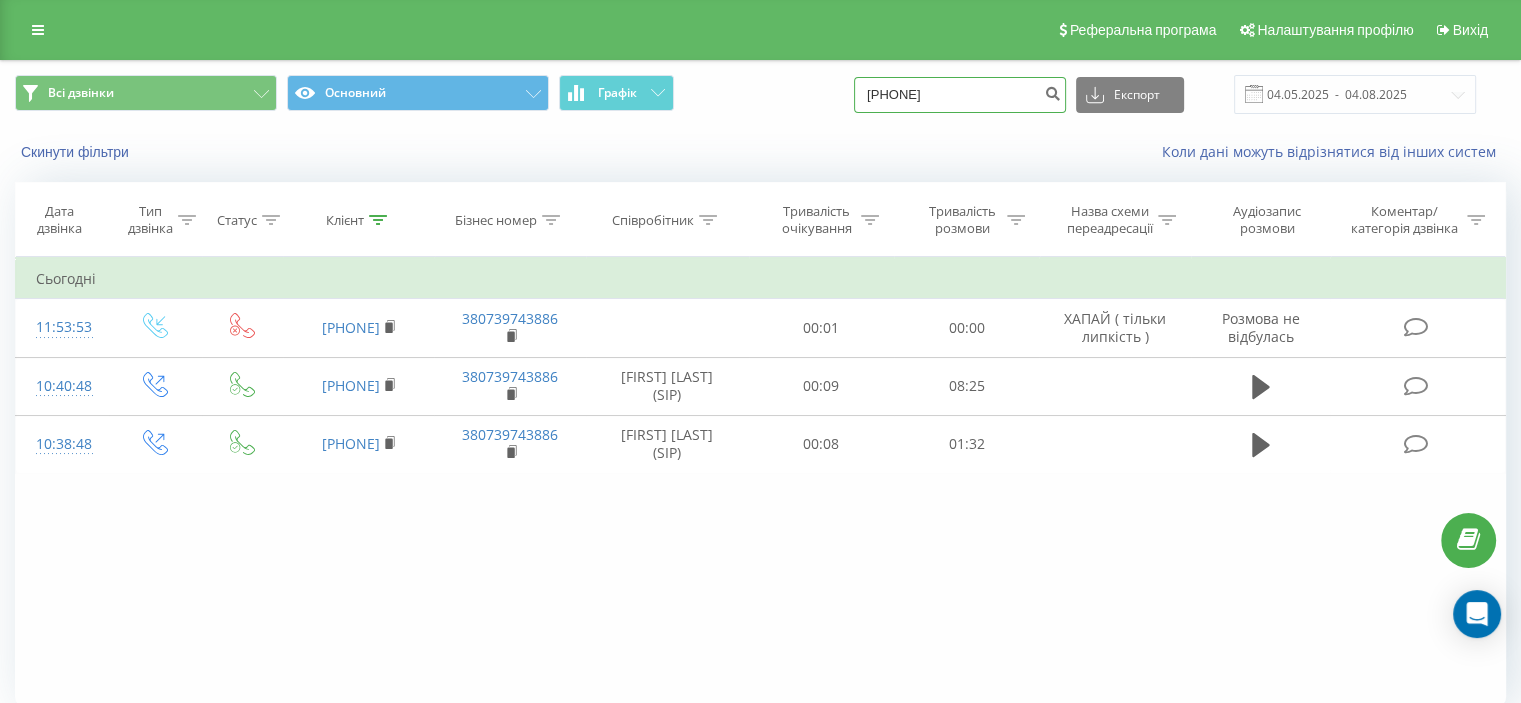 drag, startPoint x: 989, startPoint y: 103, endPoint x: 685, endPoint y: 116, distance: 304.27783 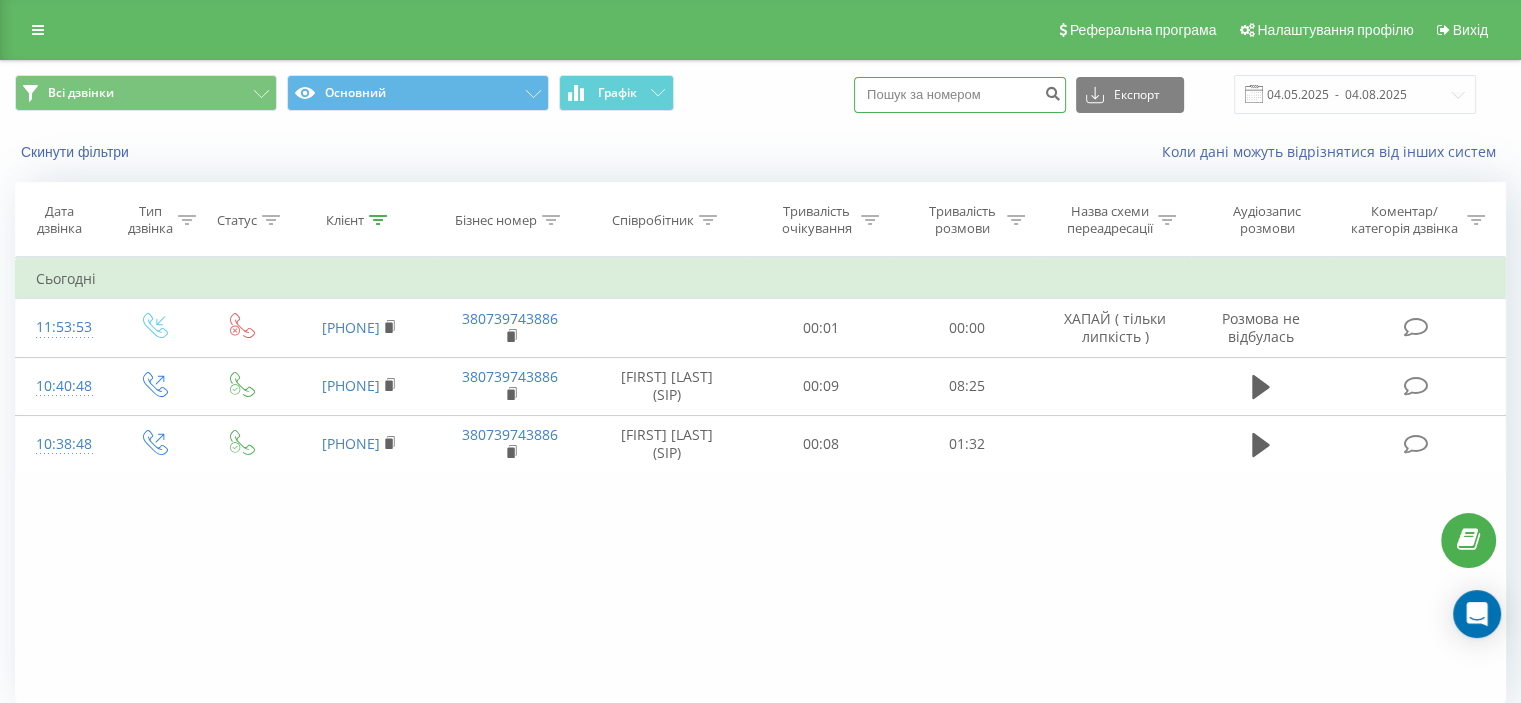 paste on "[PHONE]" 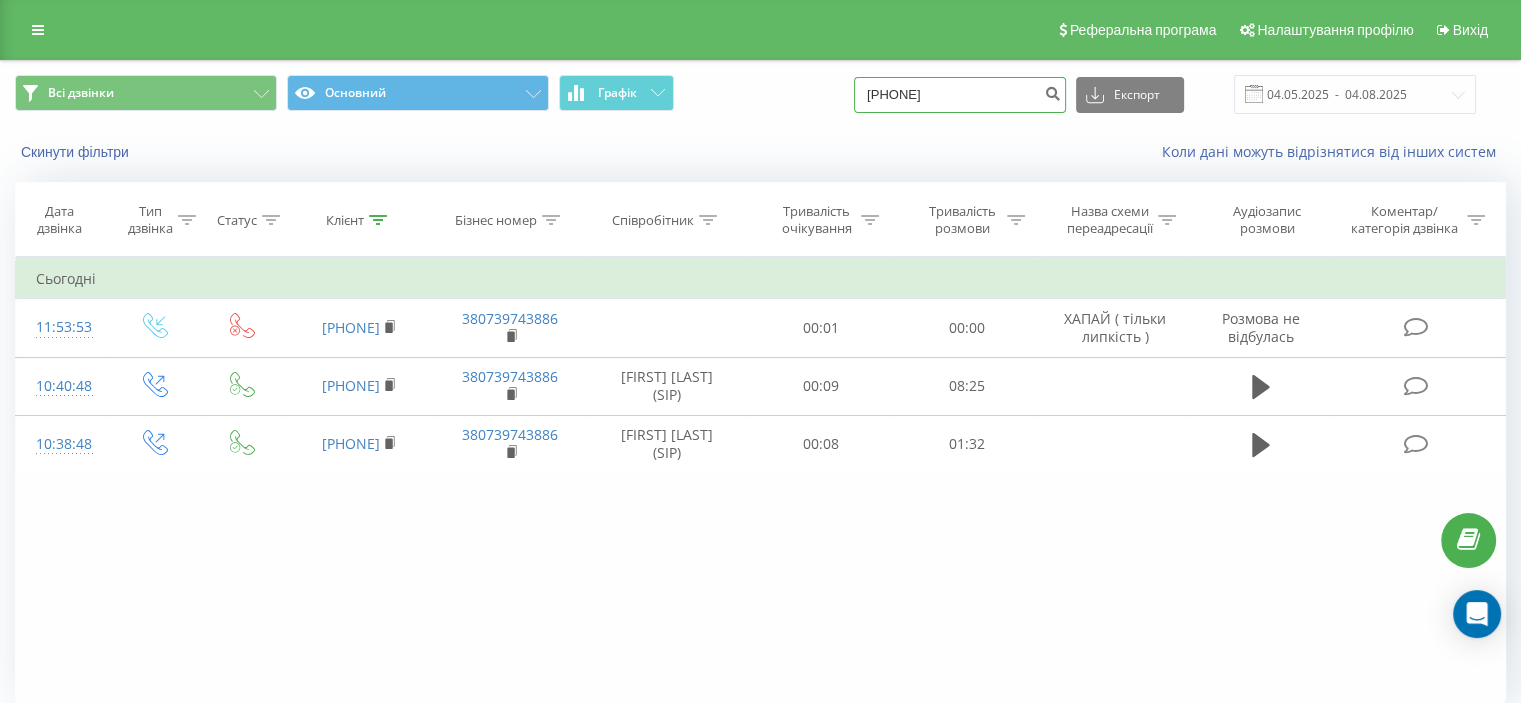 type on "[PHONE]" 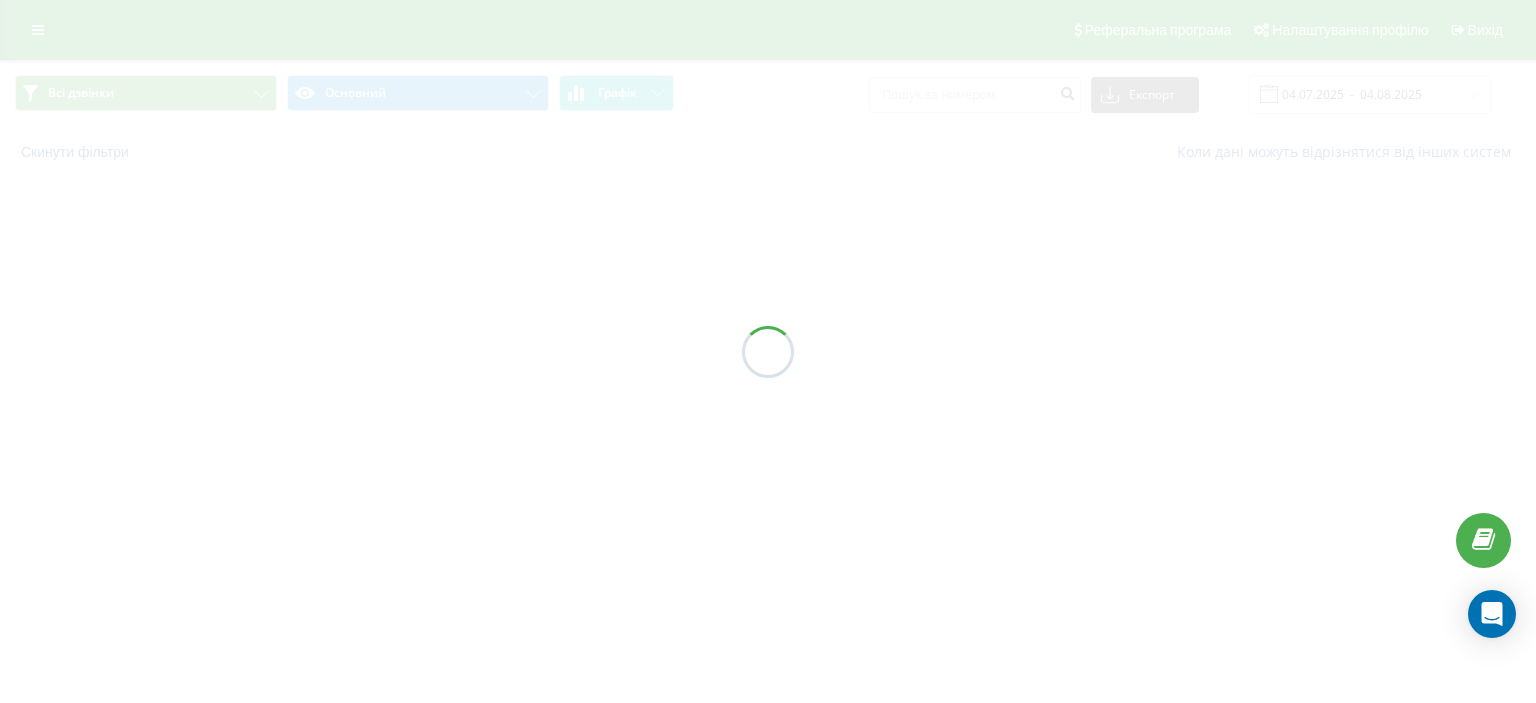 scroll, scrollTop: 0, scrollLeft: 0, axis: both 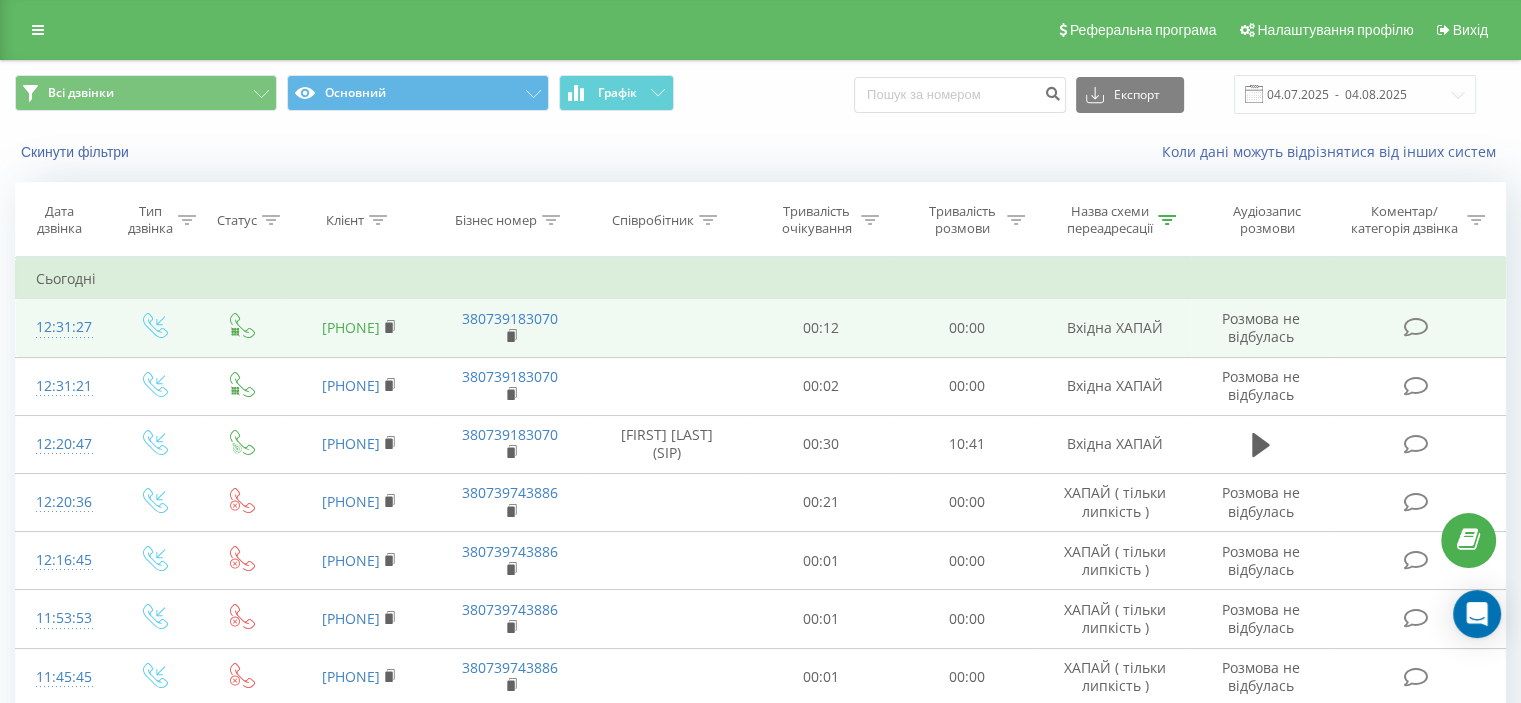 copy on "[PHONE]" 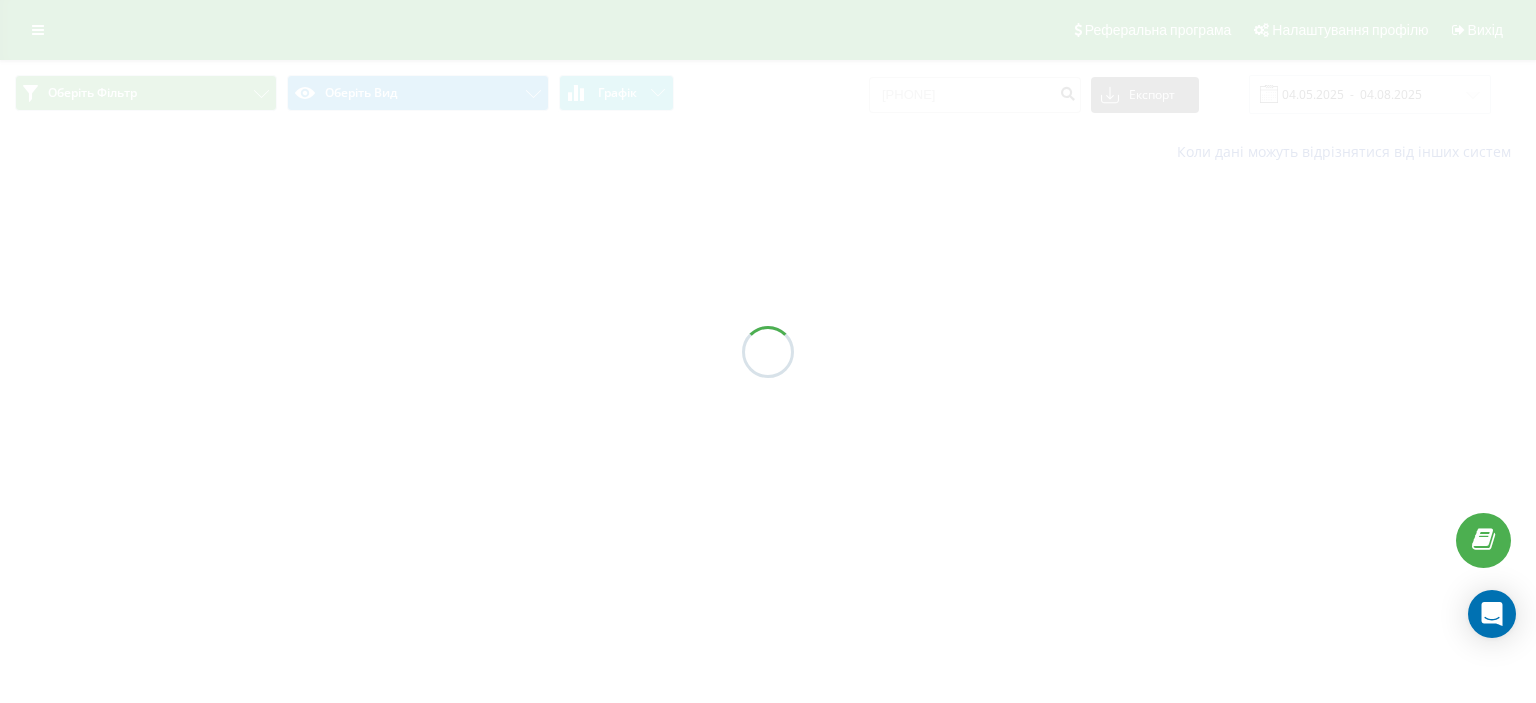 scroll, scrollTop: 0, scrollLeft: 0, axis: both 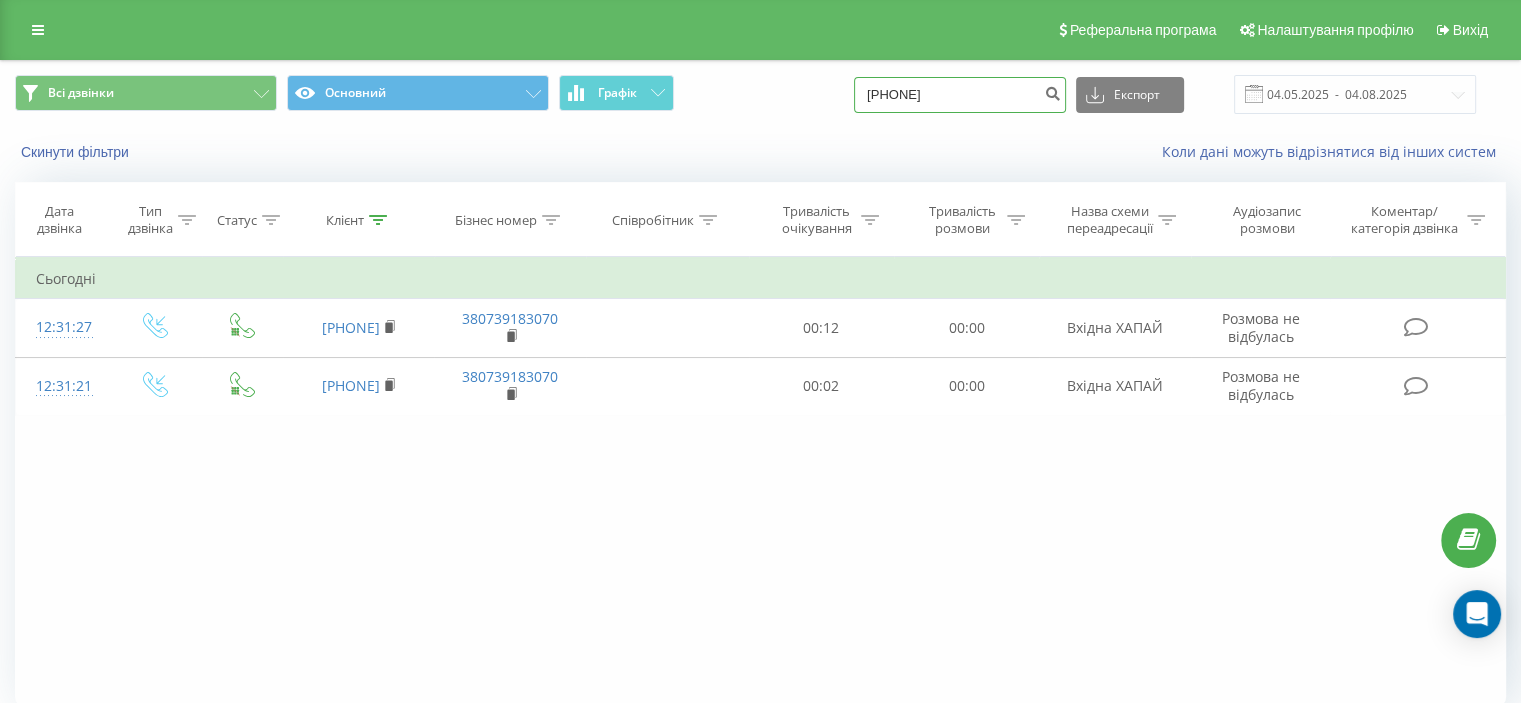 drag, startPoint x: 971, startPoint y: 86, endPoint x: 836, endPoint y: 80, distance: 135.13327 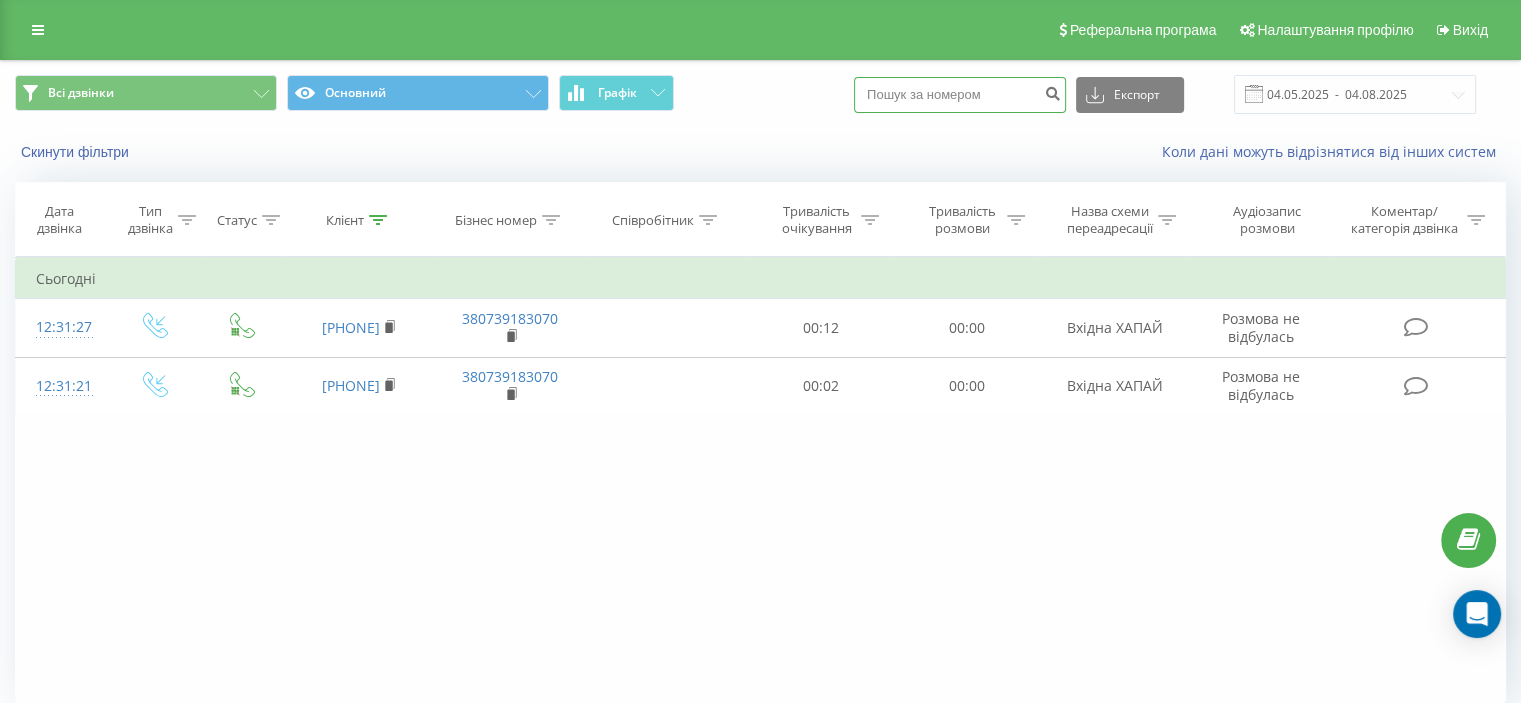 paste on "[PHONE]" 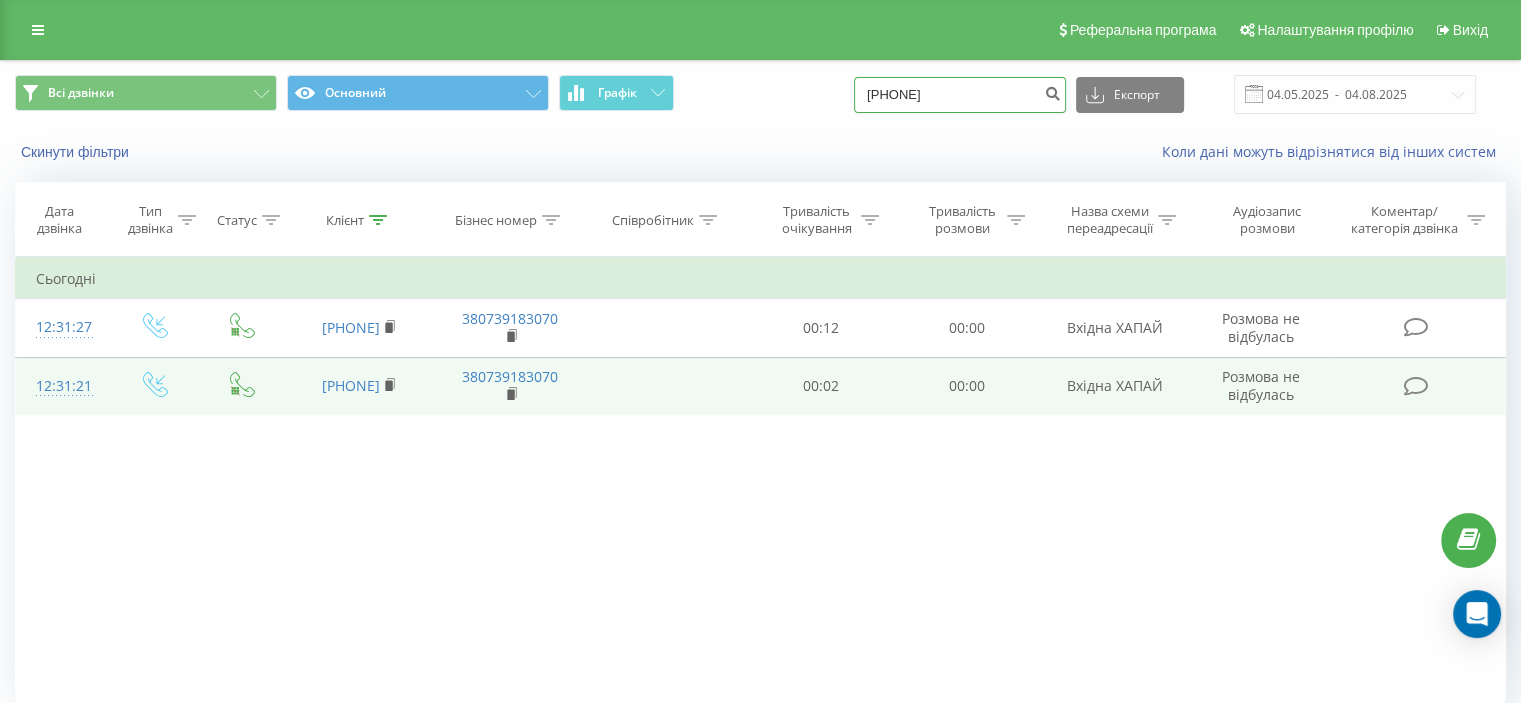 type on "[PHONE]" 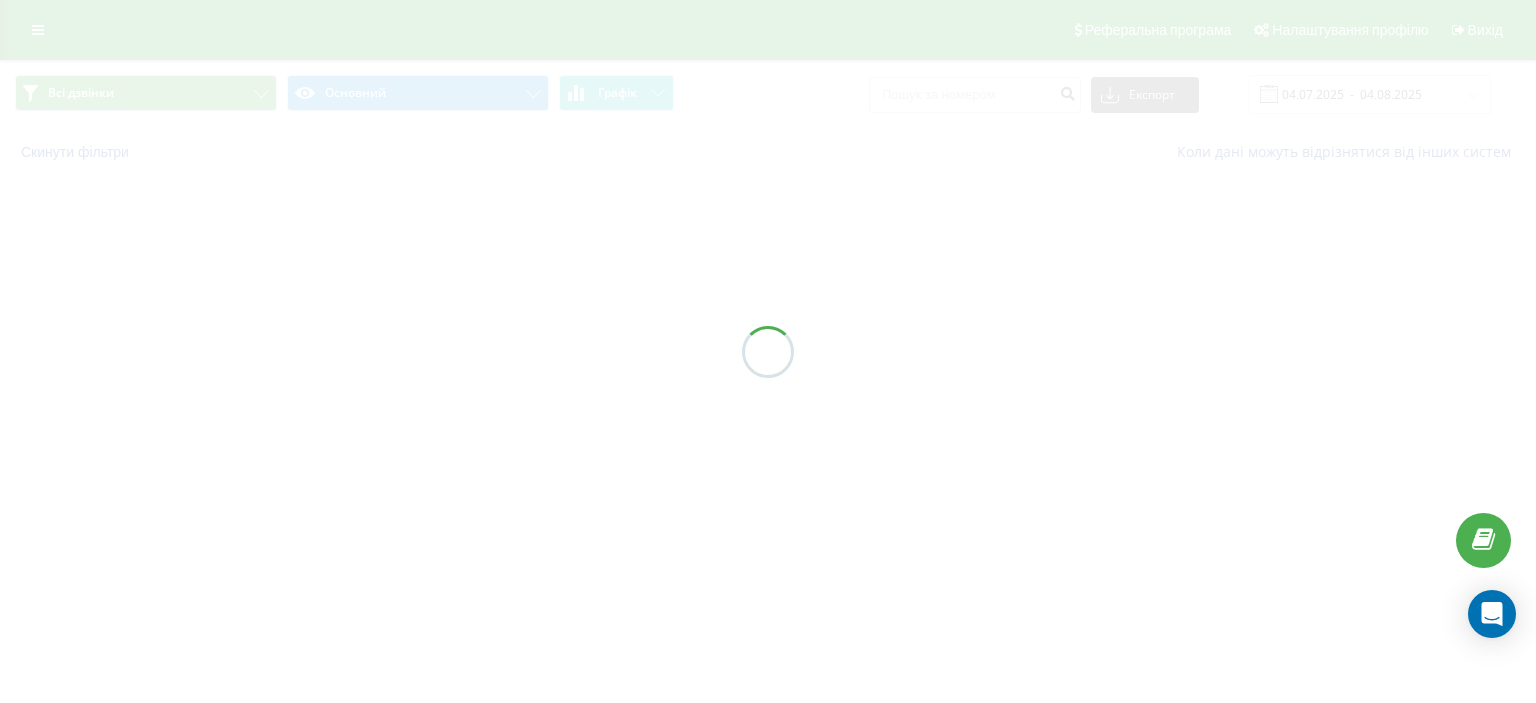 scroll, scrollTop: 0, scrollLeft: 0, axis: both 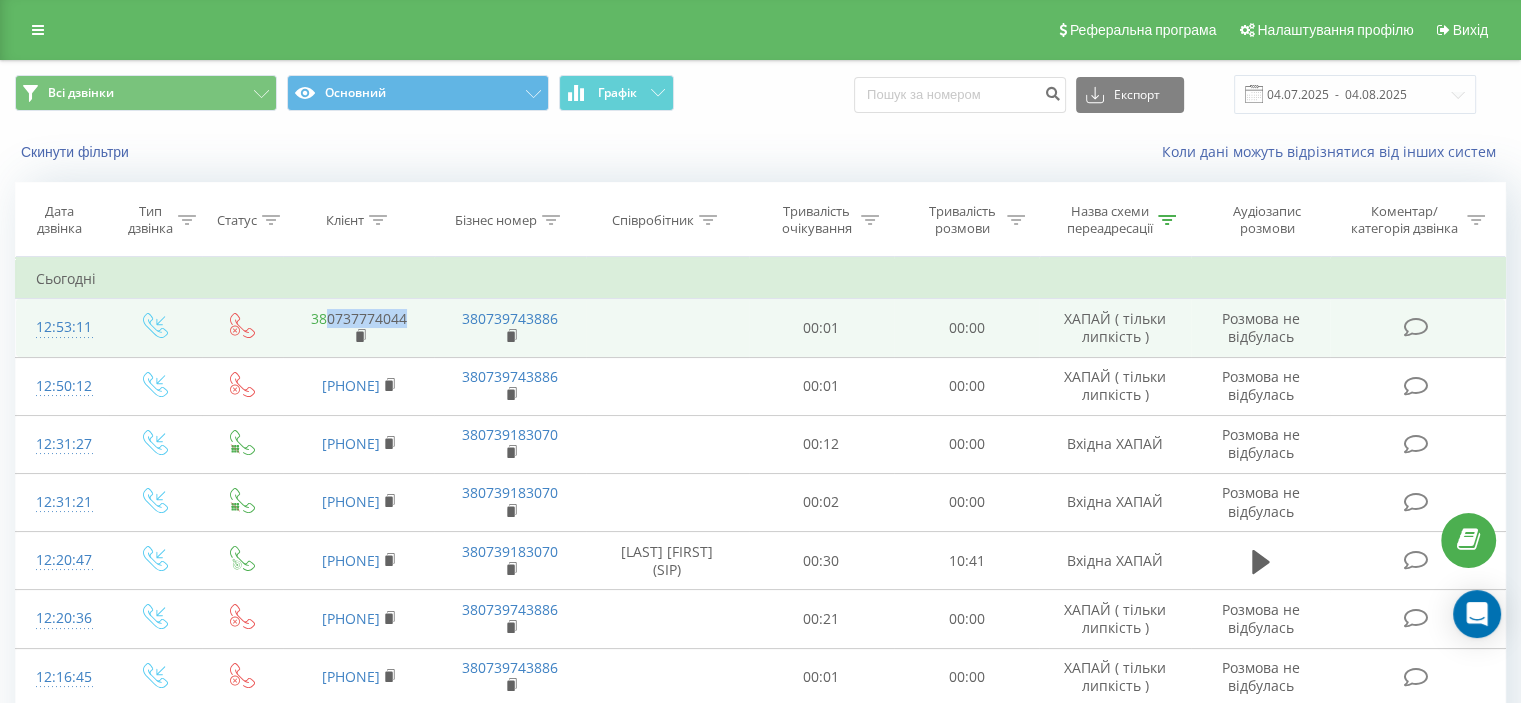 drag, startPoint x: 417, startPoint y: 325, endPoint x: 329, endPoint y: 319, distance: 88.20431 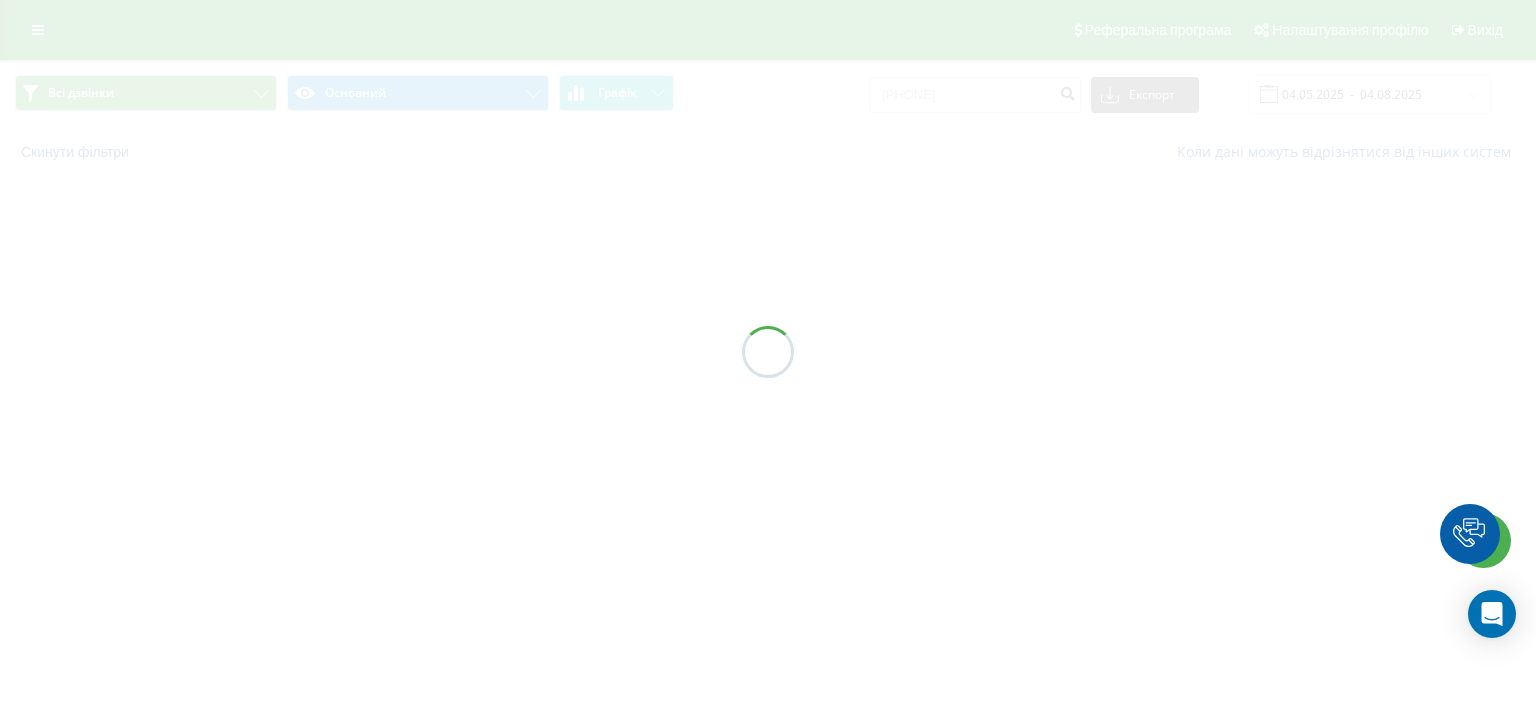 scroll, scrollTop: 0, scrollLeft: 0, axis: both 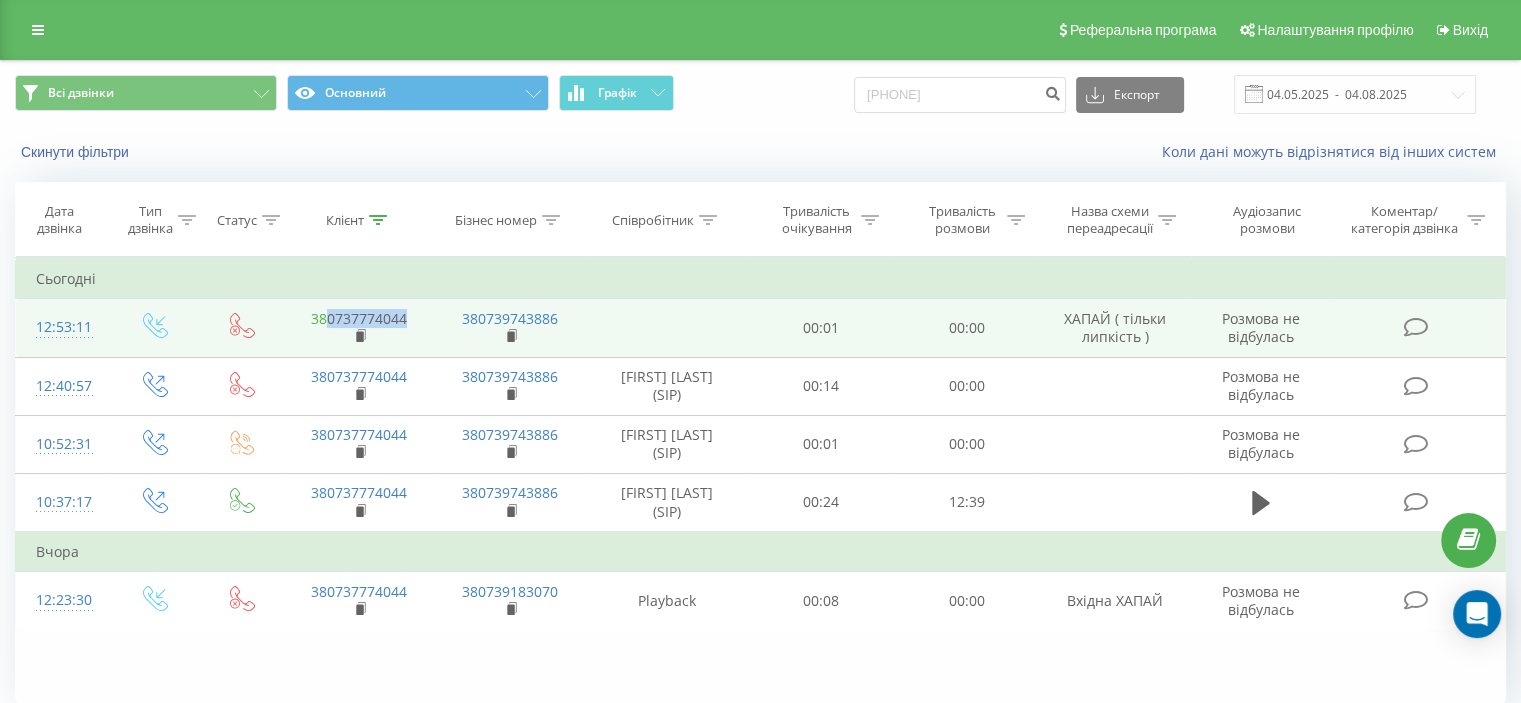 drag, startPoint x: 410, startPoint y: 322, endPoint x: 327, endPoint y: 322, distance: 83 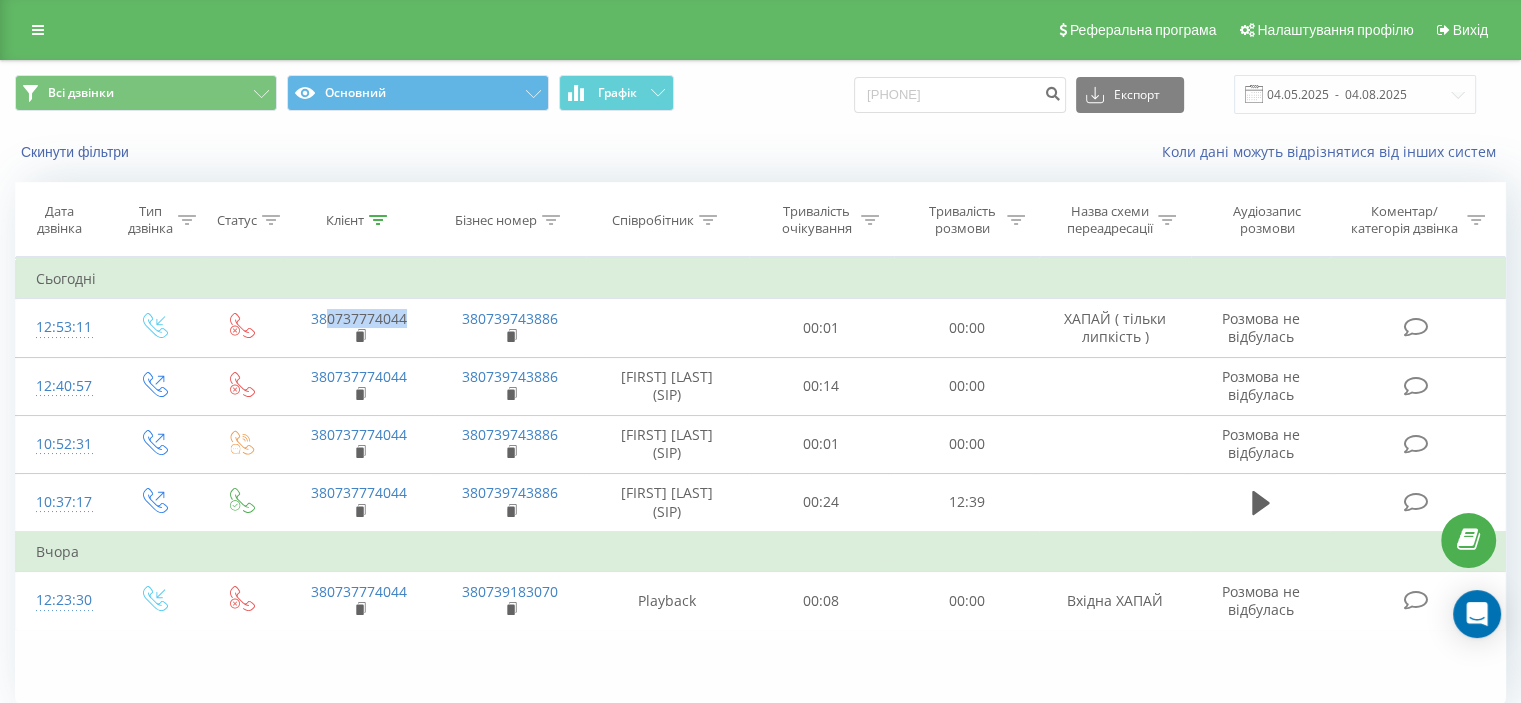 copy on "[PHONE]" 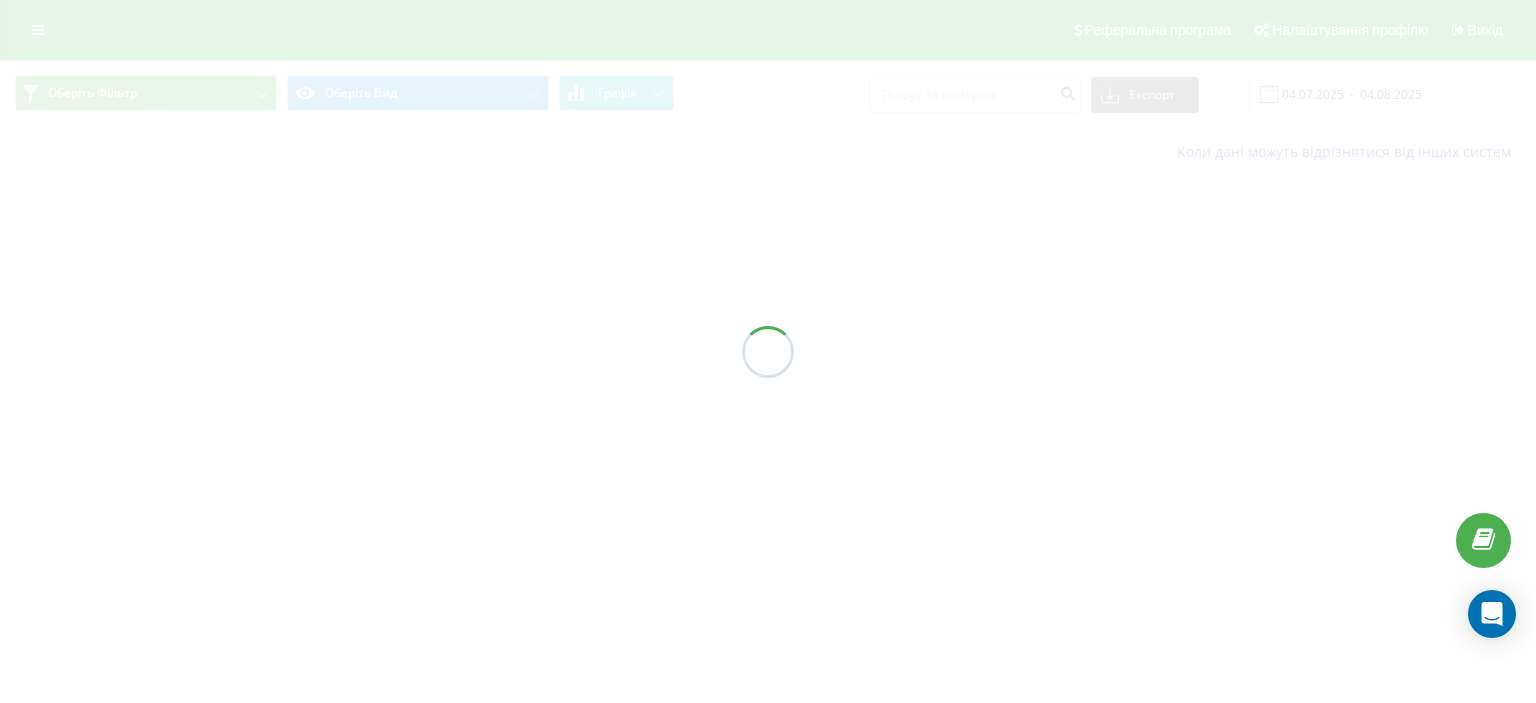 scroll, scrollTop: 0, scrollLeft: 0, axis: both 